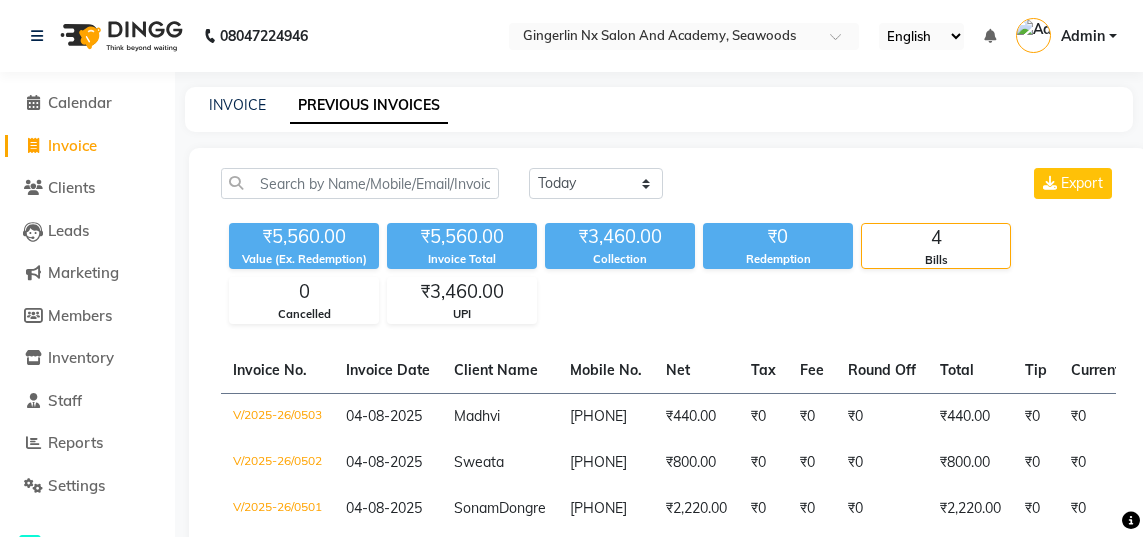scroll, scrollTop: 0, scrollLeft: 0, axis: both 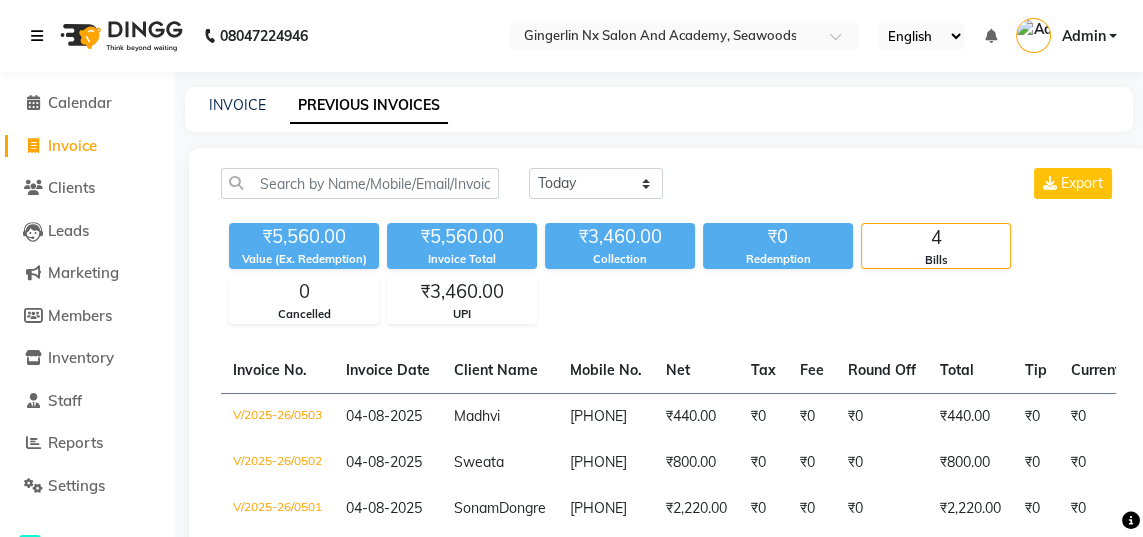 click at bounding box center [37, 36] 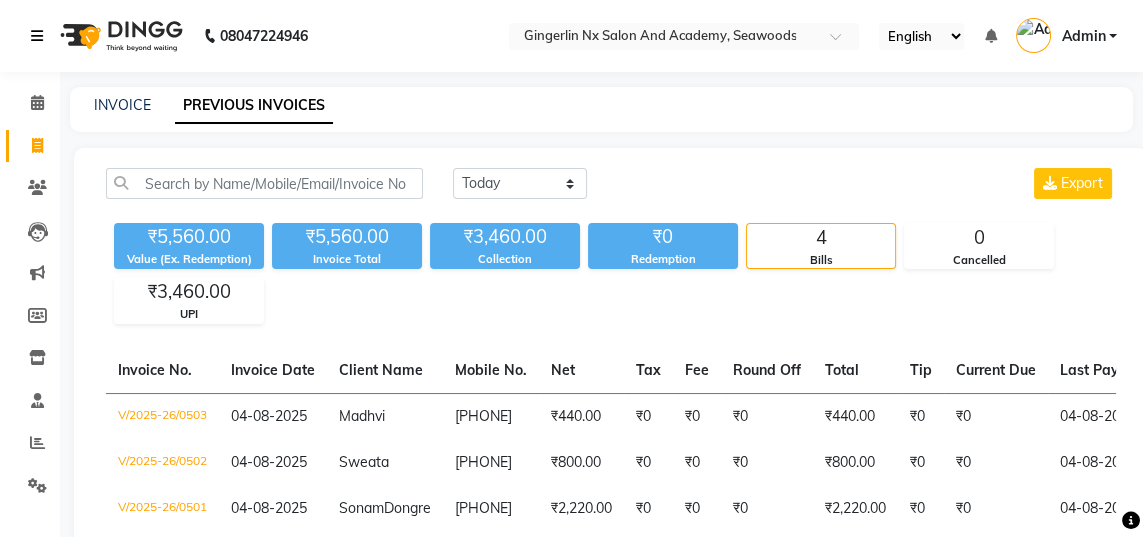 click at bounding box center (41, 36) 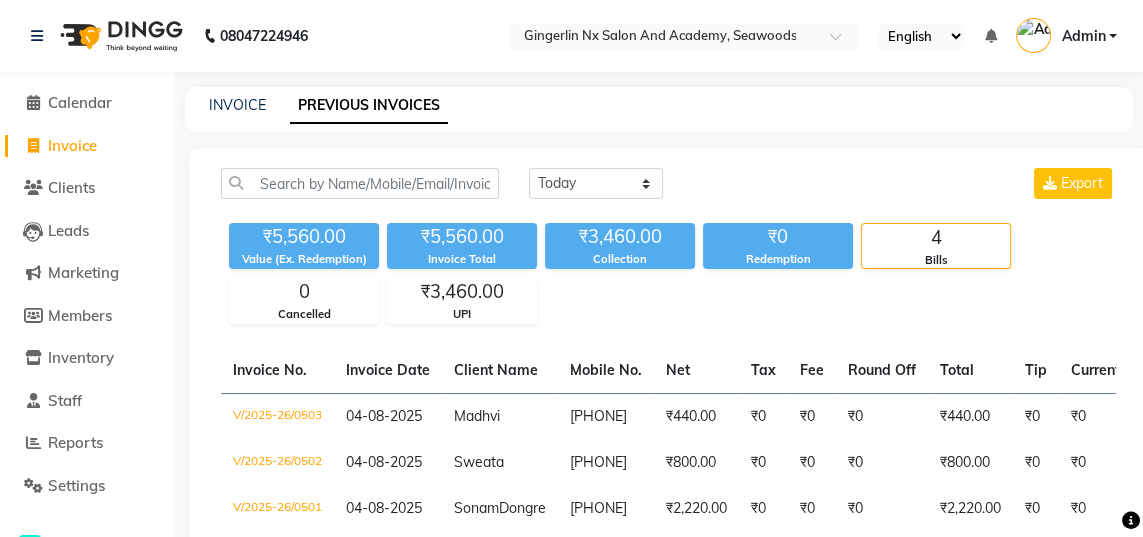 click on "Invoice" 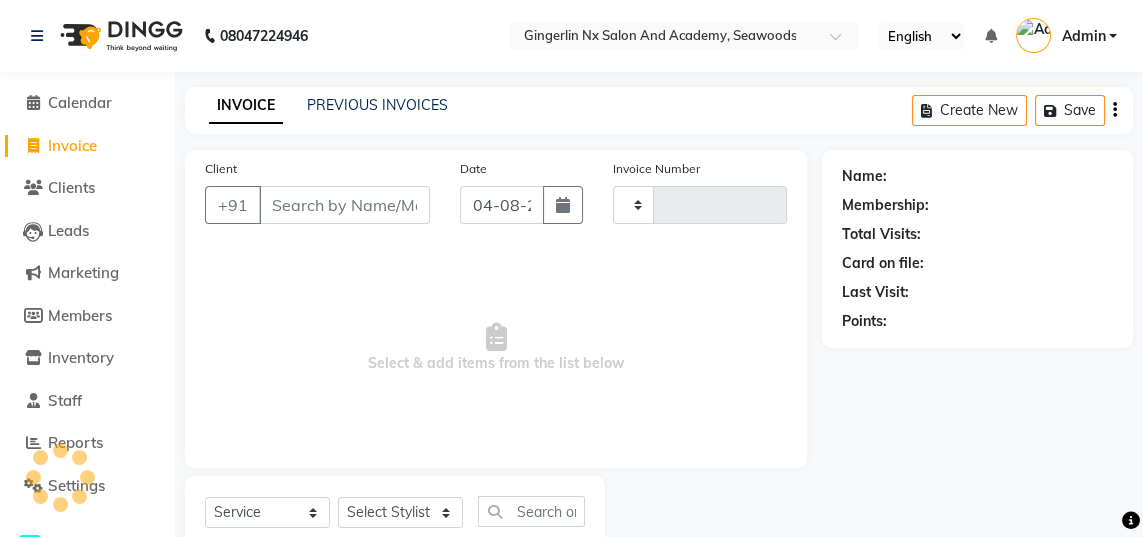 type on "0504" 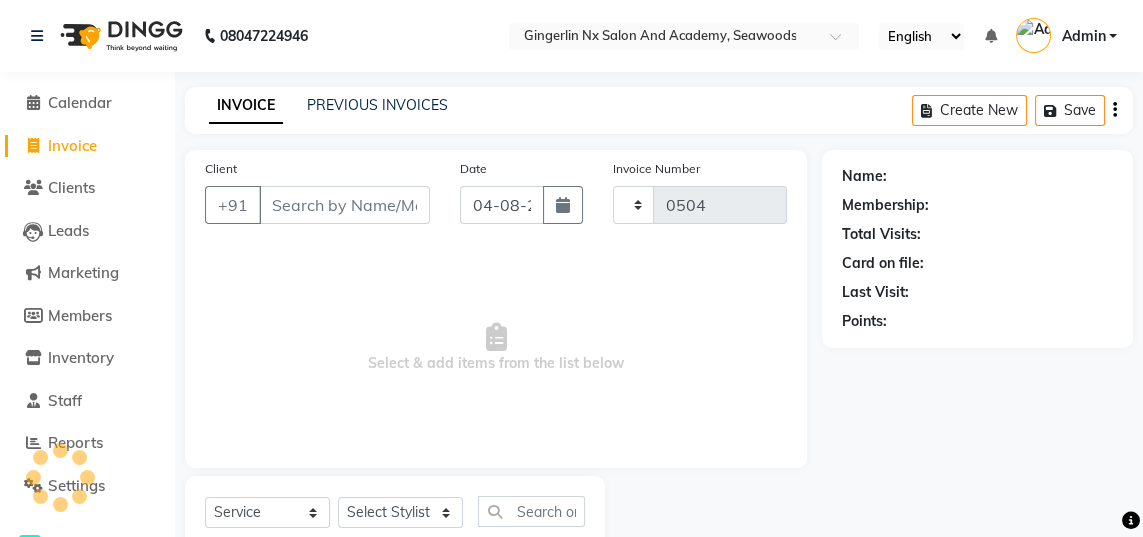 scroll, scrollTop: 63, scrollLeft: 0, axis: vertical 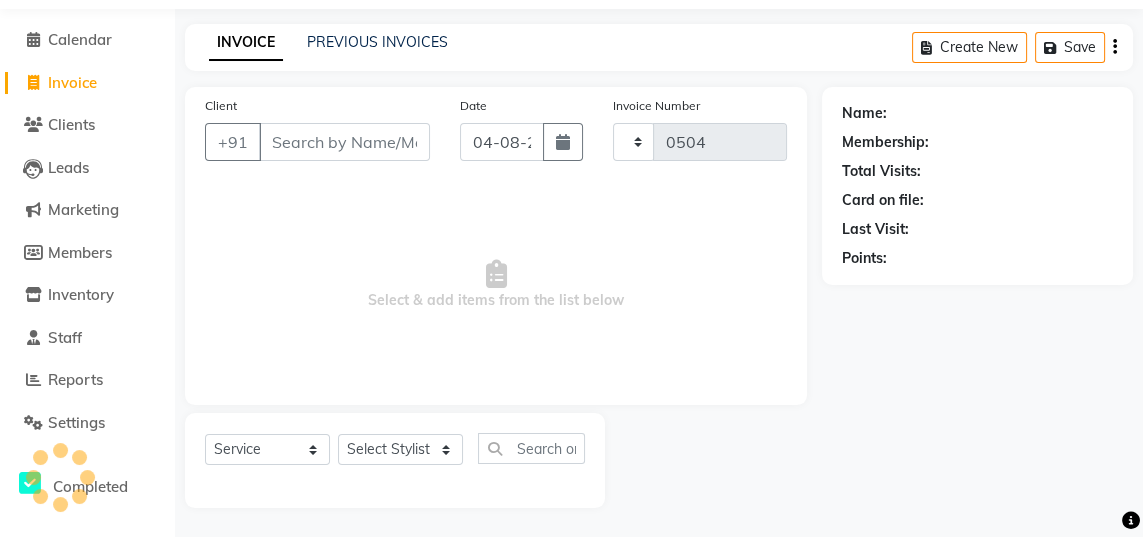select on "480" 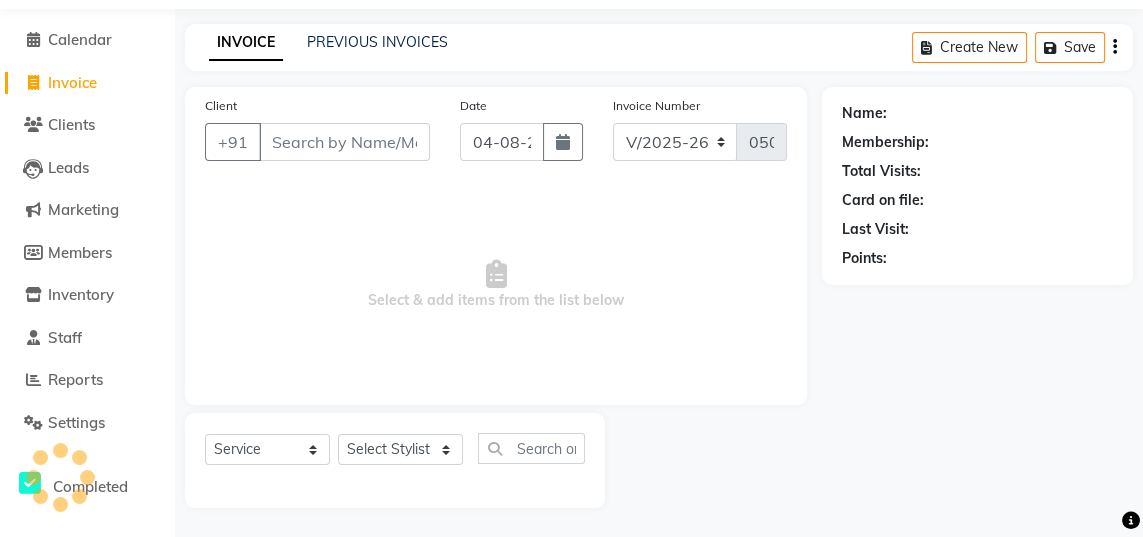 select on "membership" 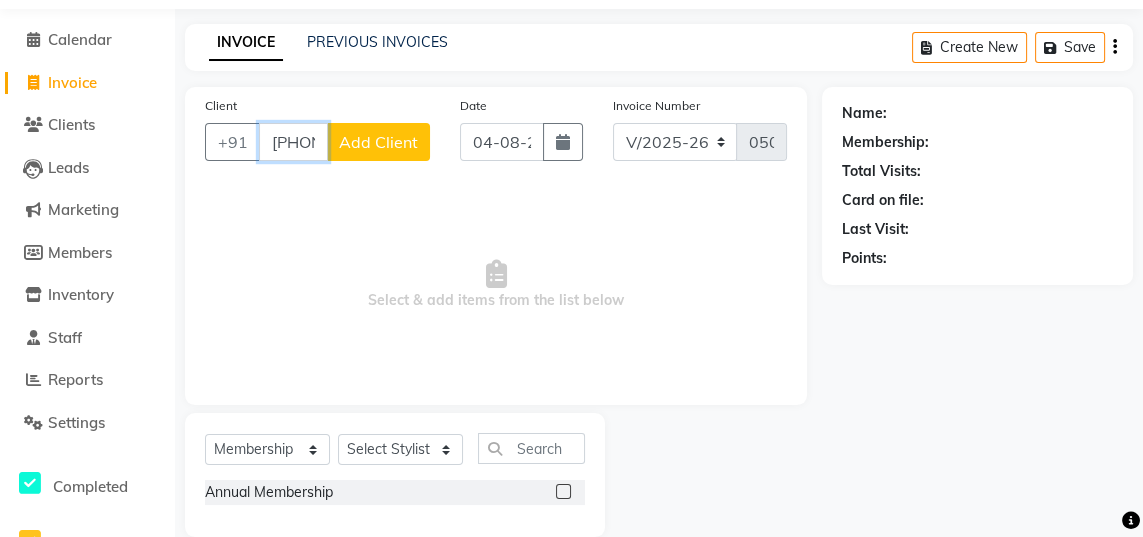 scroll, scrollTop: 0, scrollLeft: 0, axis: both 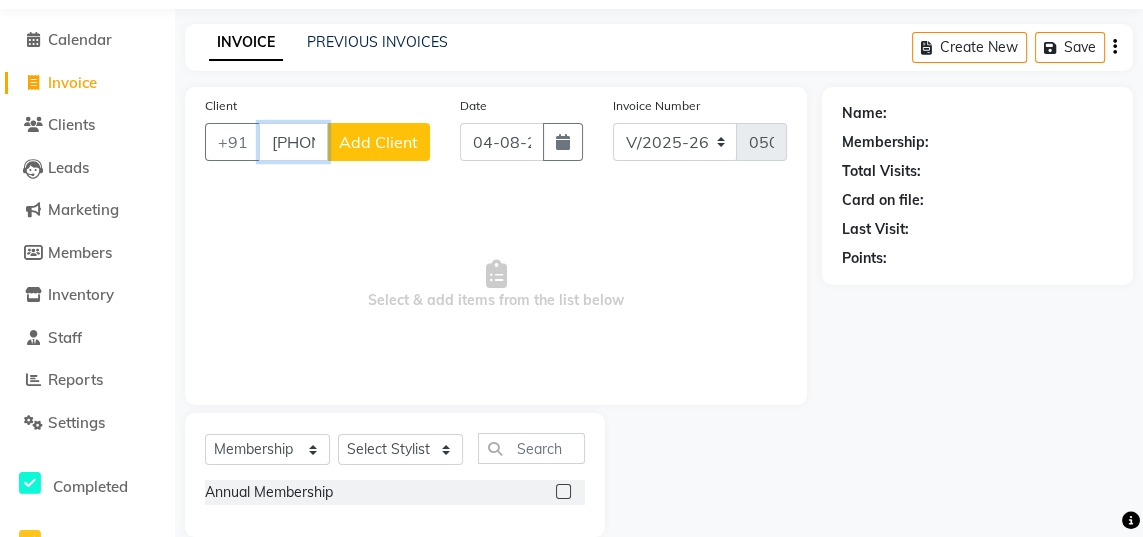 type on "[PHONE]" 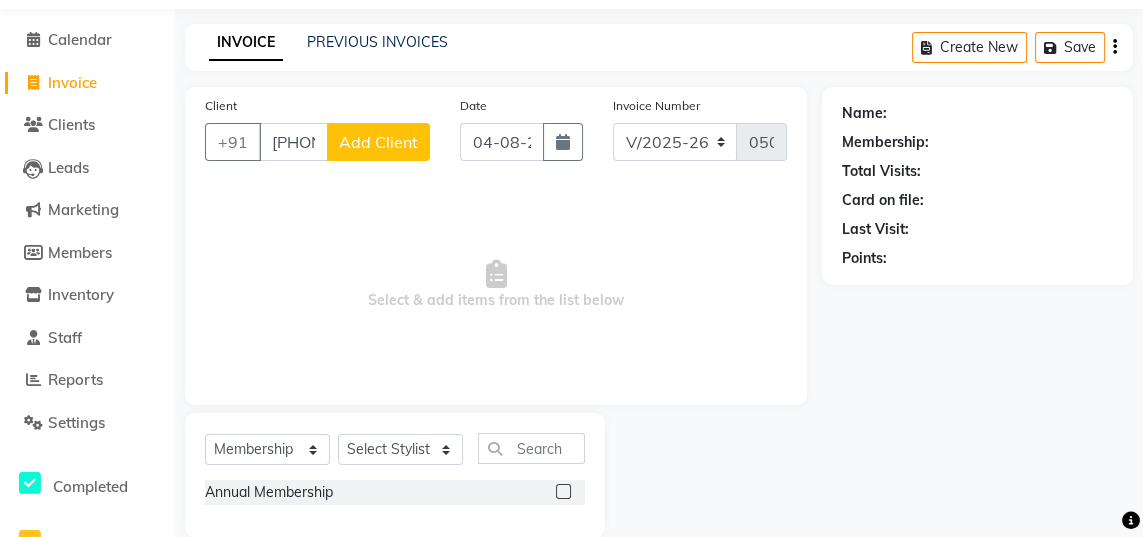 click on "Add Client" 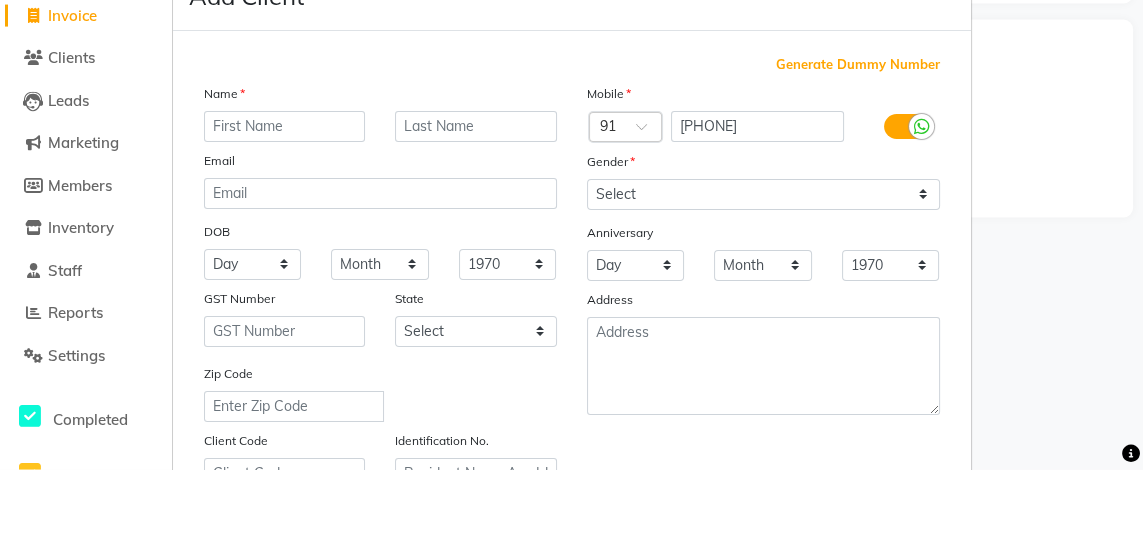 scroll, scrollTop: 63, scrollLeft: 0, axis: vertical 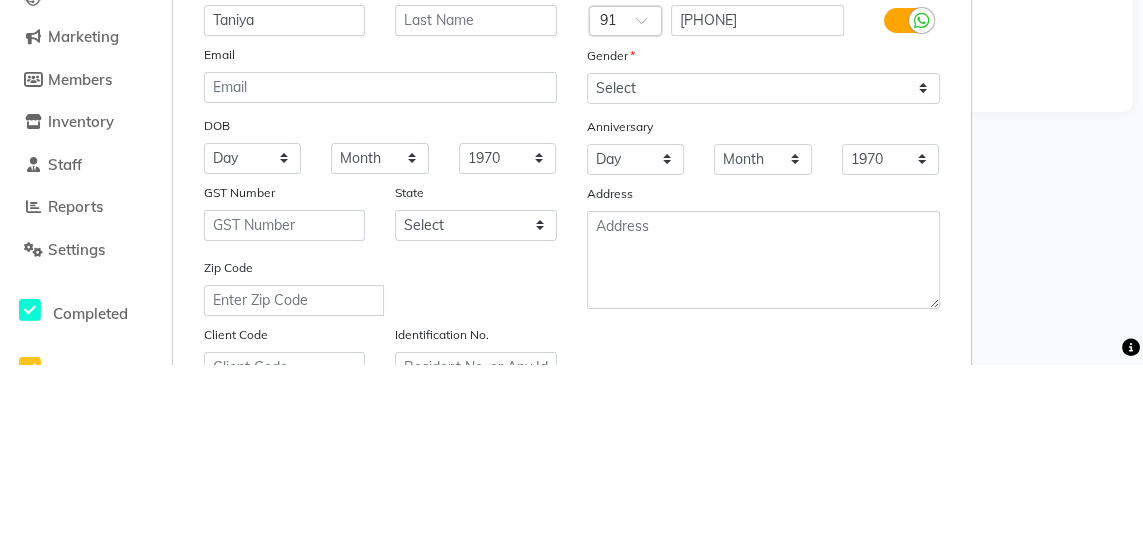 type on "Taniya" 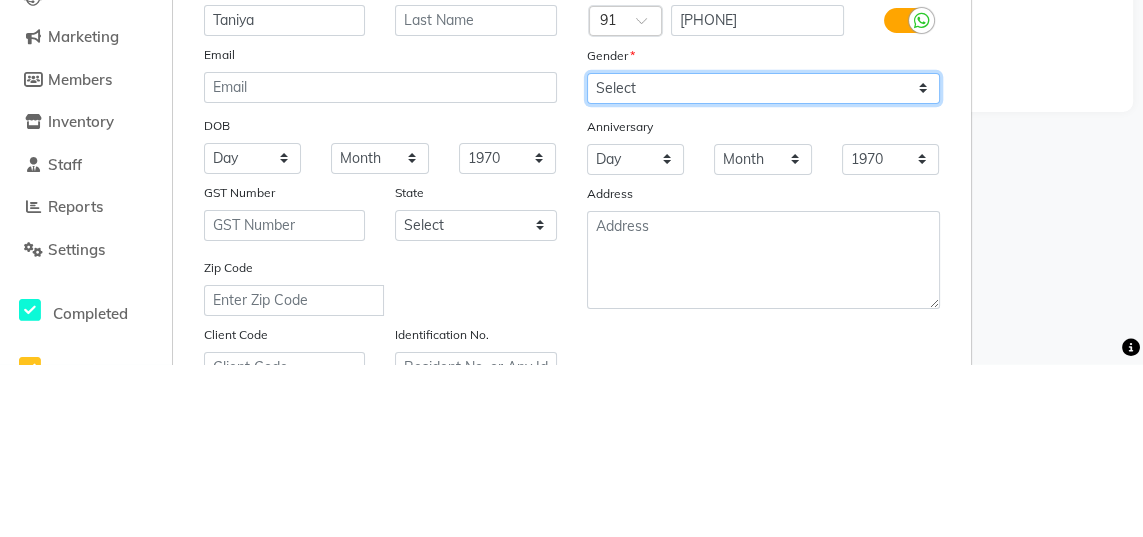 click on "Select Male Female Other Prefer Not To Say" at bounding box center [763, 261] 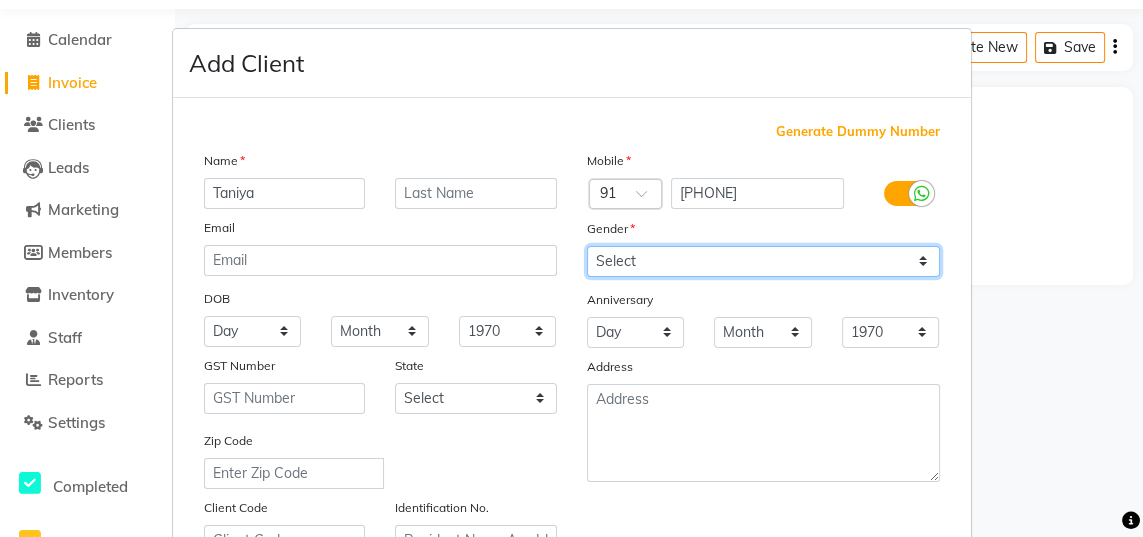 select on "female" 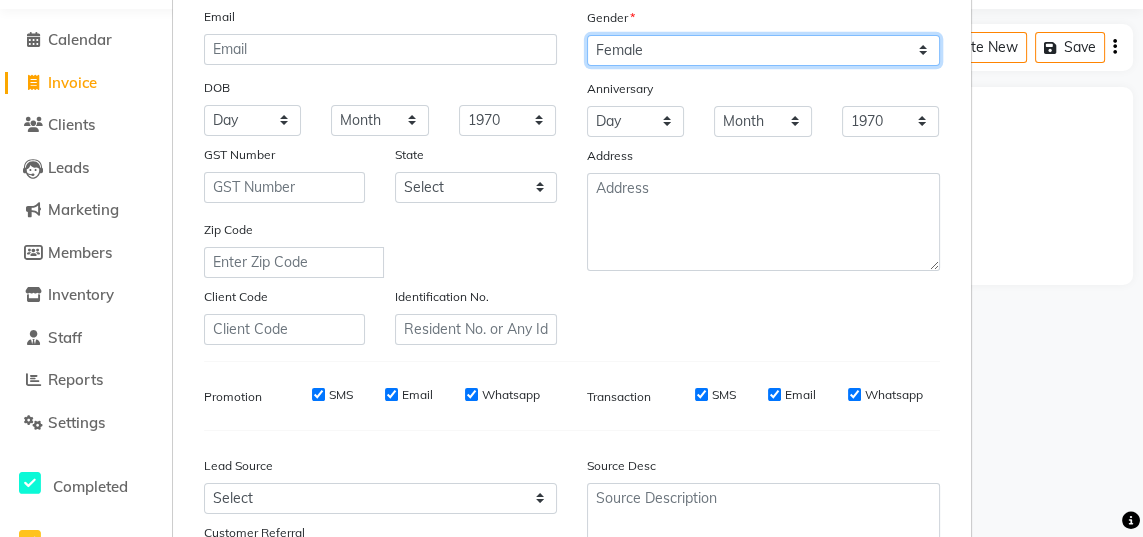 scroll, scrollTop: 212, scrollLeft: 0, axis: vertical 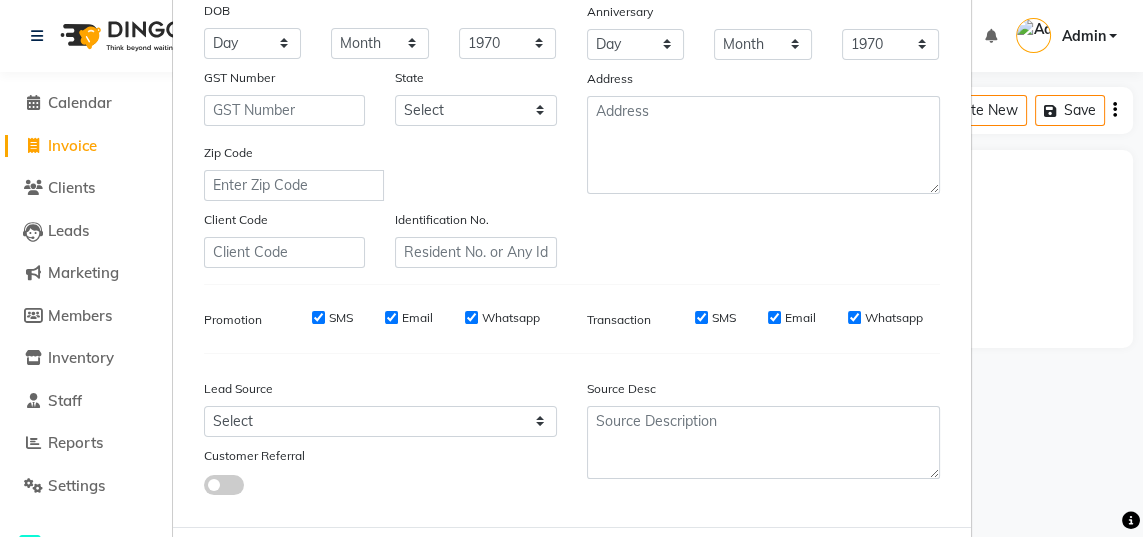 click on "Add" at bounding box center (838, 567) 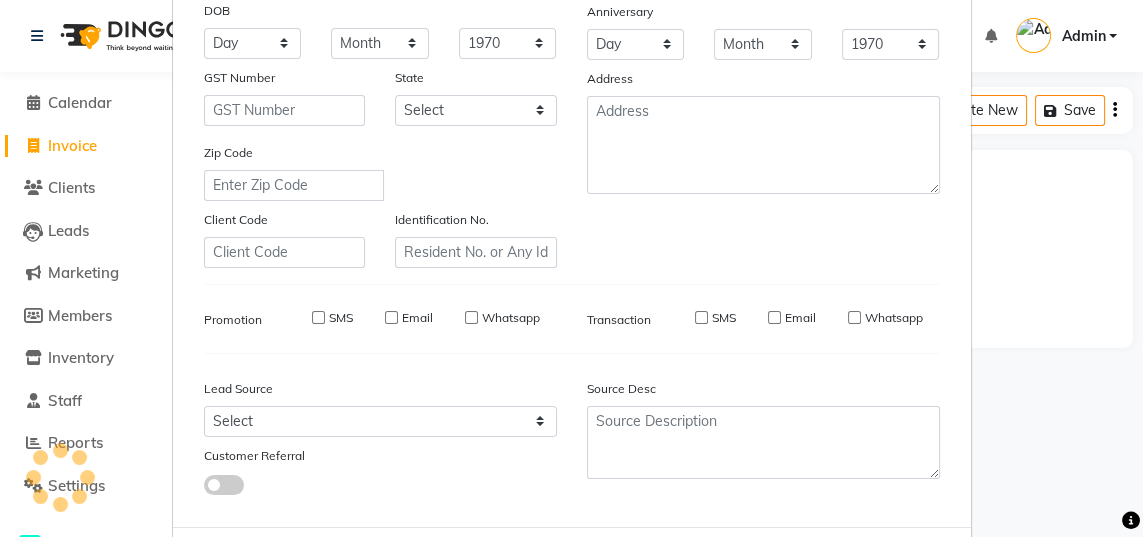type 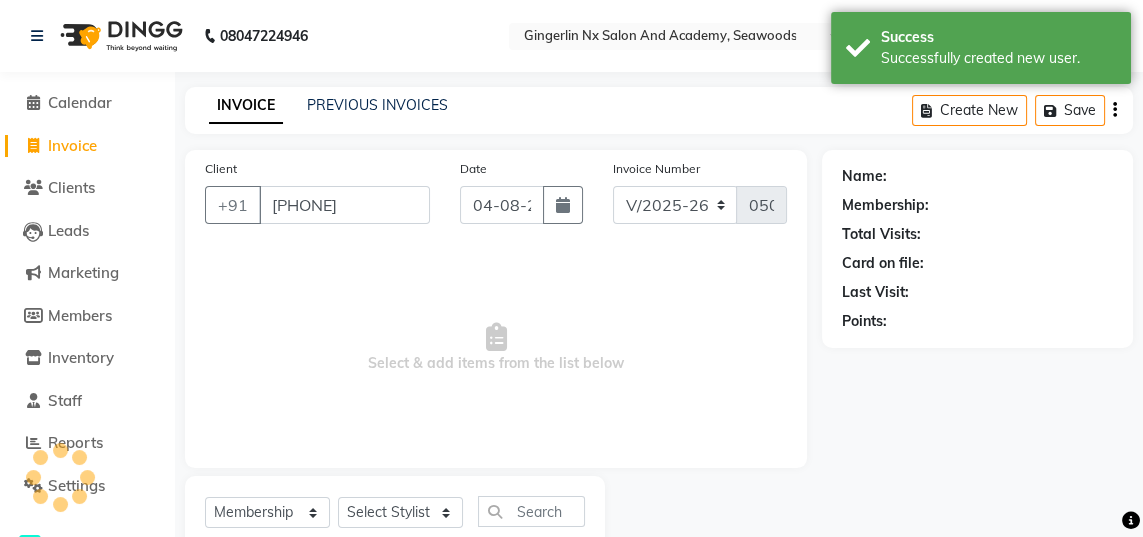 select on "1: Object" 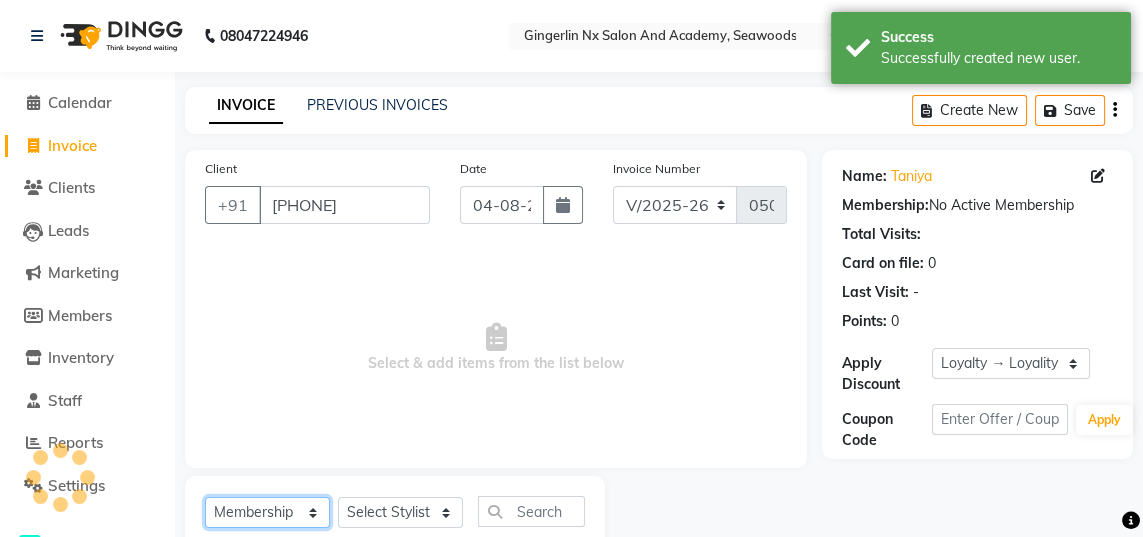 click on "Select  Service  Product  Membership  Package Voucher Prepaid Gift Card" 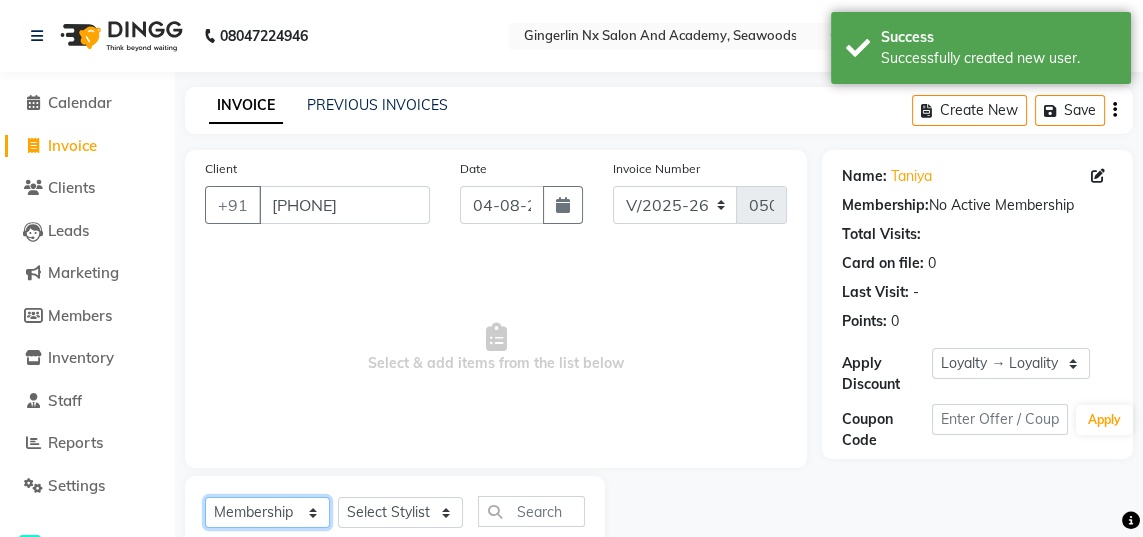select on "service" 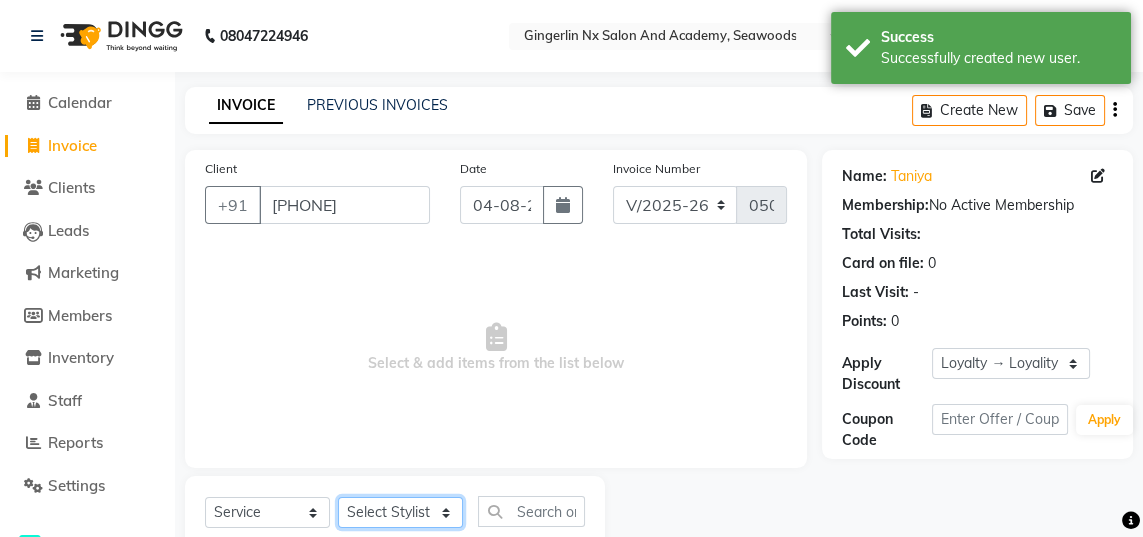 click on "Select Stylist Jaya Sajida Samar Sashina Sheetal Tosif" 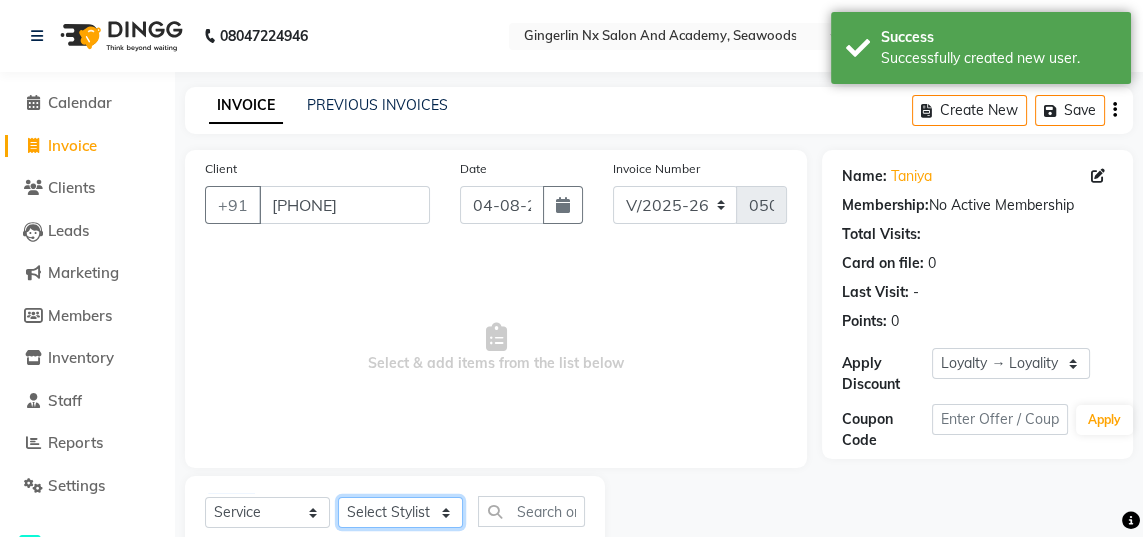 select on "84215" 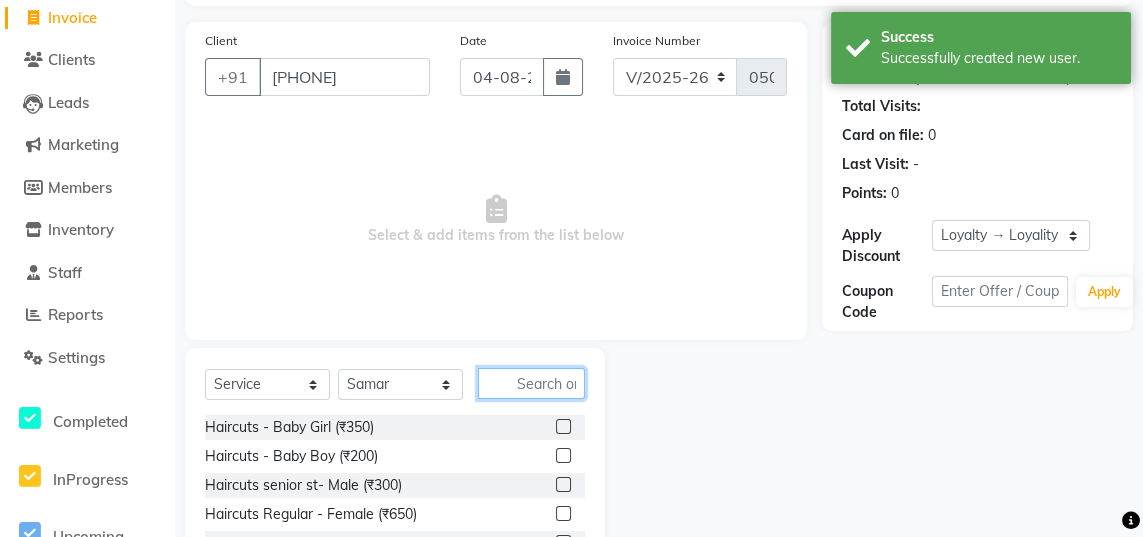 click 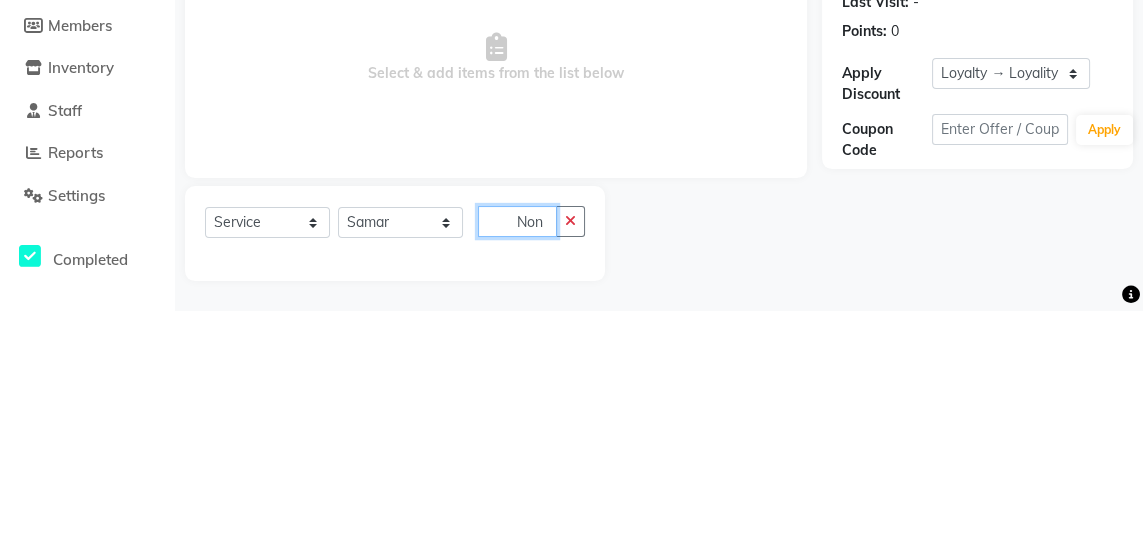 scroll, scrollTop: 63, scrollLeft: 0, axis: vertical 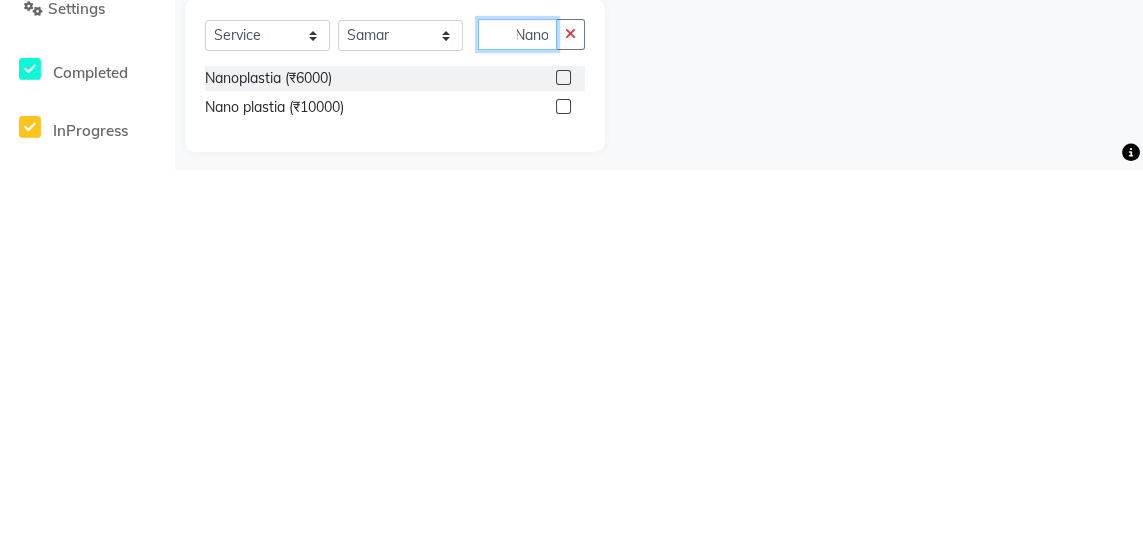 type on "Nano" 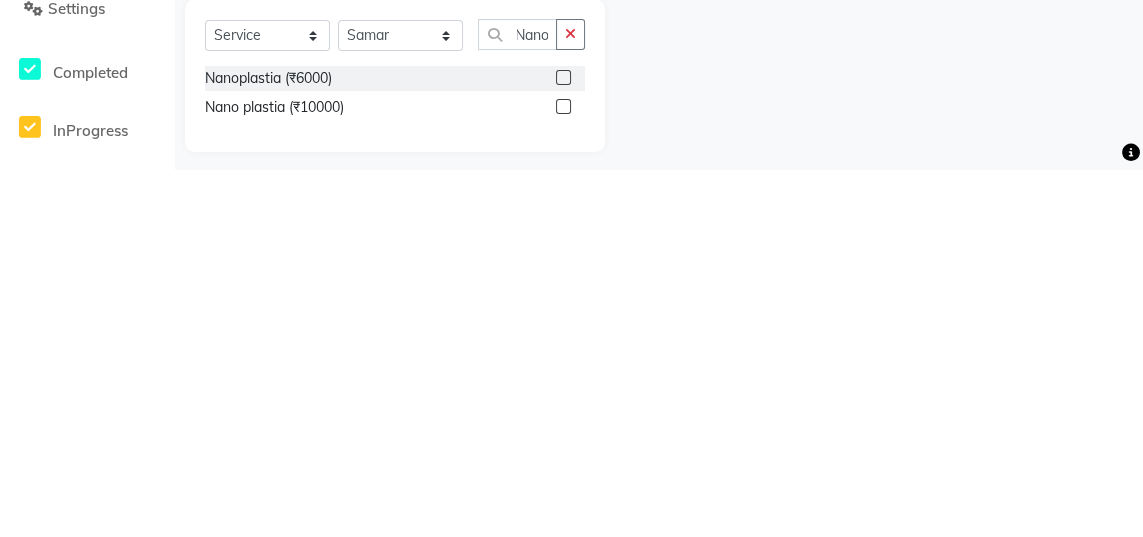 click 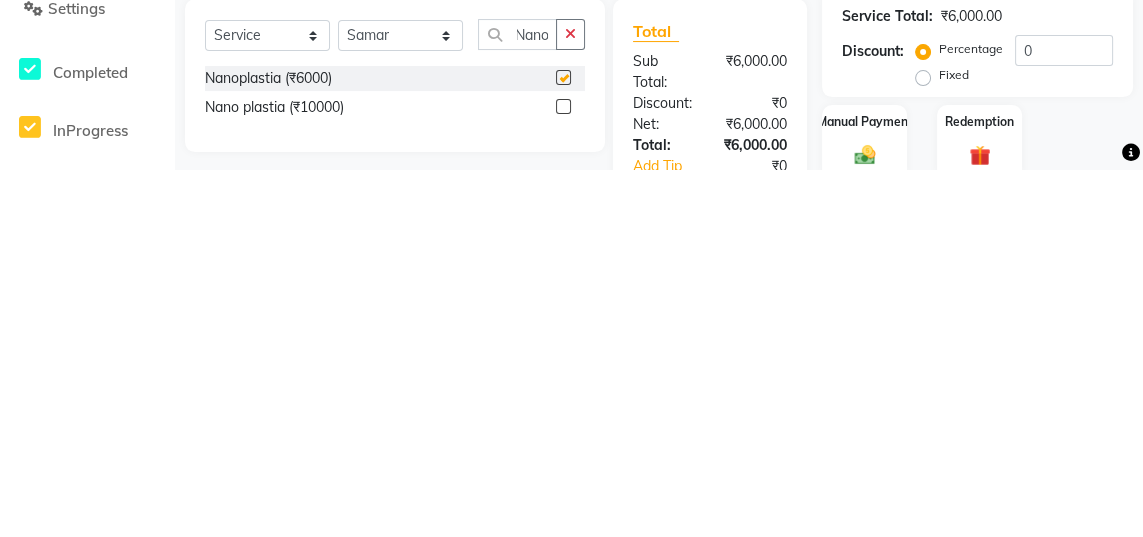 scroll, scrollTop: 109, scrollLeft: 0, axis: vertical 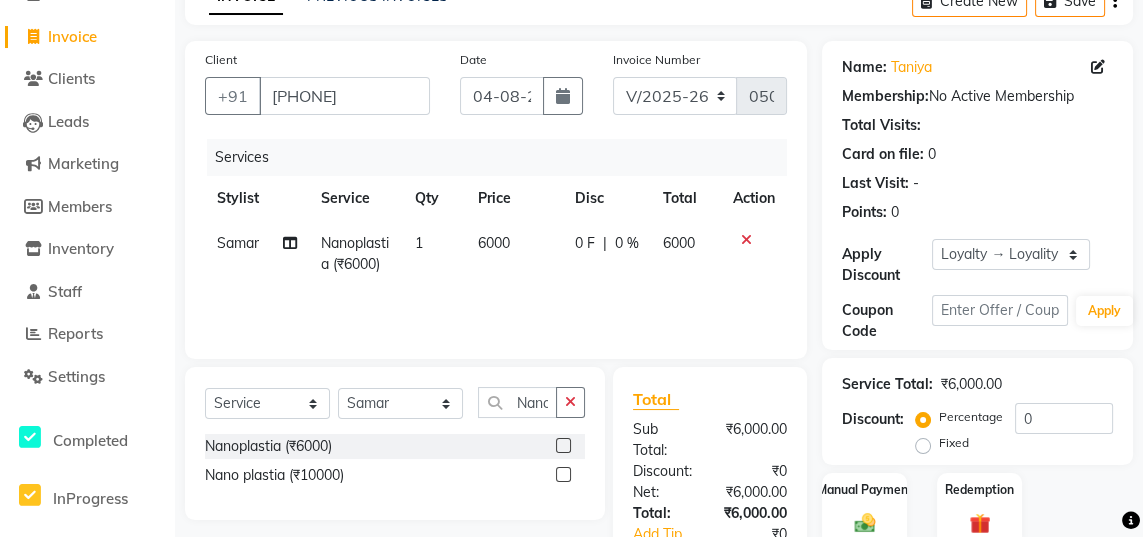 checkbox on "false" 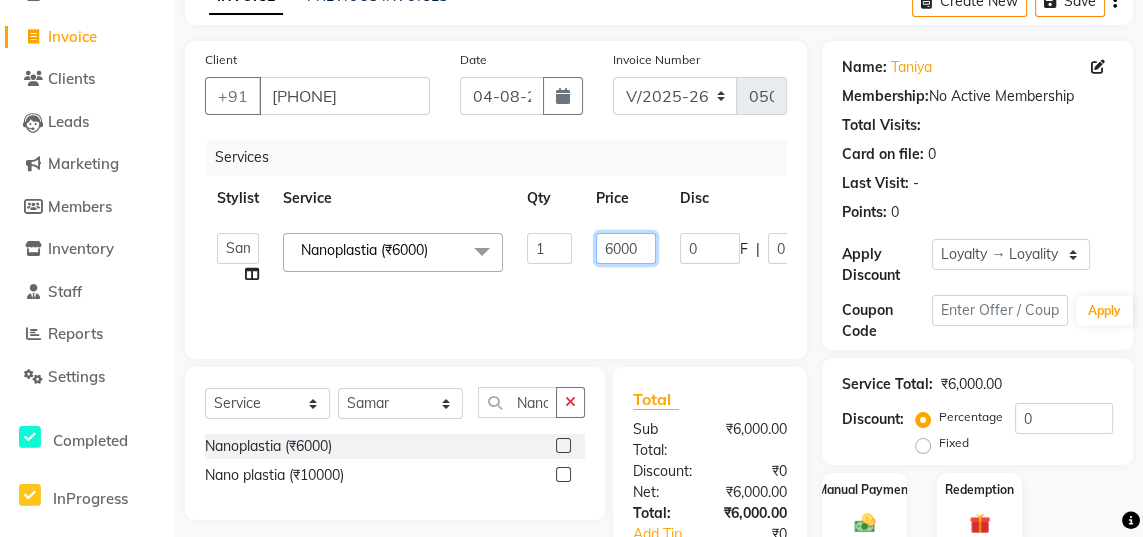 click on "6000" 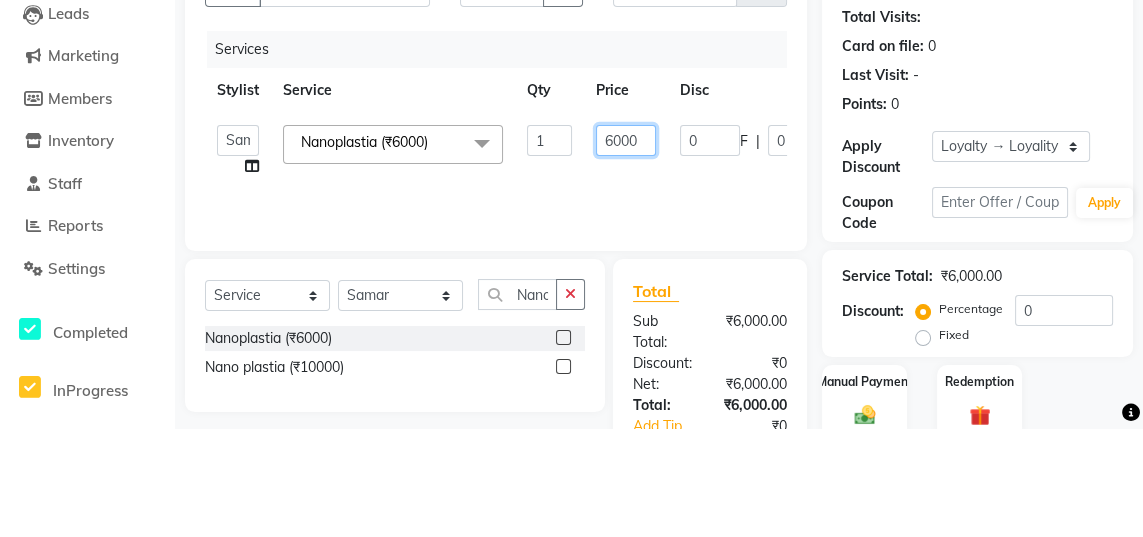 scroll, scrollTop: 109, scrollLeft: 0, axis: vertical 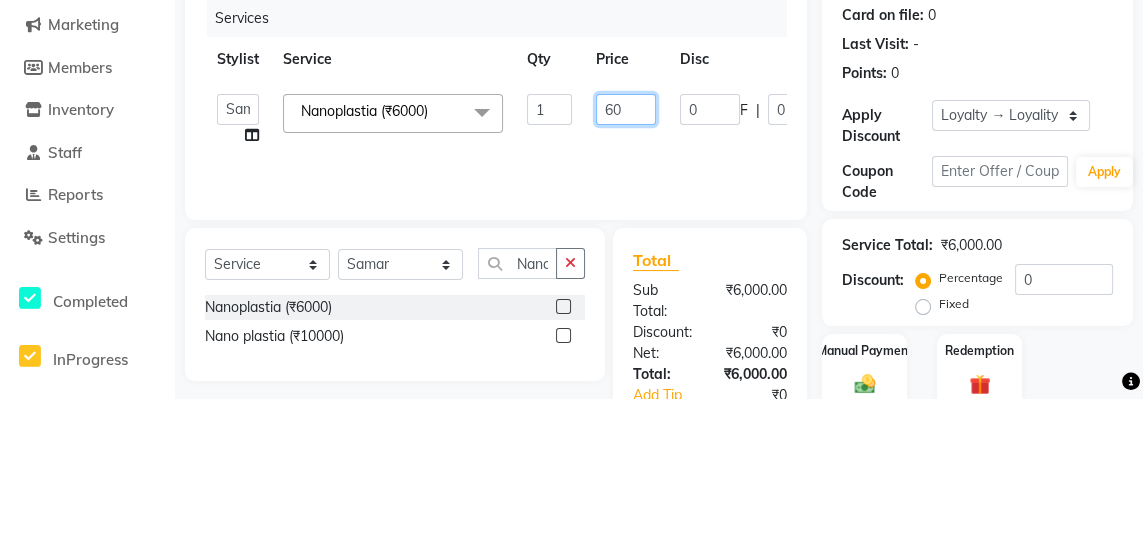 type on "6" 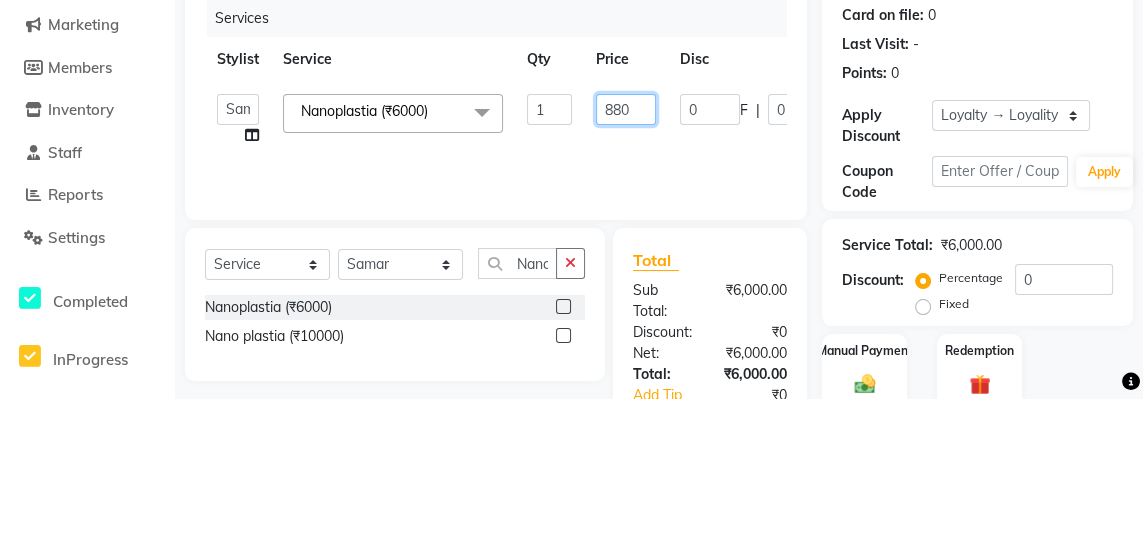 type on "8800" 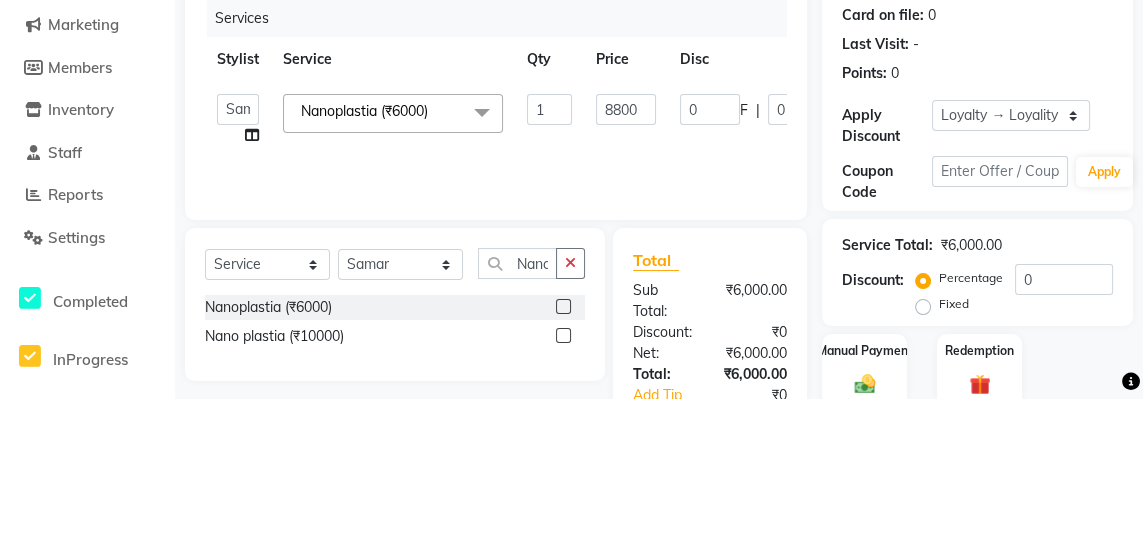 scroll, scrollTop: 109, scrollLeft: 0, axis: vertical 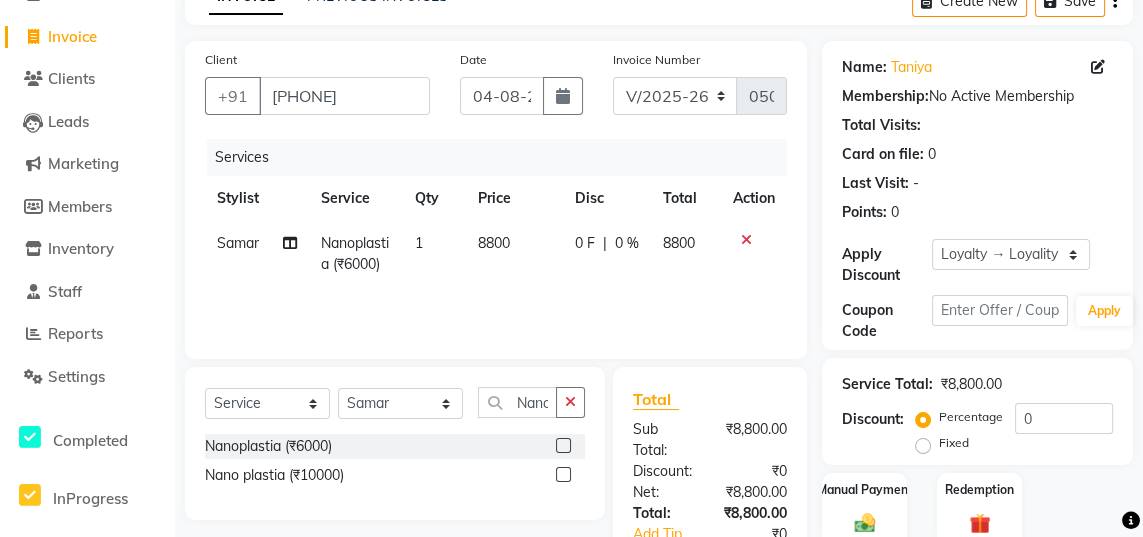 click on "0 F | 0 %" 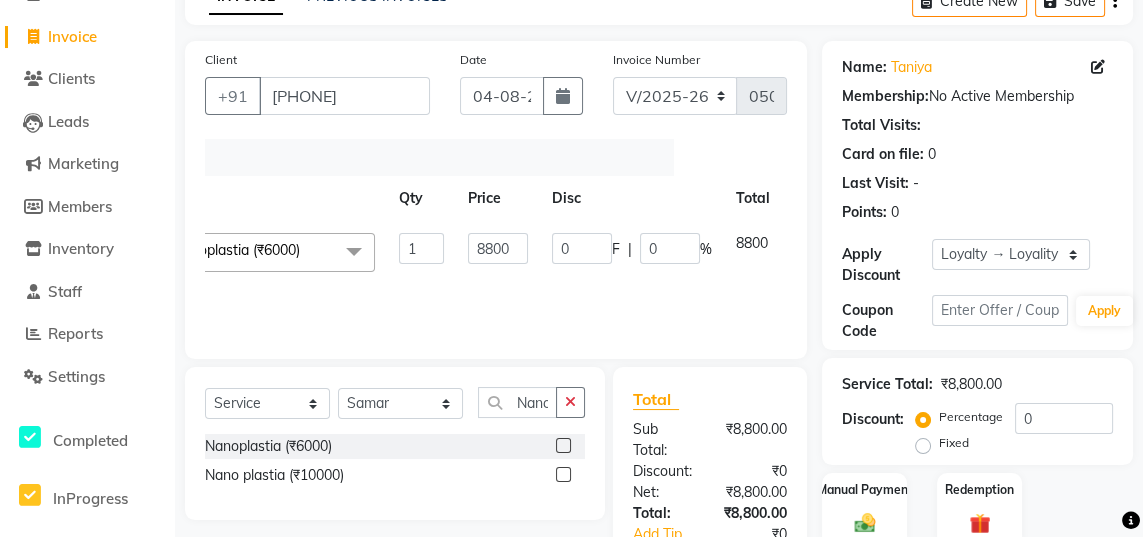 scroll, scrollTop: 0, scrollLeft: 129, axis: horizontal 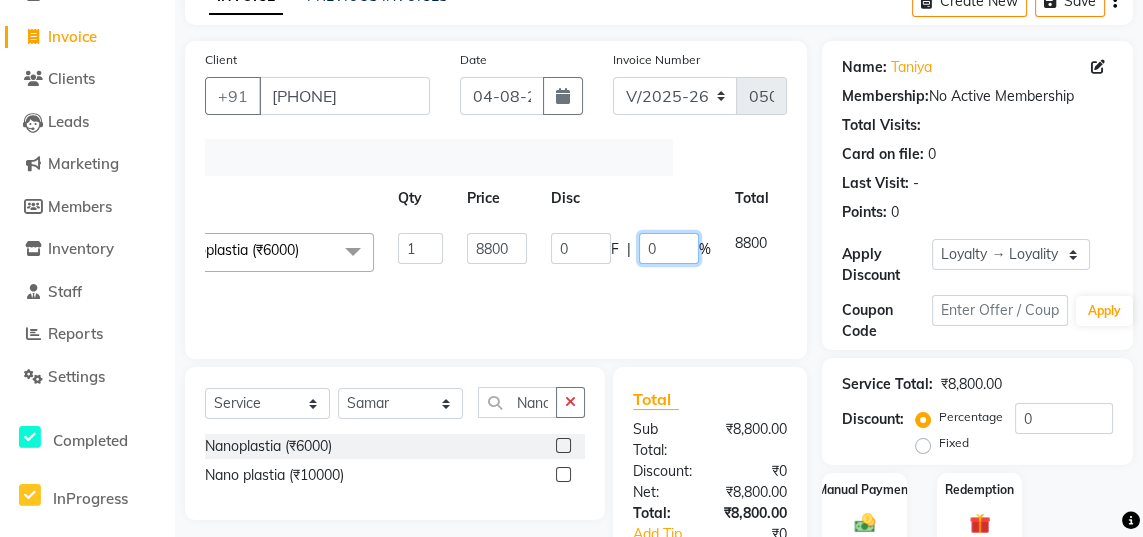 click on "0" 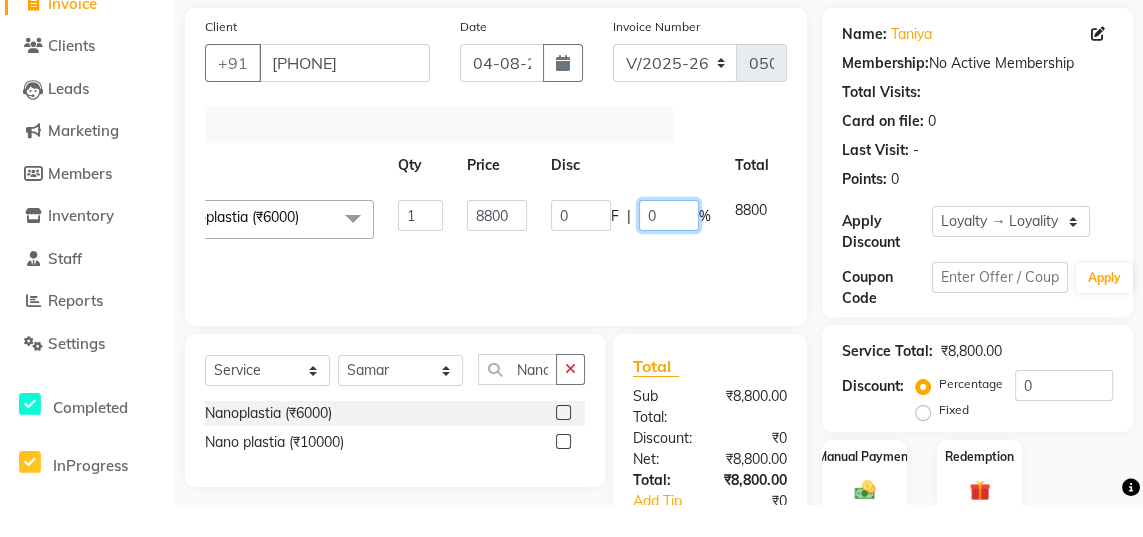 scroll, scrollTop: 109, scrollLeft: 0, axis: vertical 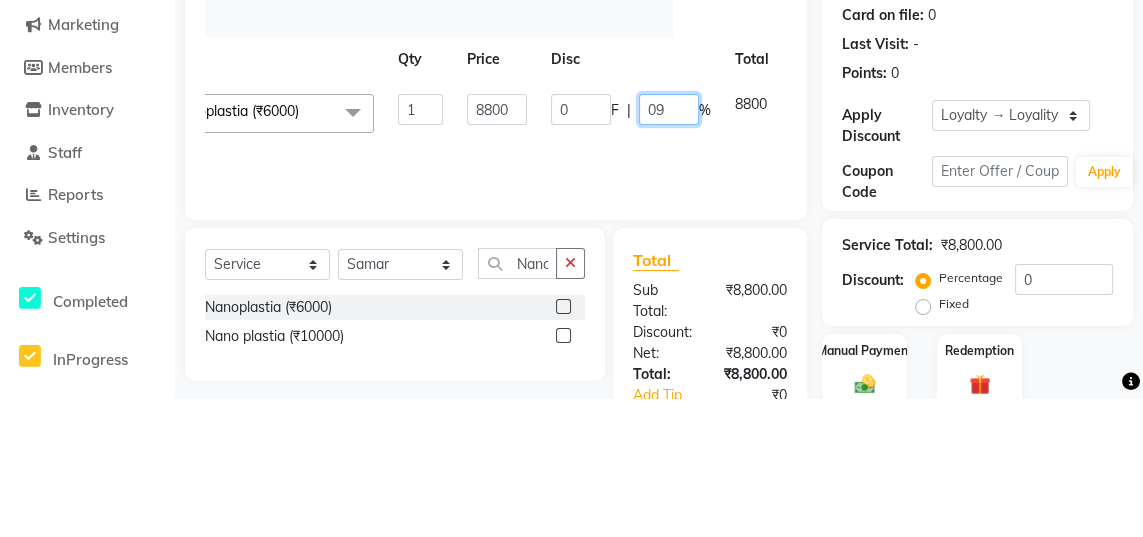 type on "0" 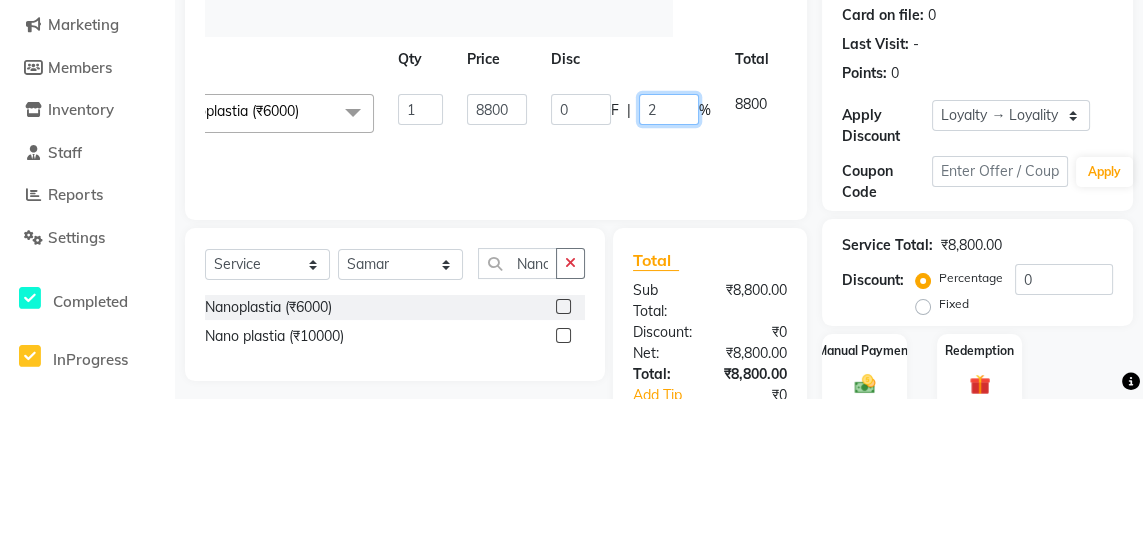 type on "20" 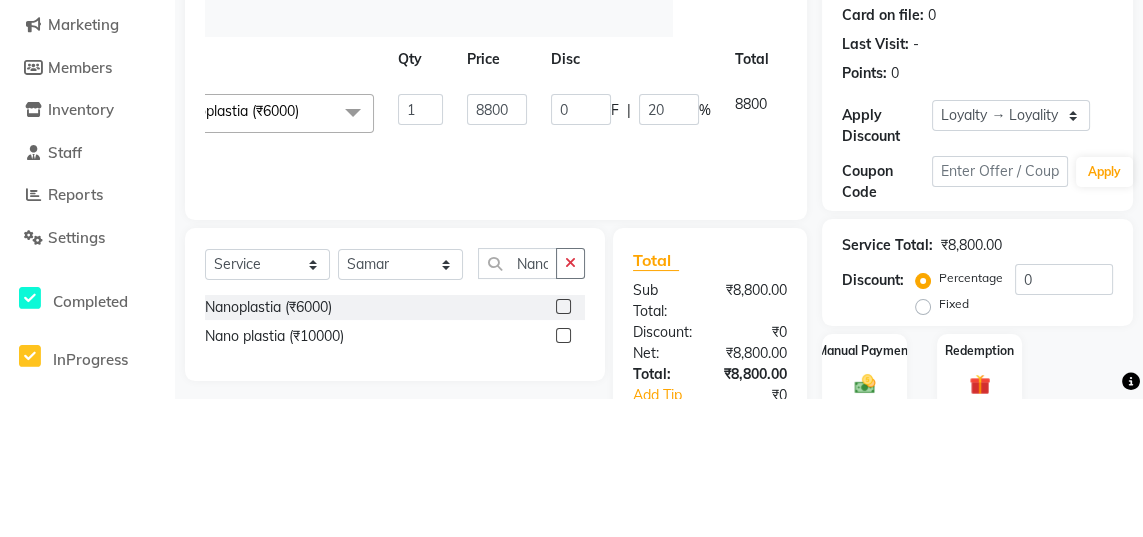 click on "Jaya   Sajida   Samar   Sashina   Sheetal   Tosif  Nanoplastia (₹6000)  x Haircuts - Baby Girl (₹350) Haircuts - Baby Boy (₹200) Haircuts senior st- Male (₹300) Haircuts Regular - Female  (₹650) Haircuts - Fringe (₹150) Face wax full (₹250) smart bond upto shoulder (₹1000) smart bond below shoulder (₹1200) Haircuts Sr. Stylist - Female  (₹800) Haircuts Director - Female  (₹1000) Haircuts Sr. Stylist - Male (₹300) Haircuts Director- Male (₹500) streaks (₹250) cystein wash upto shoulder (₹350) cystien wash below shoulder (₹350) Botox (₹5000) Nanoplastia (₹6000) Makeup (₹2500) Olaplex (₹1500) Back neck bleach (₹400) Neck bleach (₹400) Arms bleach (₹600) Feet bleach  (₹300) Back bleach (₹600) Half leg bleach (₹600) Full legs bleach  (₹800) Charcol faical (₹2800) Radiance  (₹2500) Face bleach (₹400) D tan face  (₹850) D tan hand (₹1200) D tan feet (₹500) Sealer (₹1300) Inforcer shampoo (₹990) Taksh mask (₹1080) Taksh (₹990) 1 8800 0 F | 20" 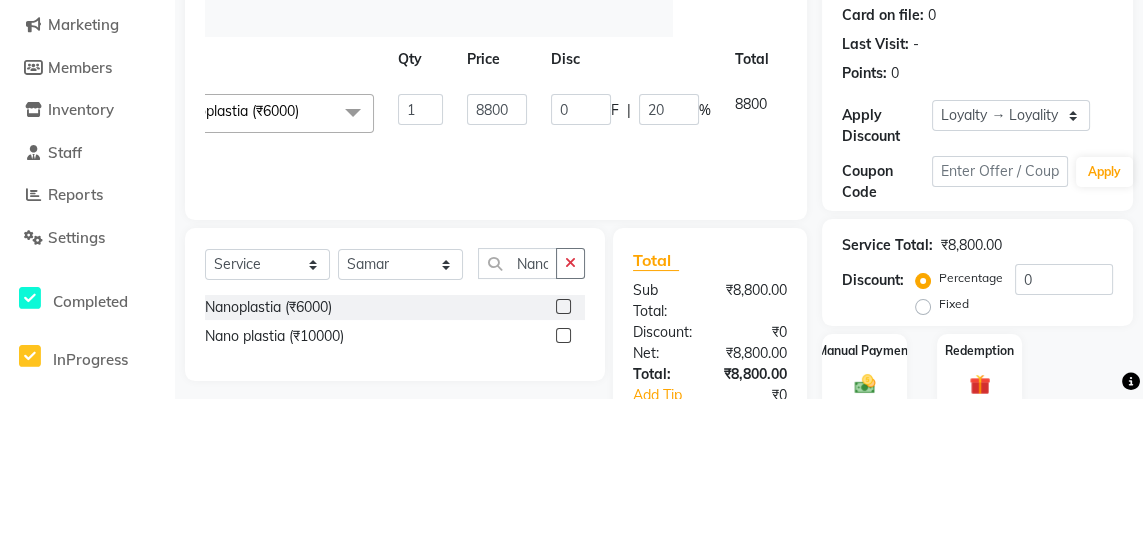 scroll, scrollTop: 109, scrollLeft: 0, axis: vertical 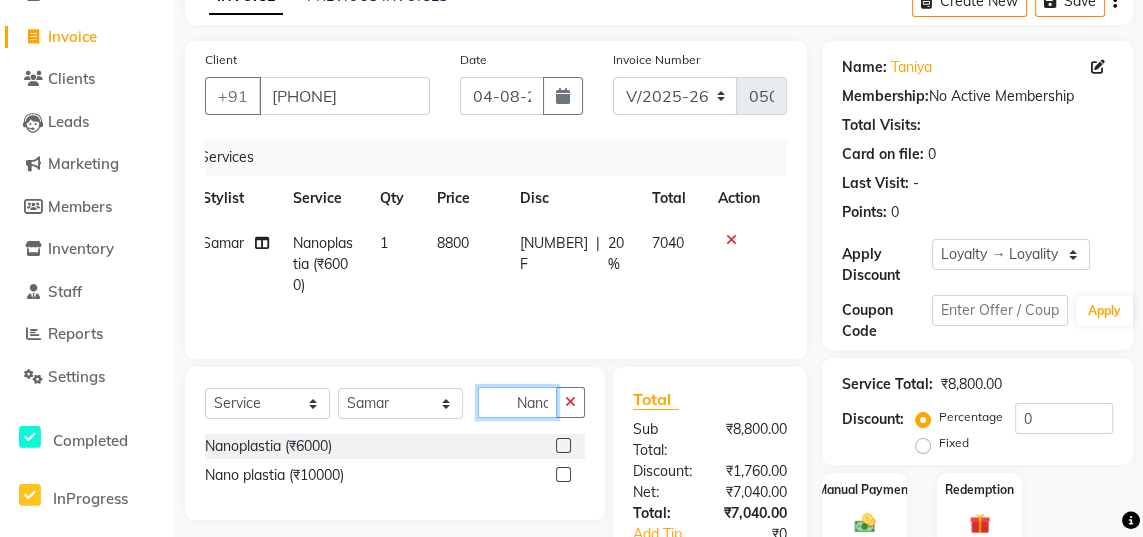 click on "Nano" 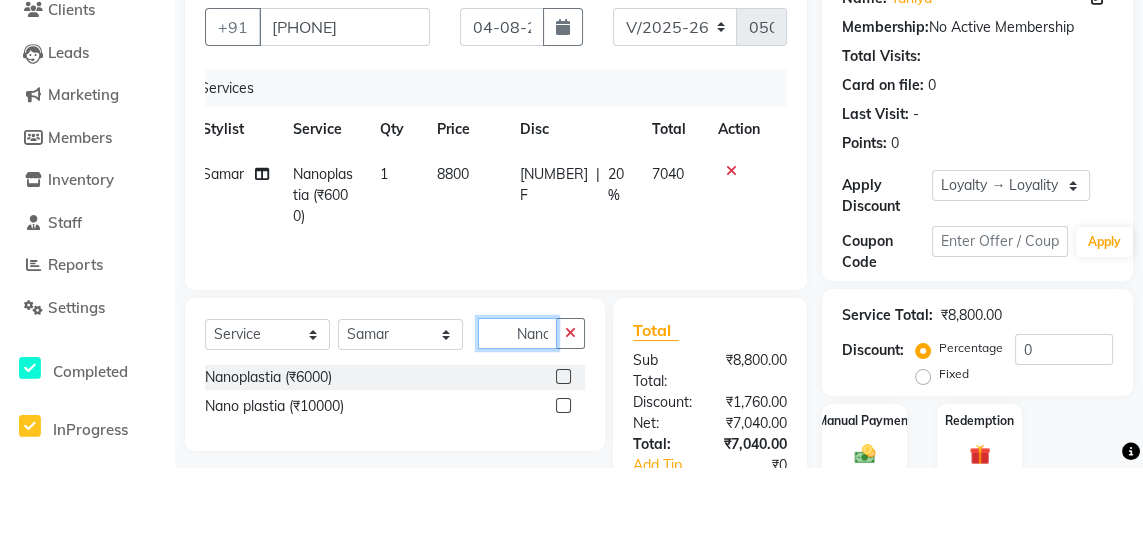 scroll, scrollTop: 109, scrollLeft: 0, axis: vertical 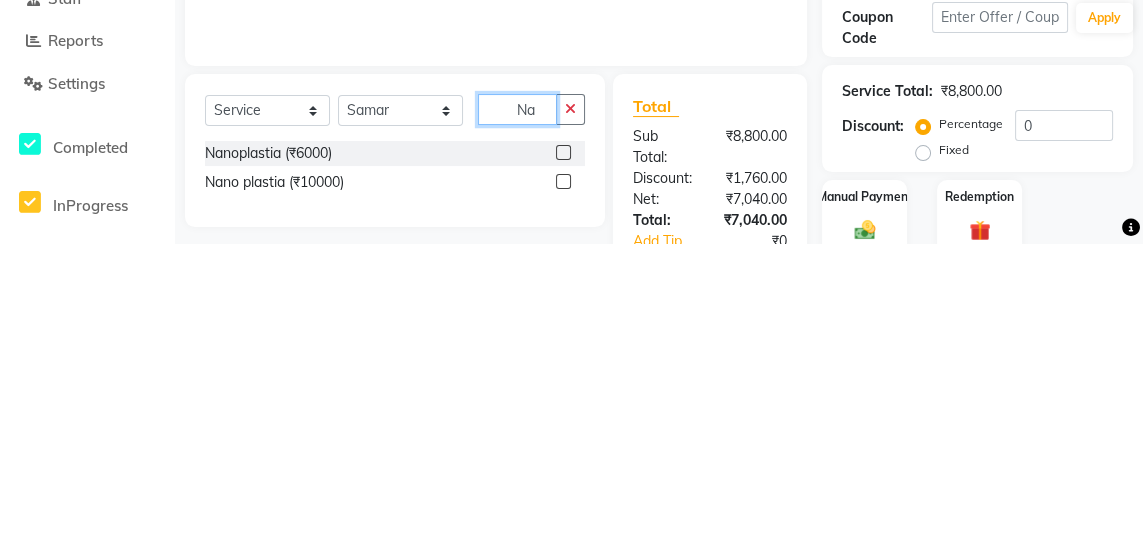 type on "N" 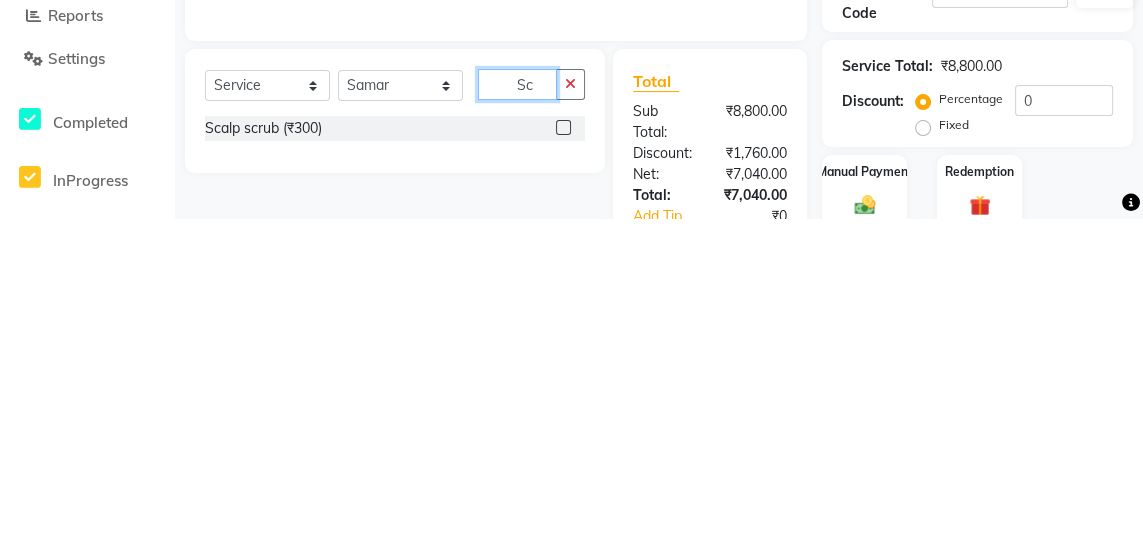 type on "Sc" 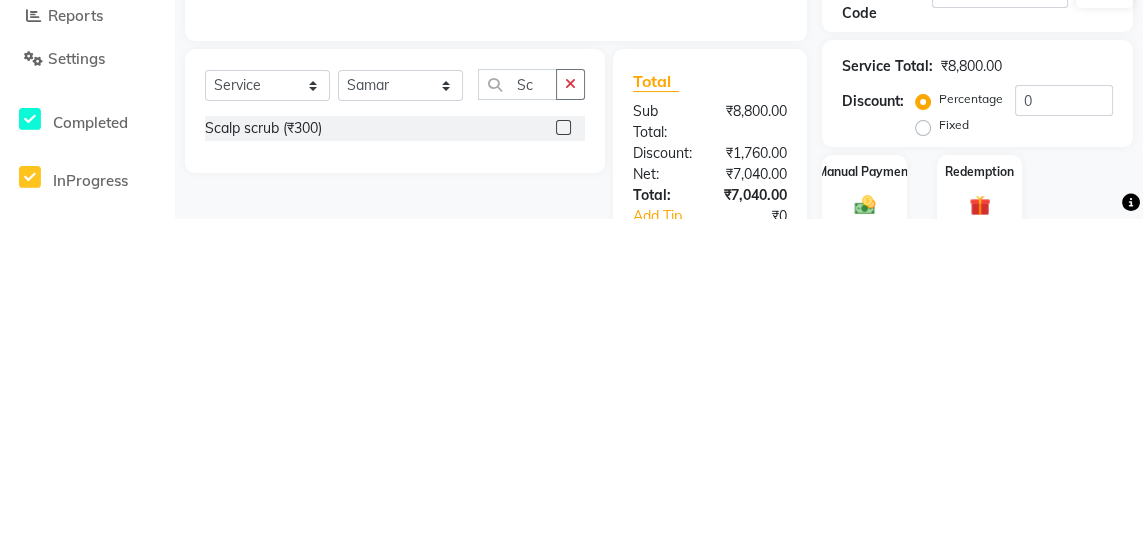 click 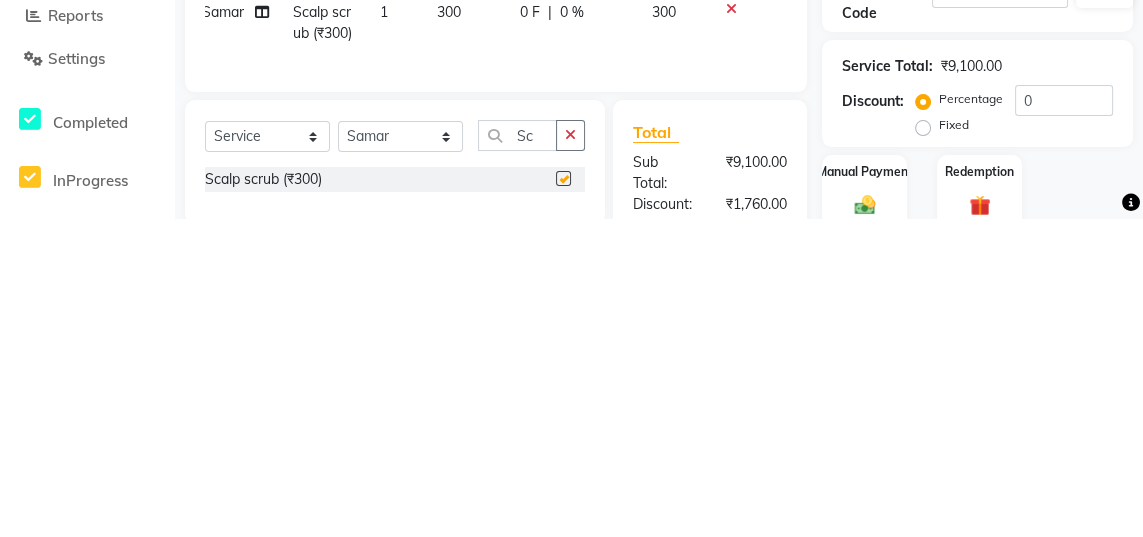 scroll, scrollTop: 109, scrollLeft: 0, axis: vertical 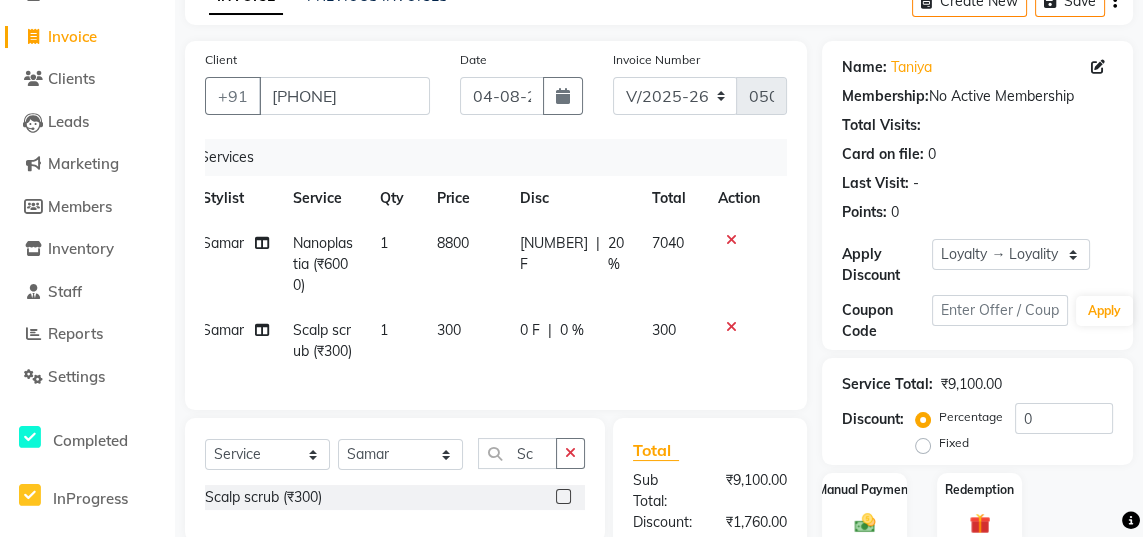checkbox on "false" 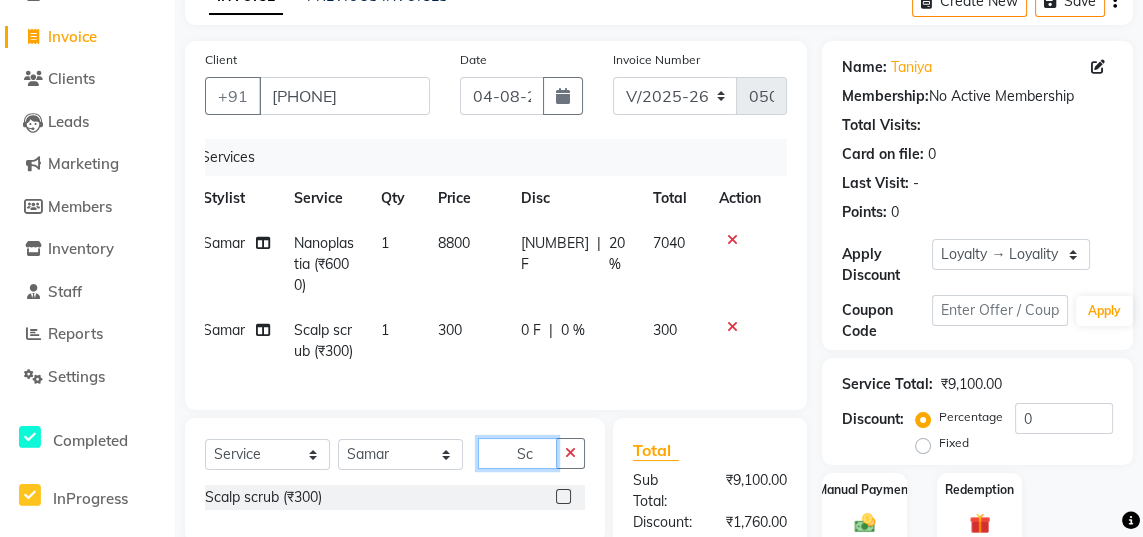 click on "Sc" 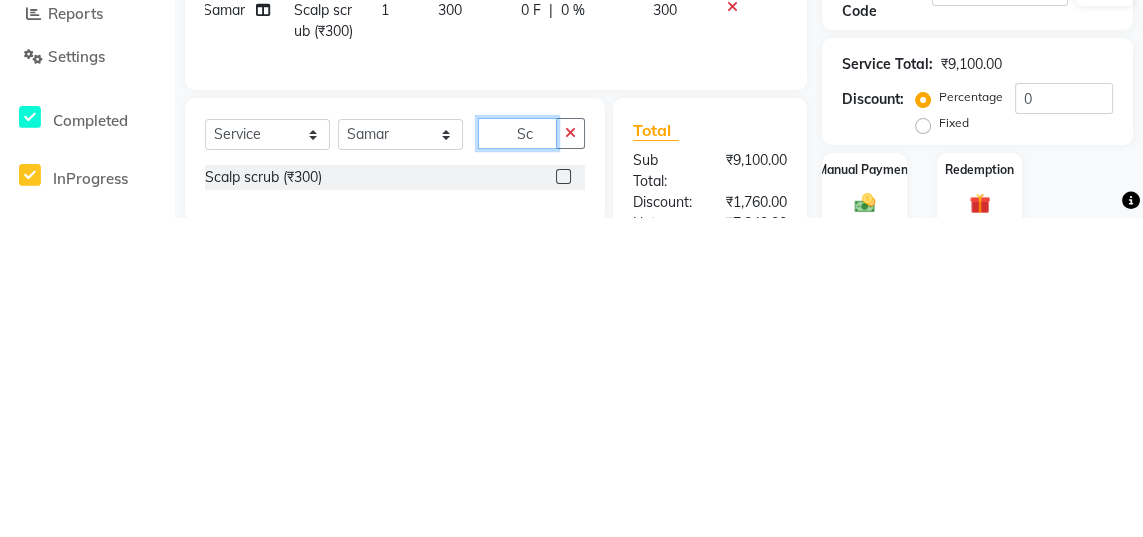 scroll, scrollTop: 133, scrollLeft: 0, axis: vertical 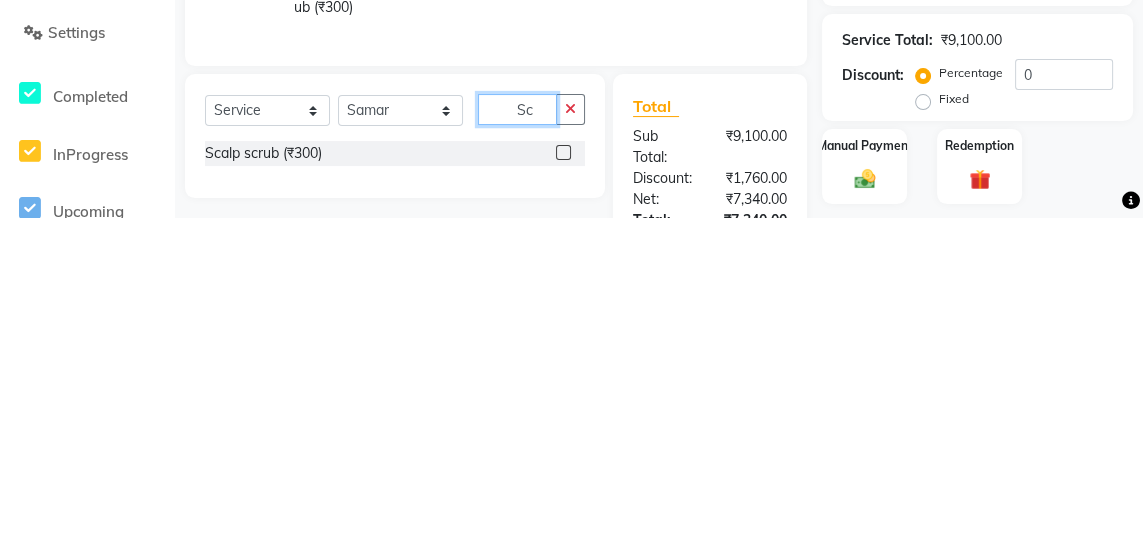type on "S" 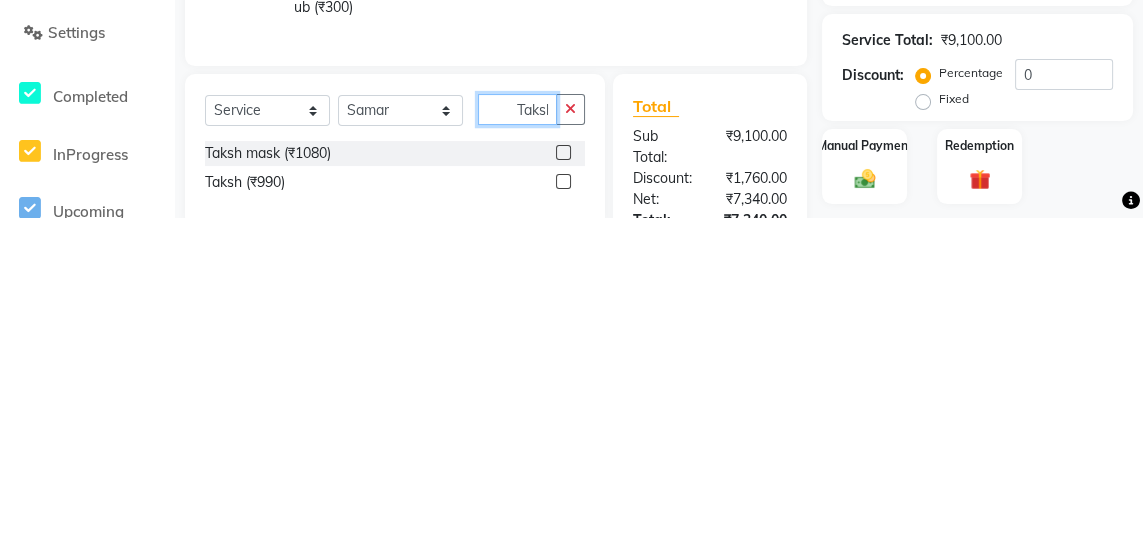 scroll, scrollTop: 0, scrollLeft: 5, axis: horizontal 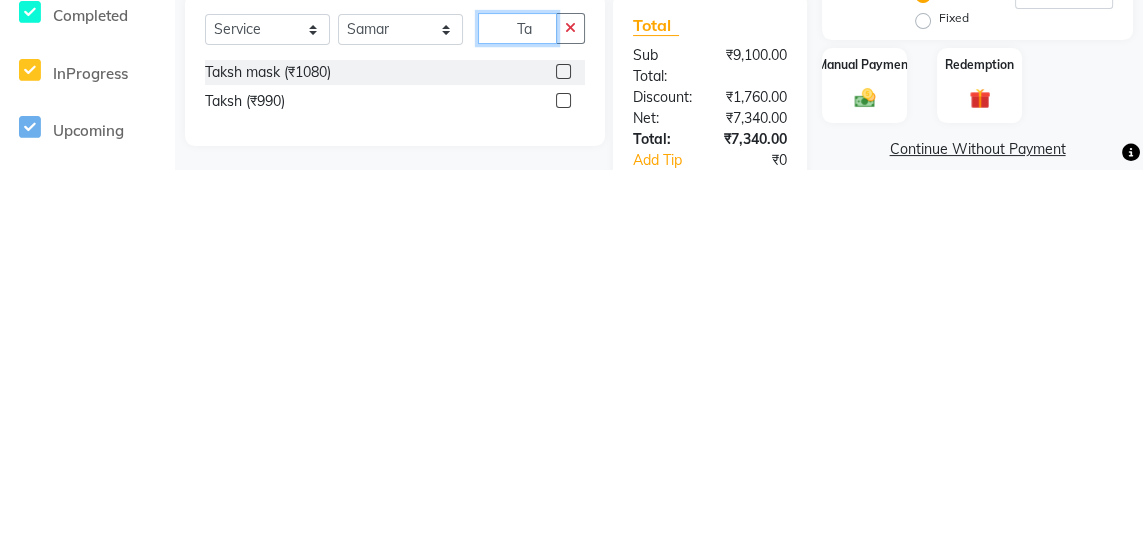 type on "T" 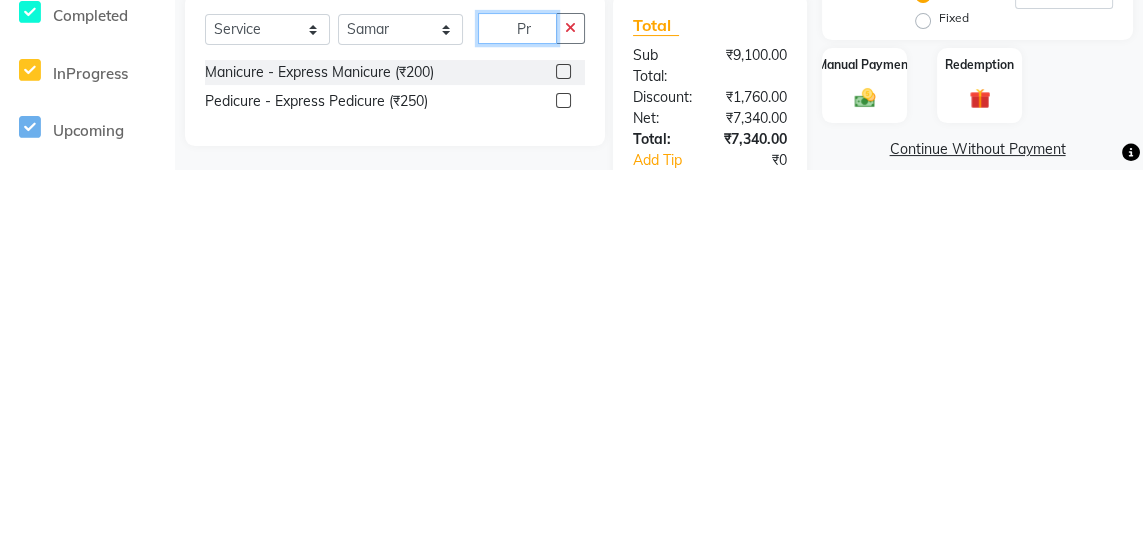 type on "Pr" 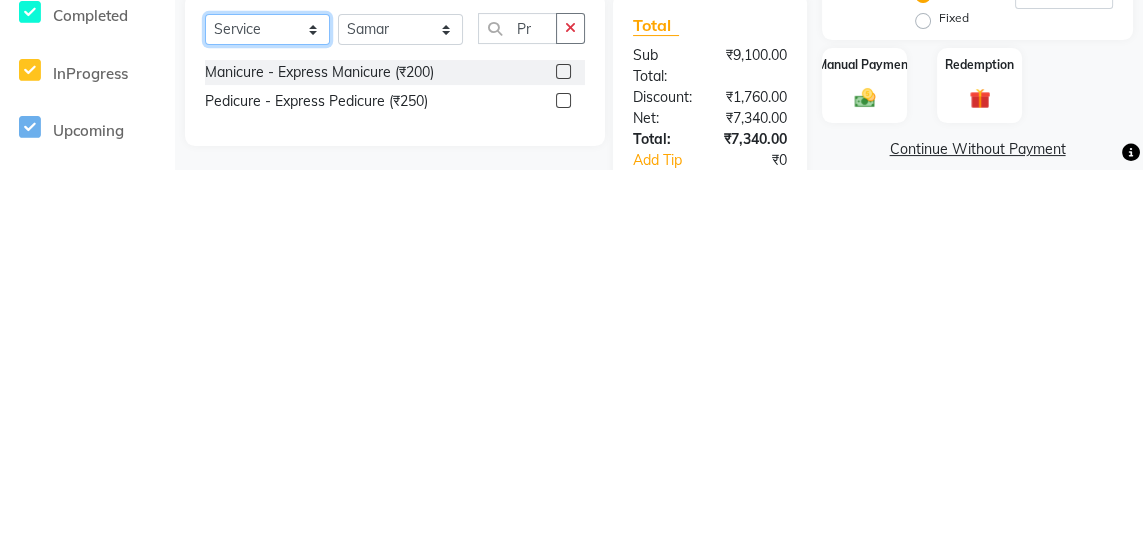click on "Select  Service  Product  Membership  Package Voucher Prepaid Gift Card" 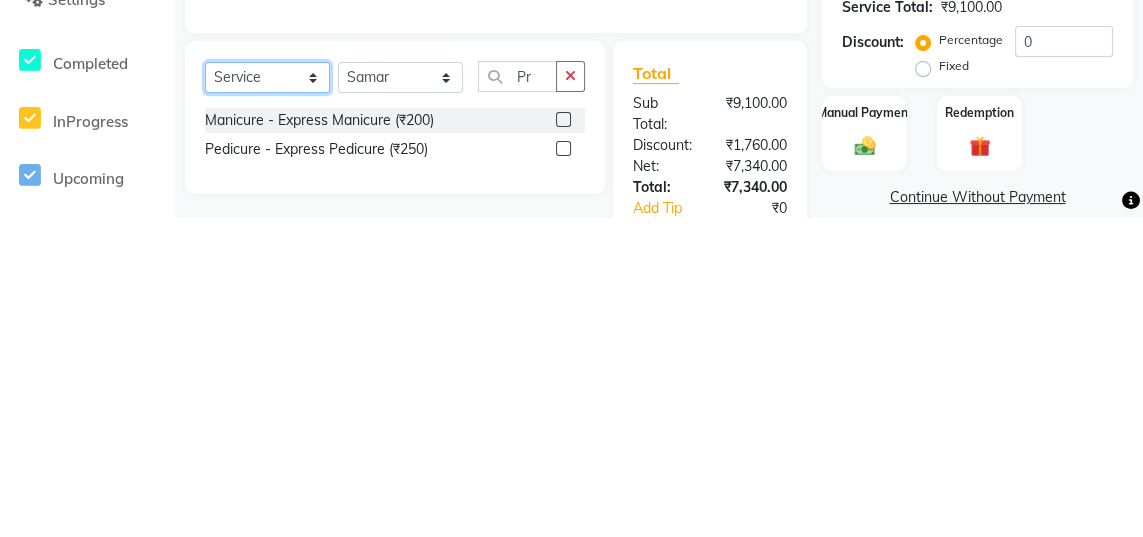 scroll, scrollTop: 166, scrollLeft: 0, axis: vertical 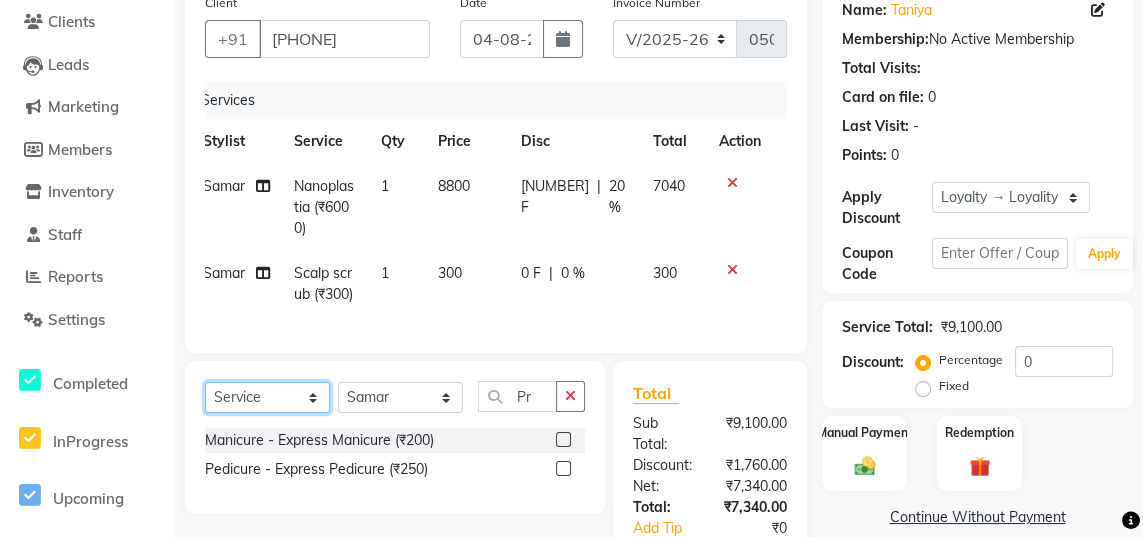 select on "product" 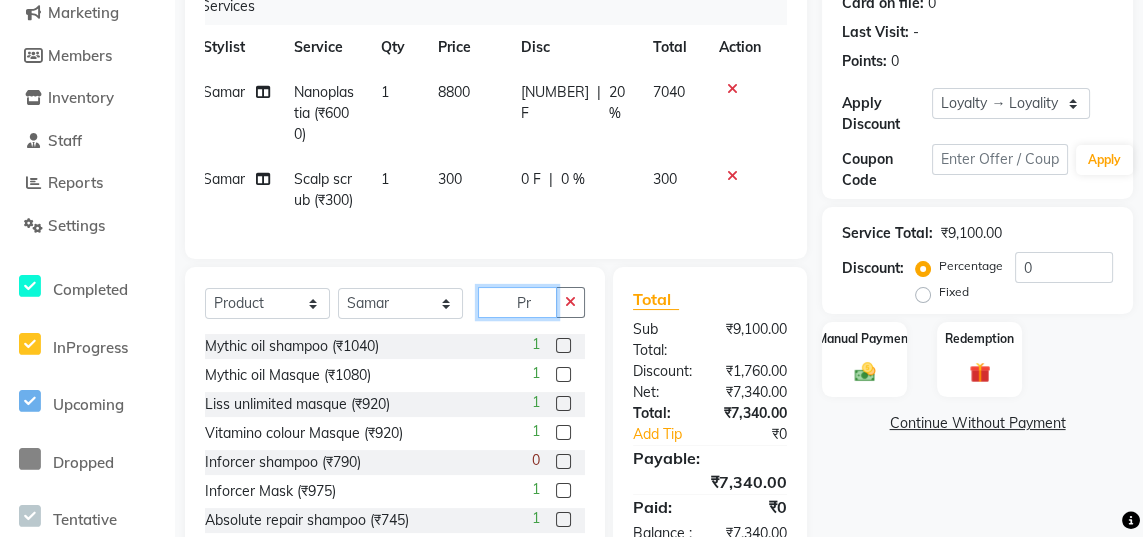 click on "Pr" 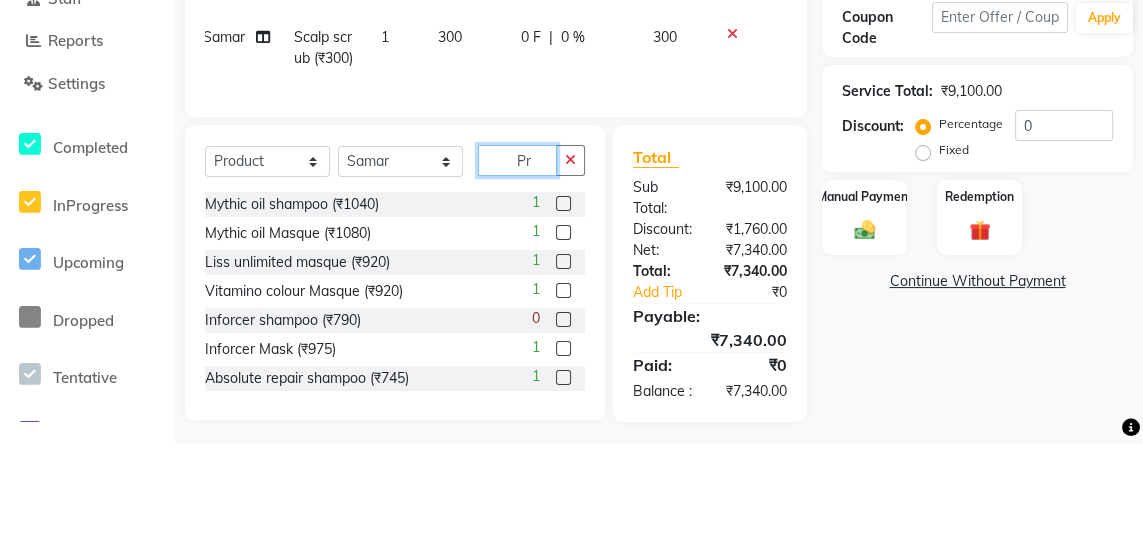 scroll, scrollTop: 309, scrollLeft: 0, axis: vertical 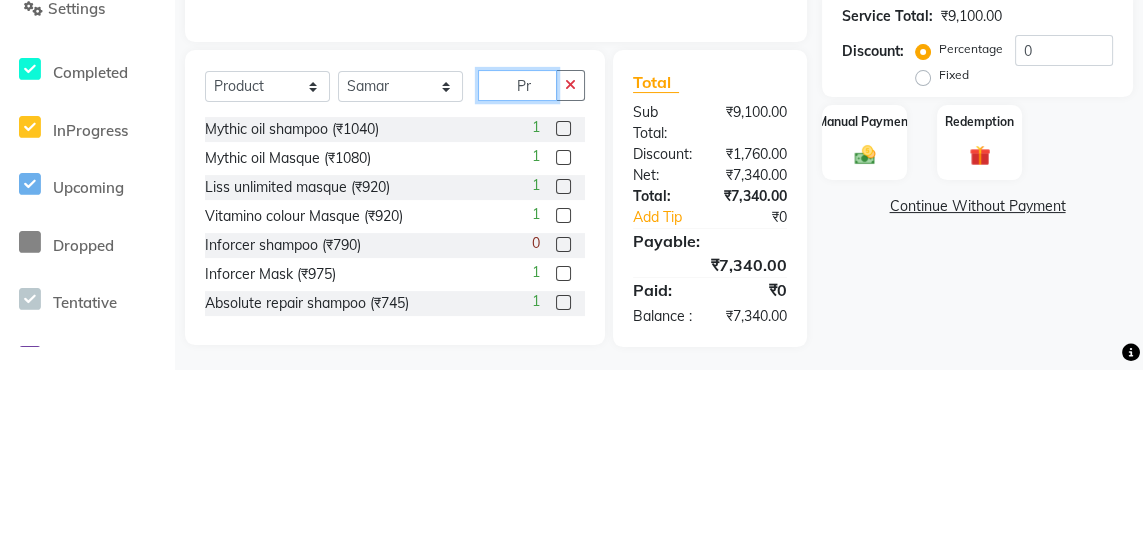 type on "P" 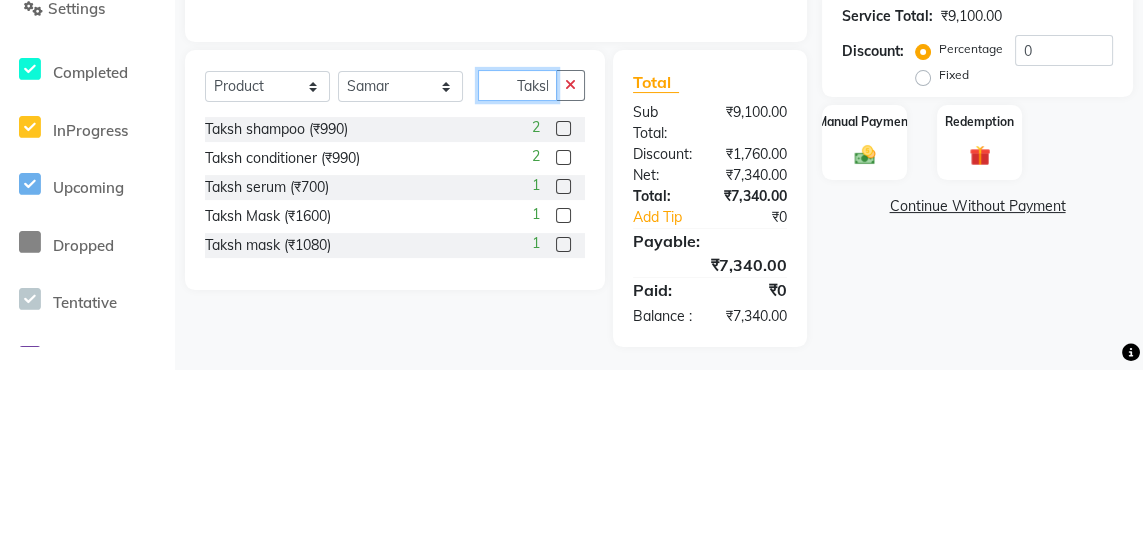 scroll, scrollTop: 0, scrollLeft: 5, axis: horizontal 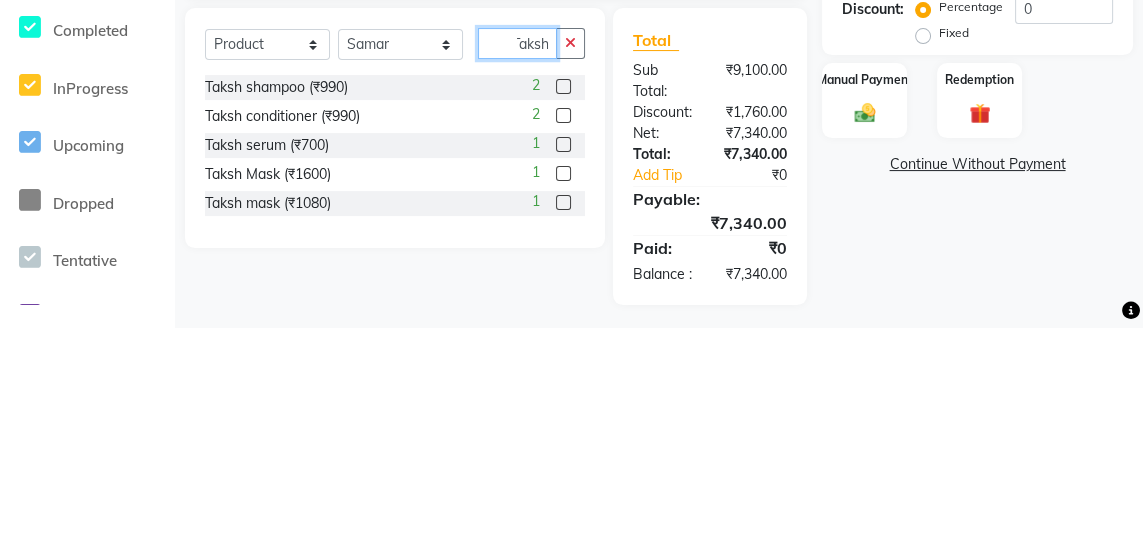 type on "Taksh" 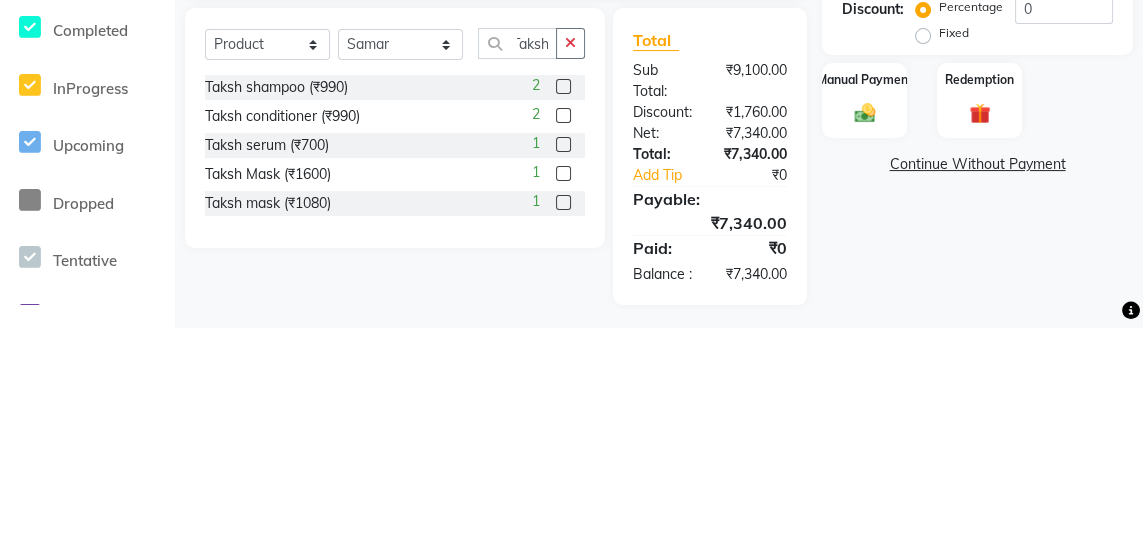 click 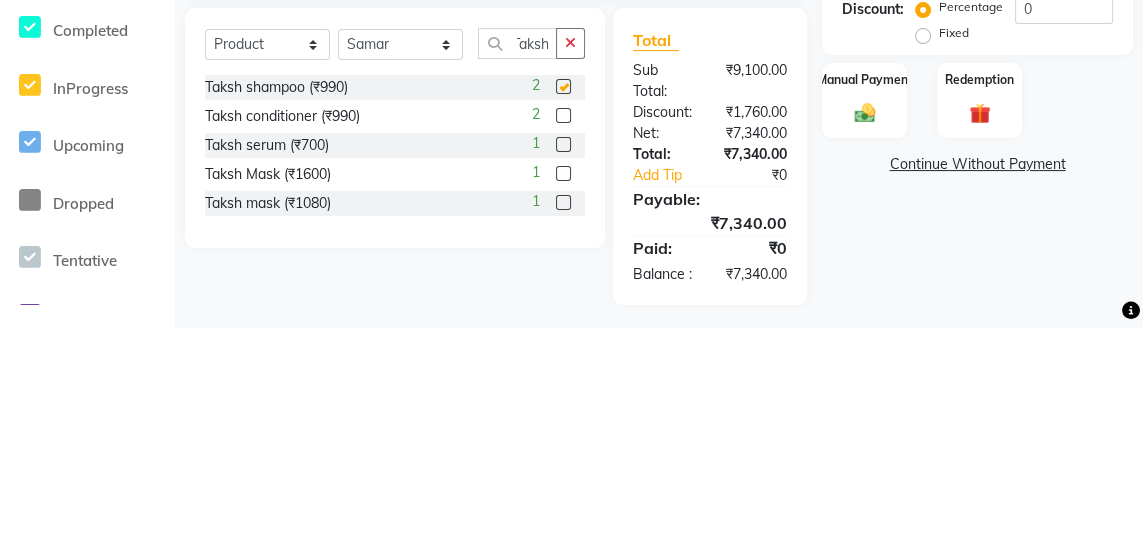 scroll, scrollTop: 309, scrollLeft: 0, axis: vertical 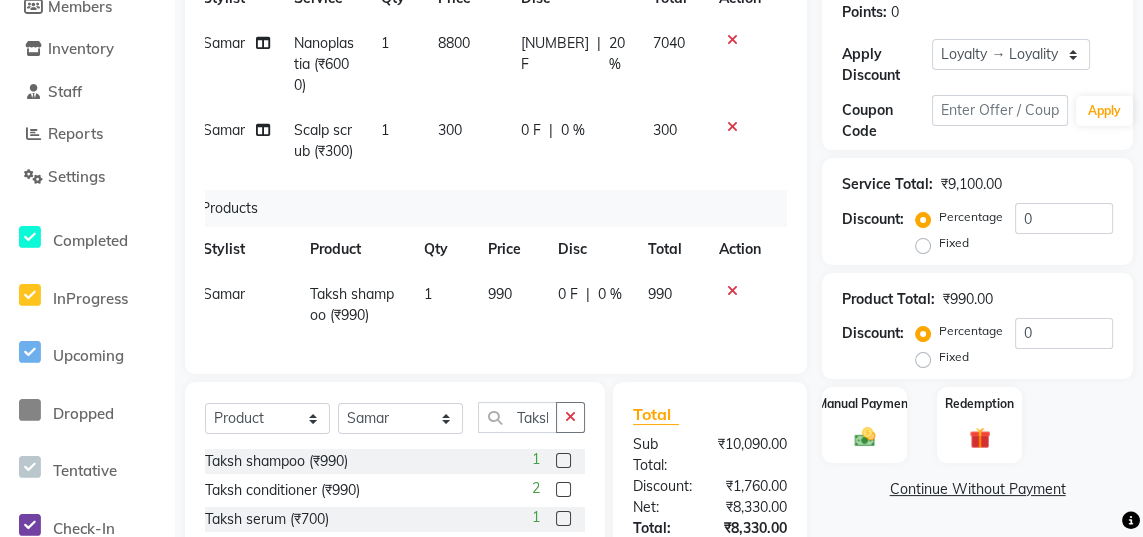 checkbox on "false" 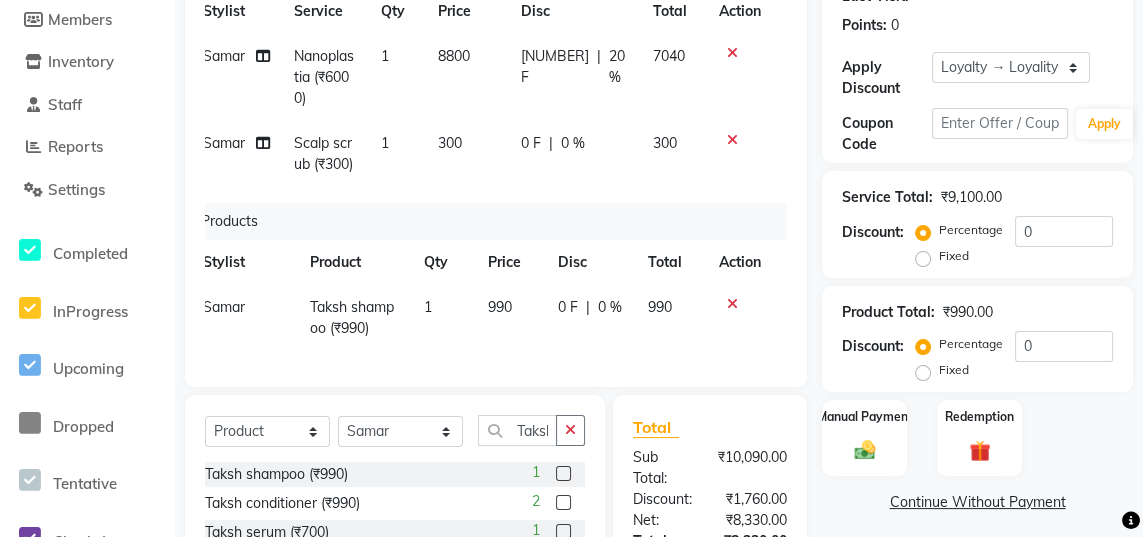 click 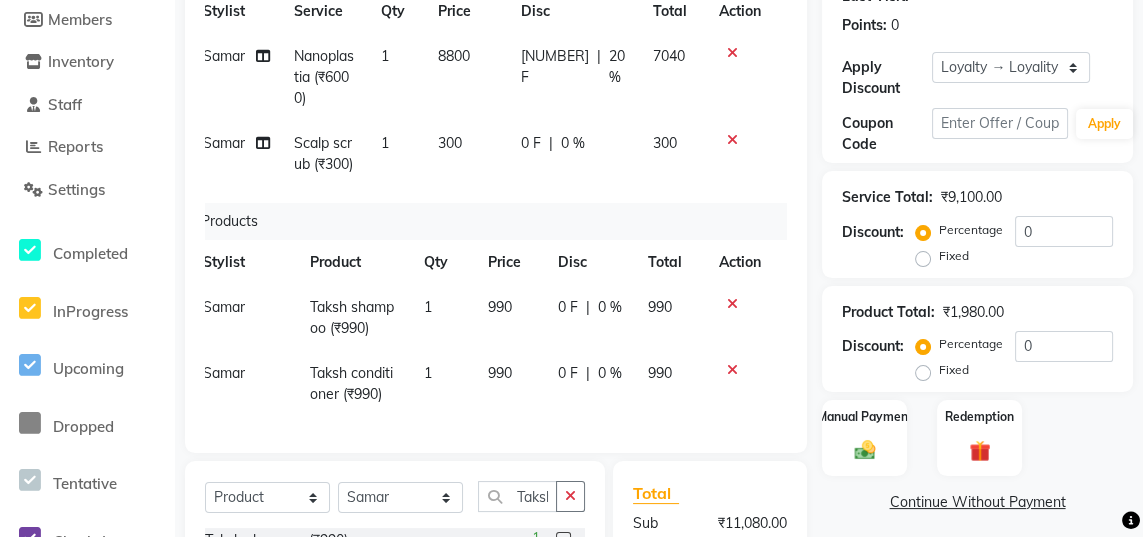 checkbox on "false" 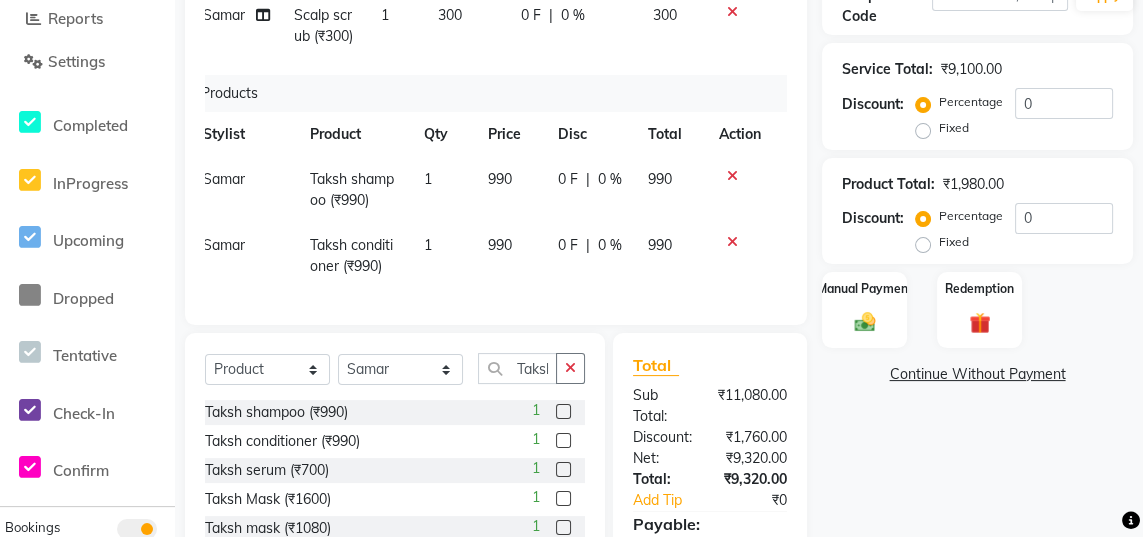 scroll, scrollTop: 491, scrollLeft: 0, axis: vertical 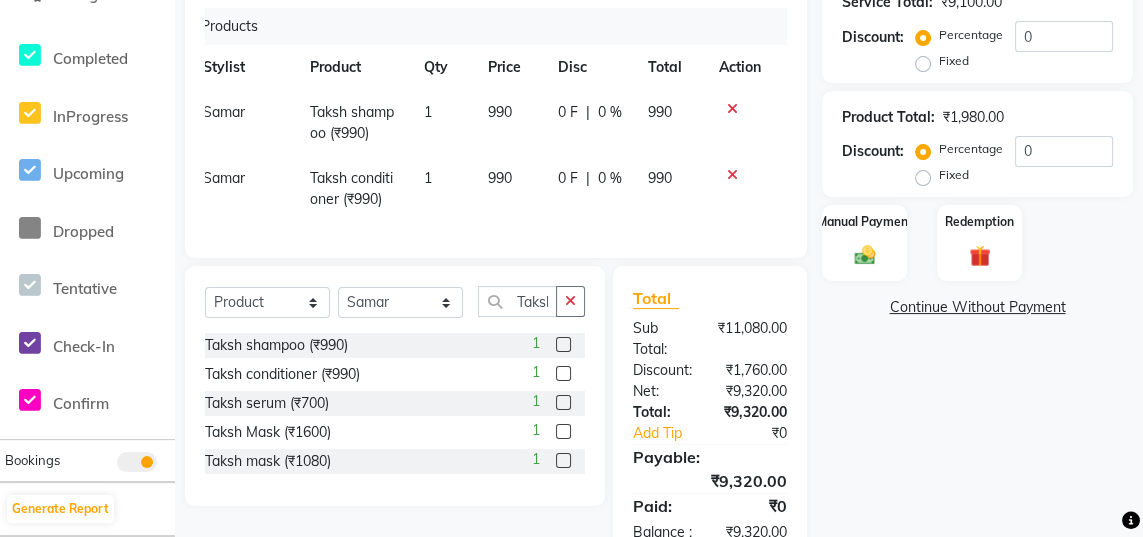 click 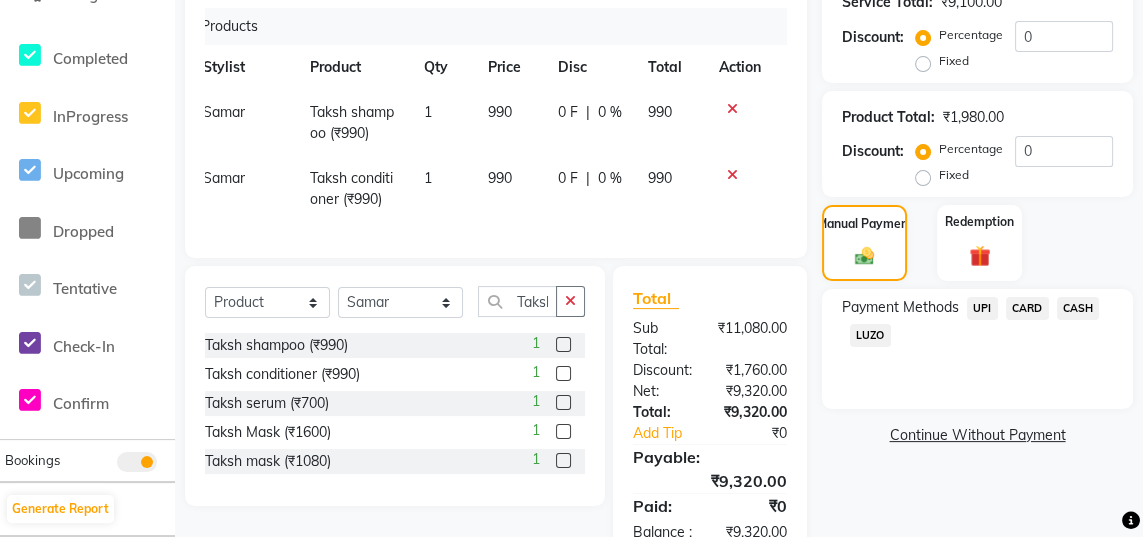 click on "CASH" 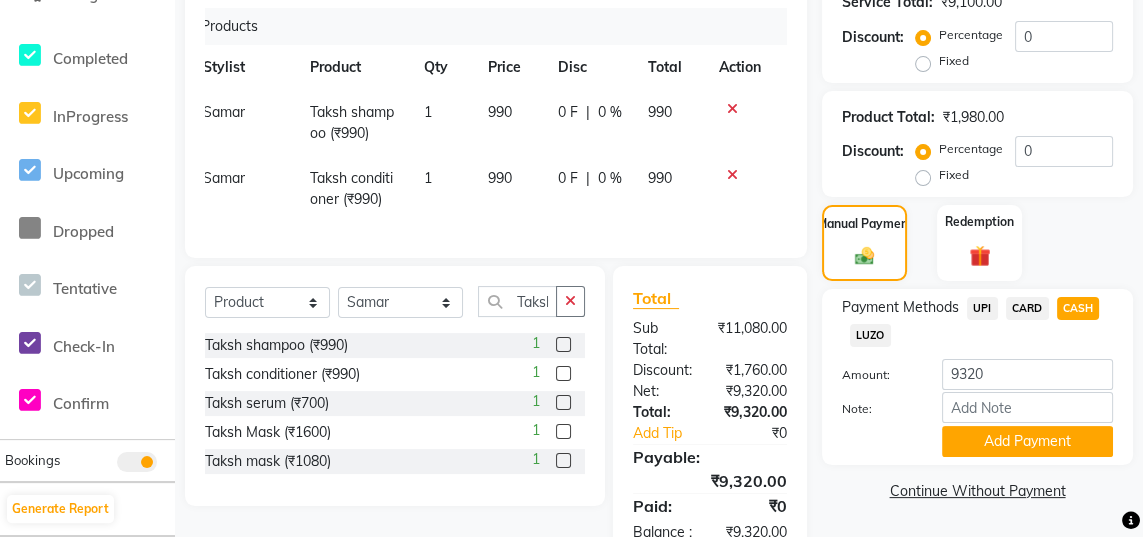 click on "Add Payment" 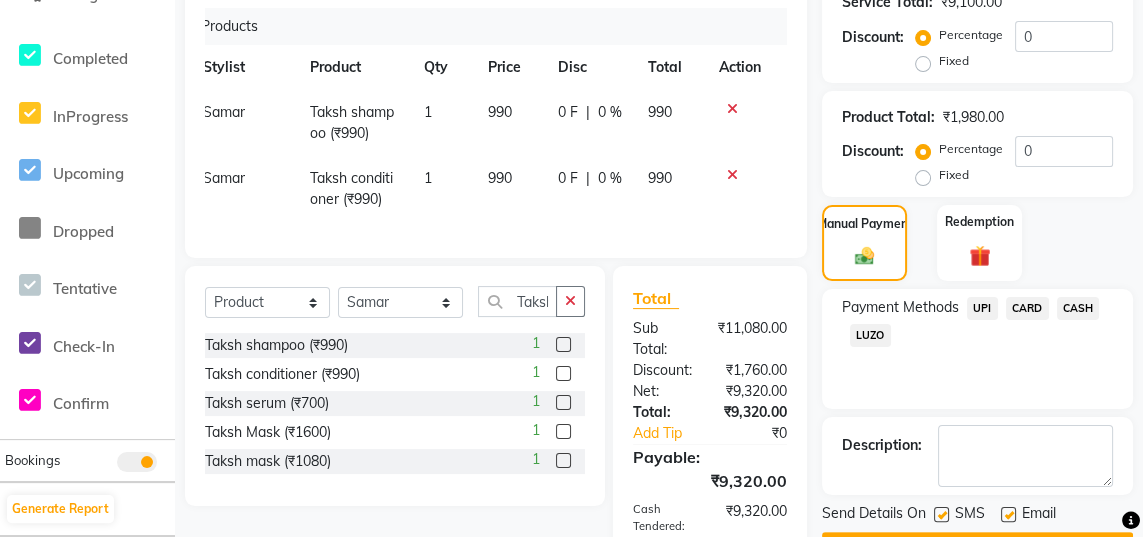 click on "Checkout" 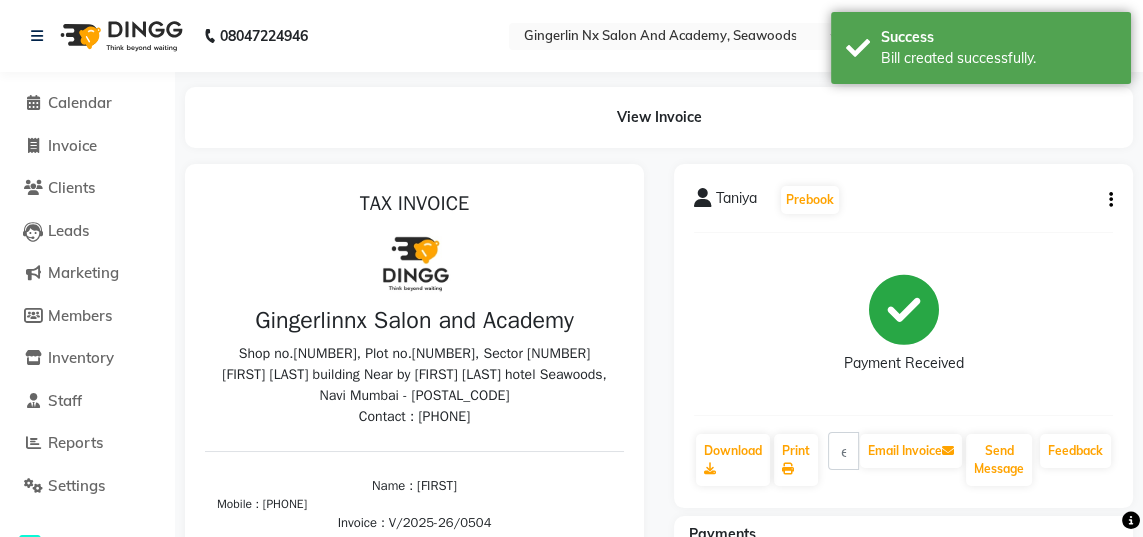 scroll, scrollTop: 0, scrollLeft: 0, axis: both 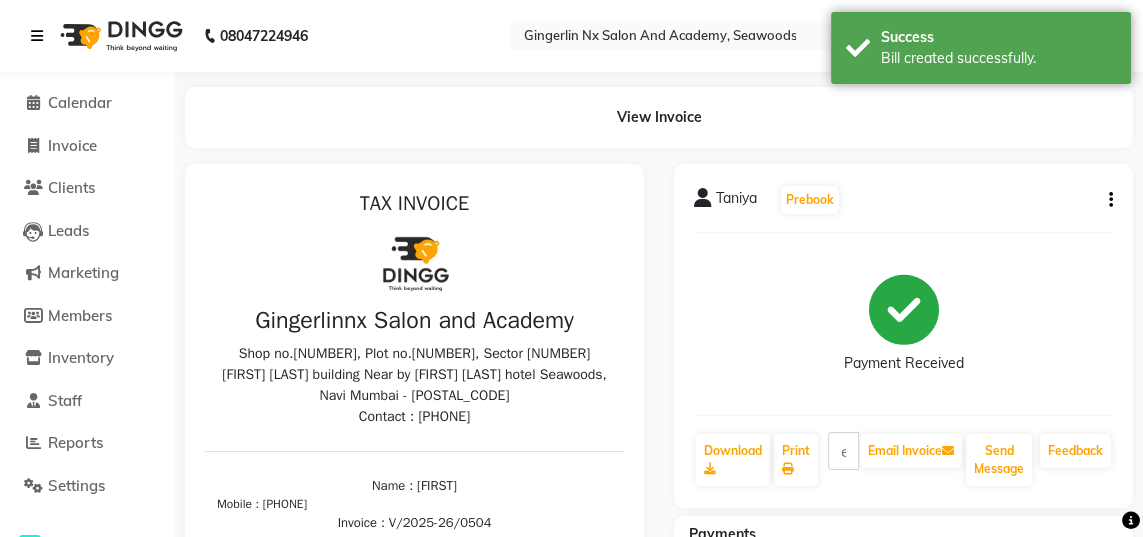 click at bounding box center (37, 36) 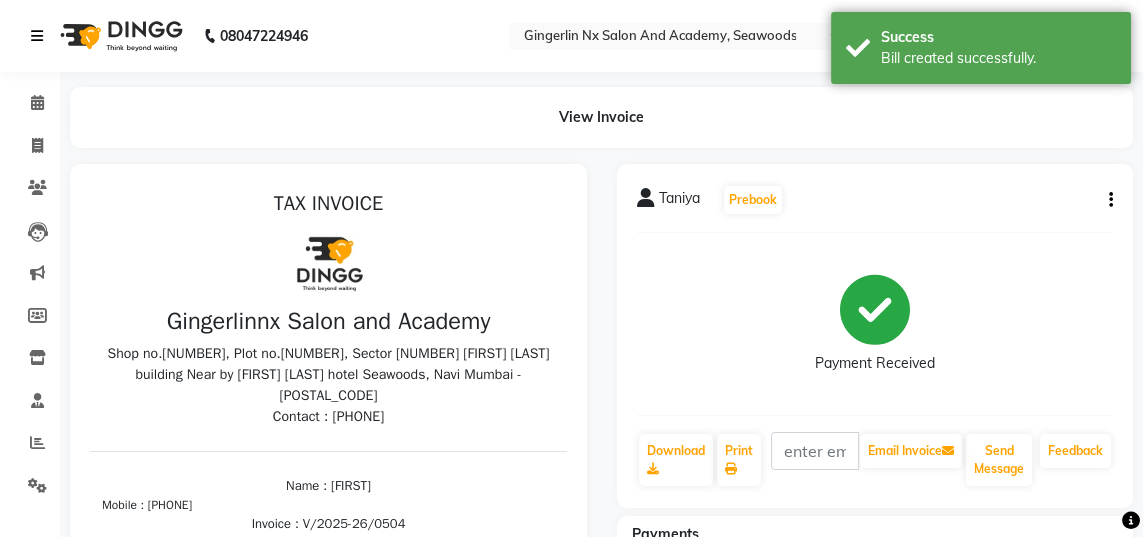click at bounding box center (37, 36) 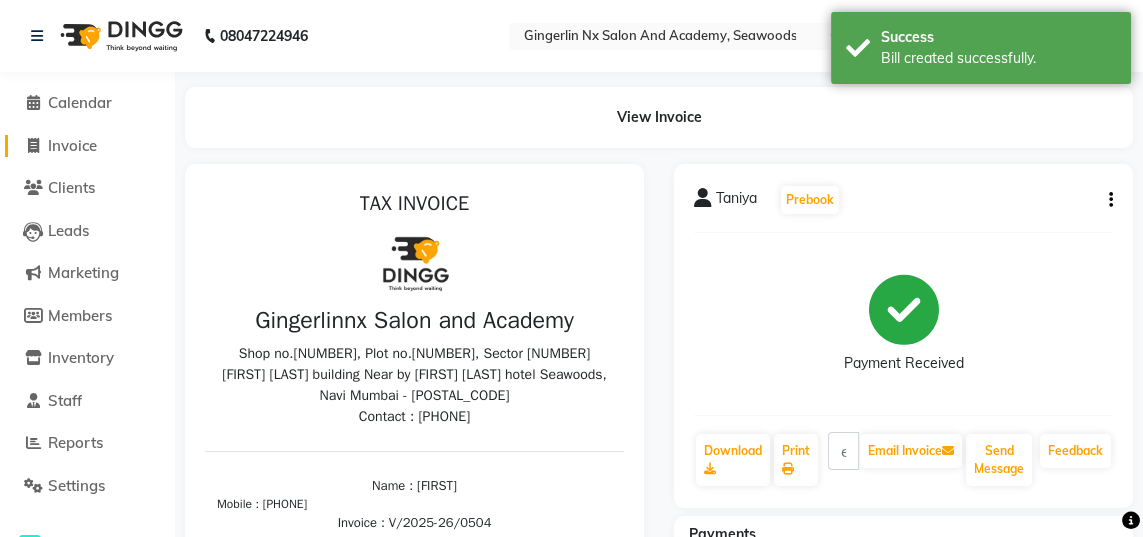 click on "Invoice" 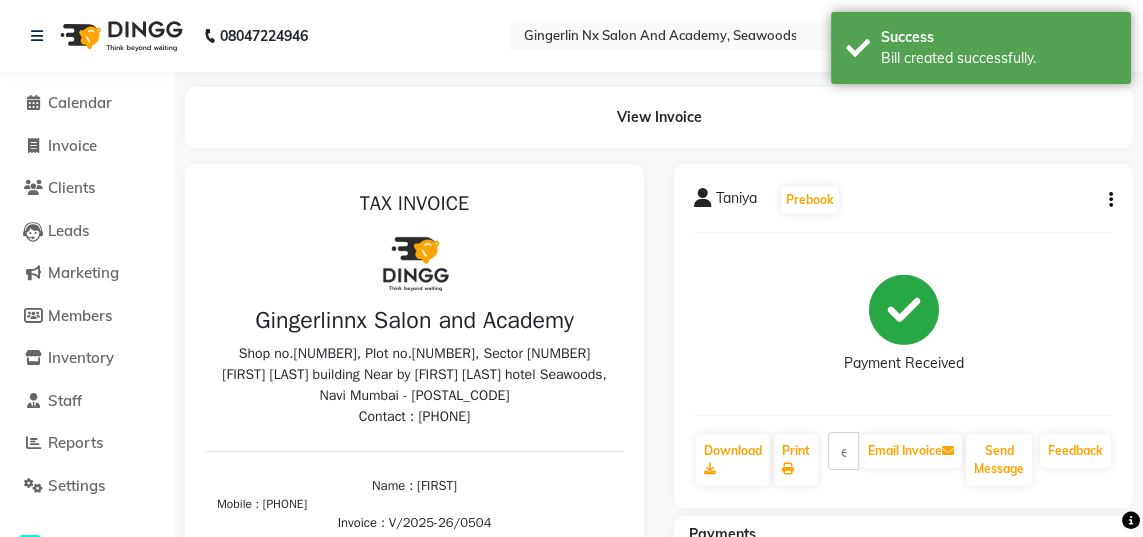 select on "480" 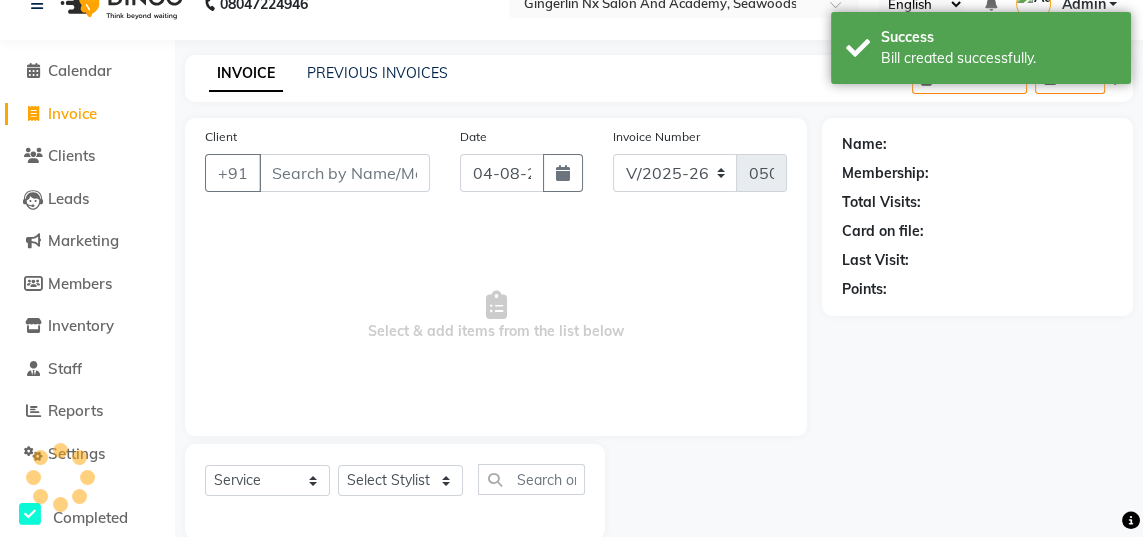 scroll, scrollTop: 62, scrollLeft: 0, axis: vertical 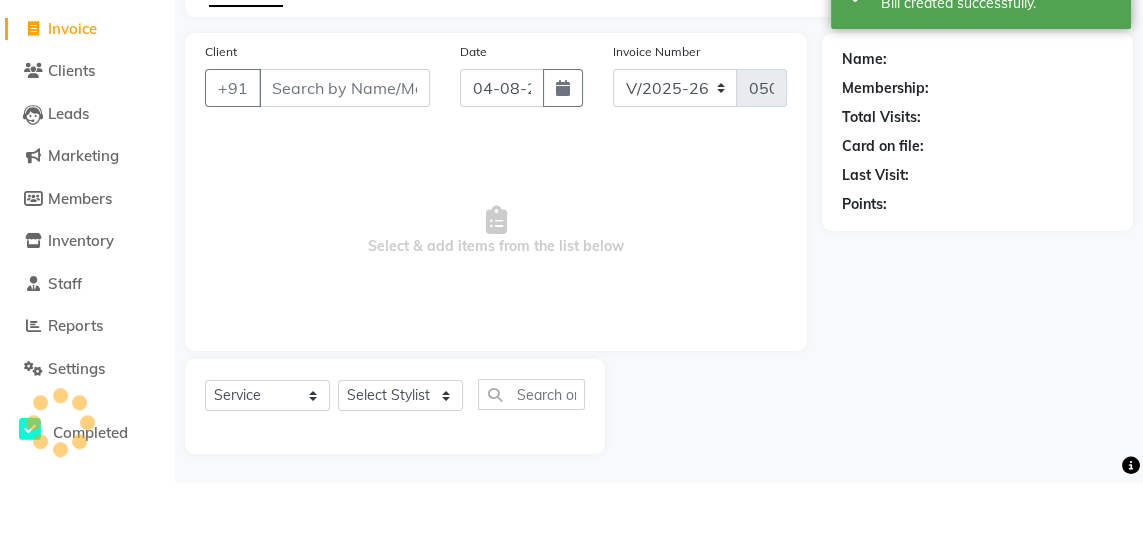 select on "membership" 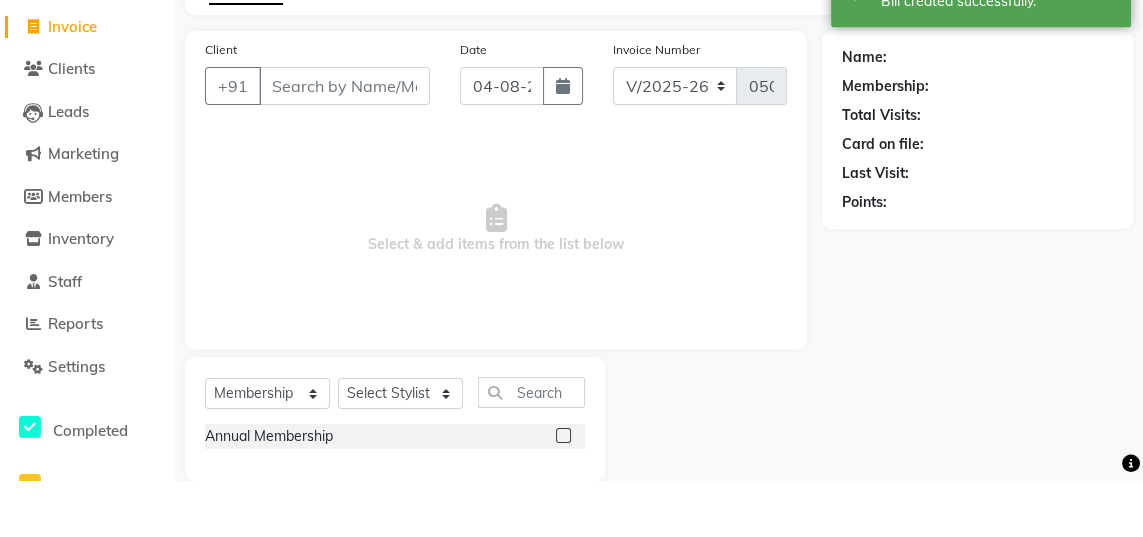 type on "x" 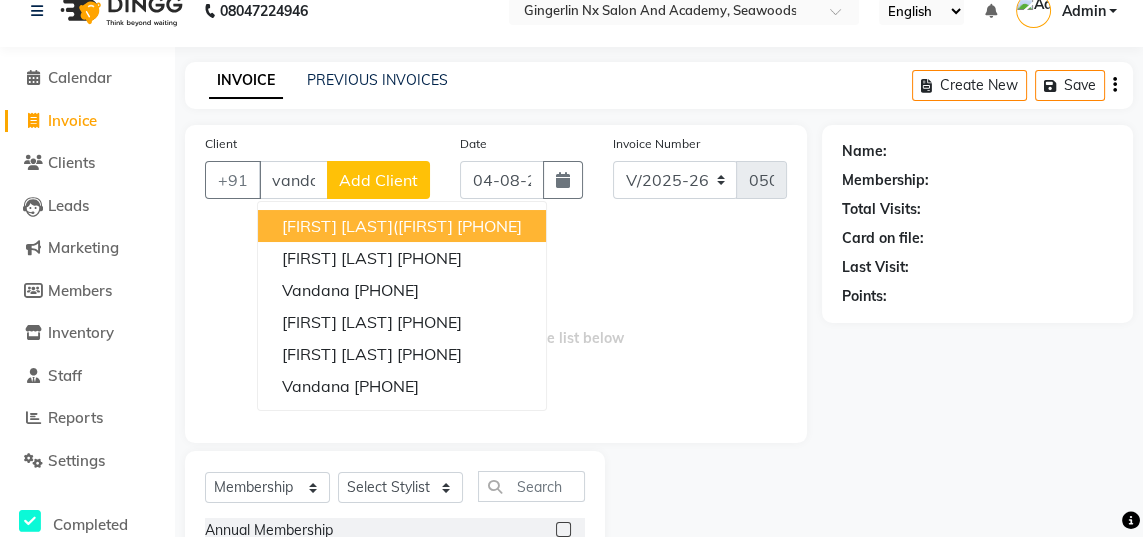 scroll, scrollTop: 0, scrollLeft: 0, axis: both 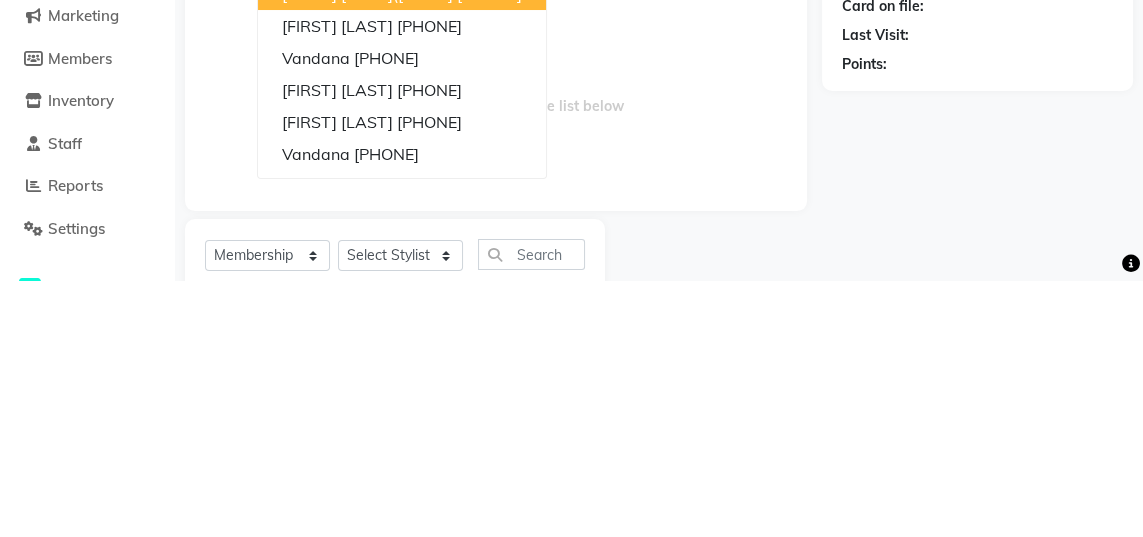 click on "Vandana Jadhav  7021913193" at bounding box center [402, 347] 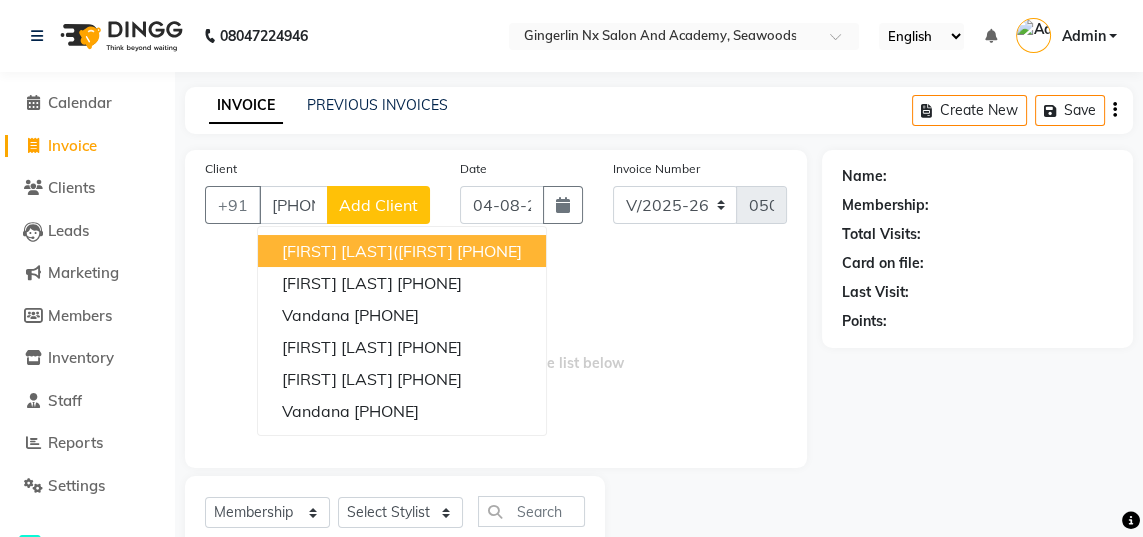 scroll, scrollTop: 93, scrollLeft: 0, axis: vertical 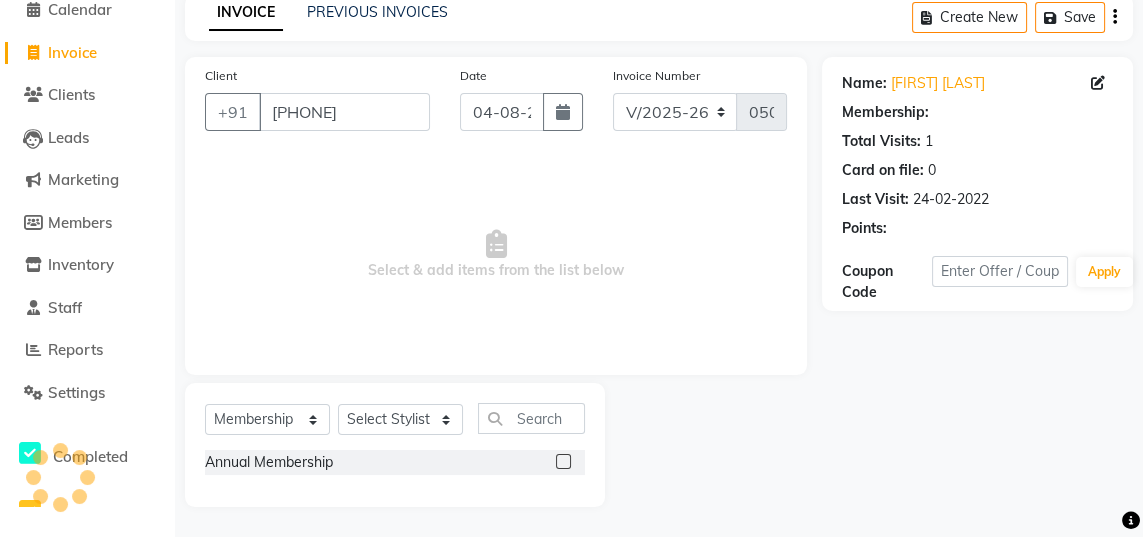 select on "1: Object" 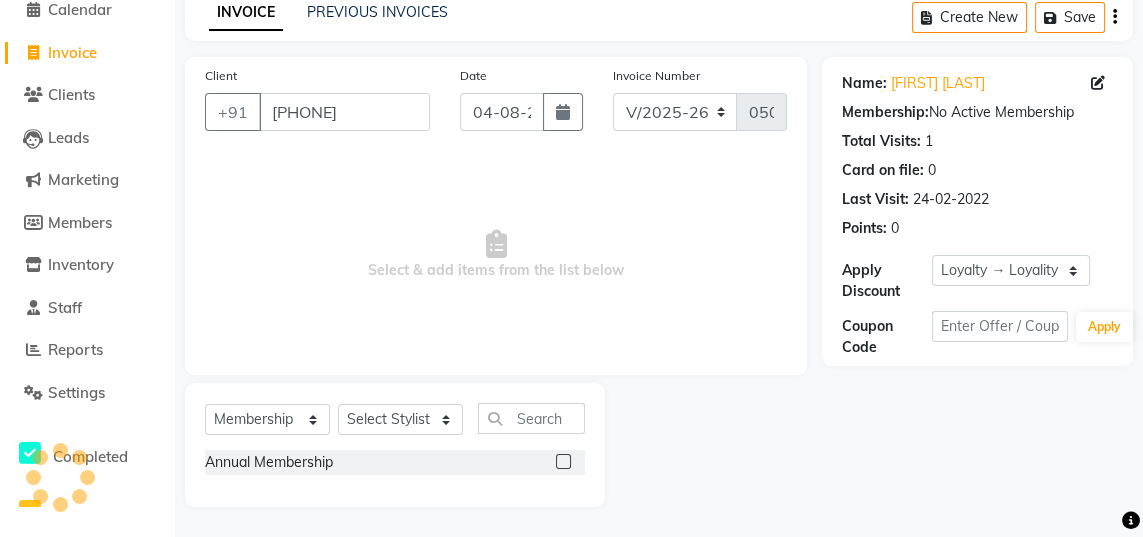 click on "Annual Membership" 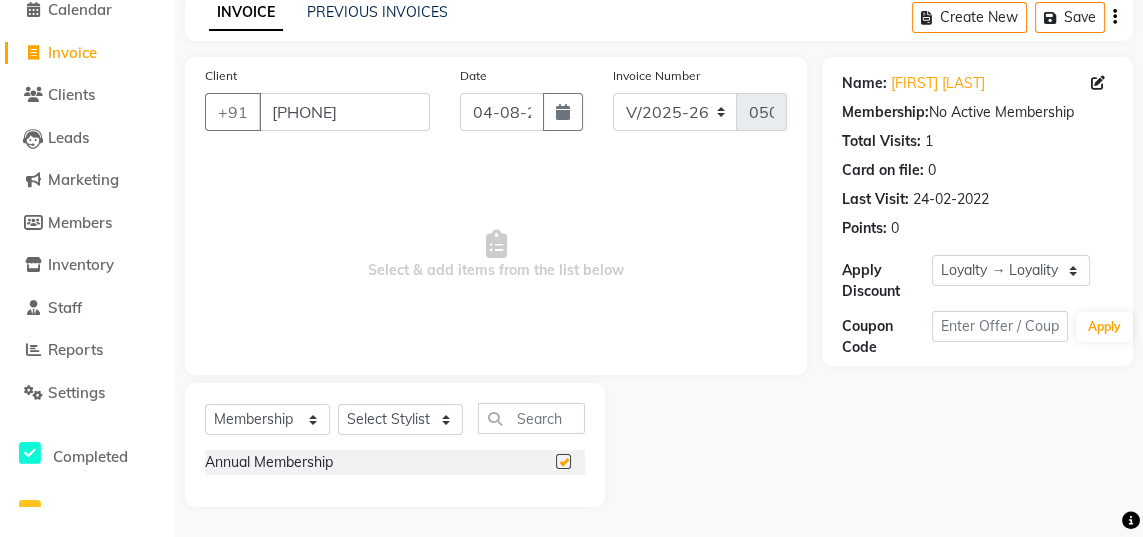 checkbox on "false" 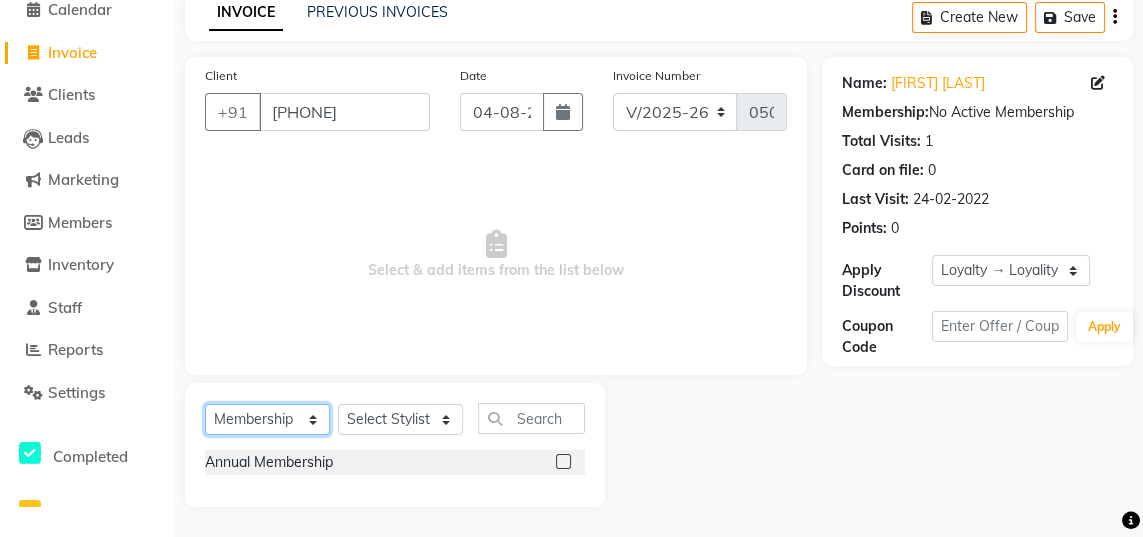 click on "Select  Service  Product  Membership  Package Voucher Prepaid Gift Card" 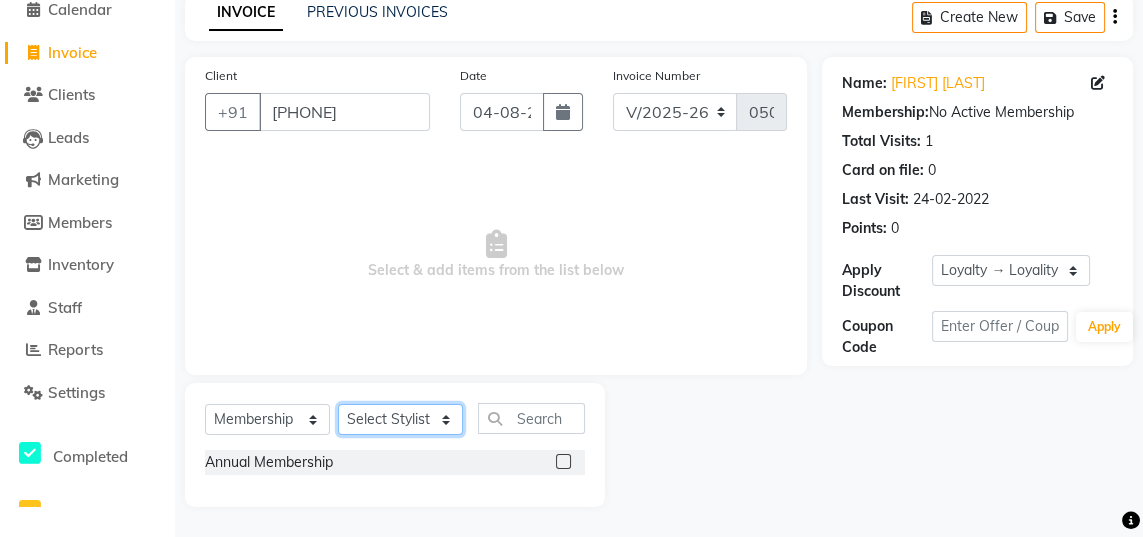 click on "Select Stylist Jaya Sajida Samar Sashina Sheetal Tosif" 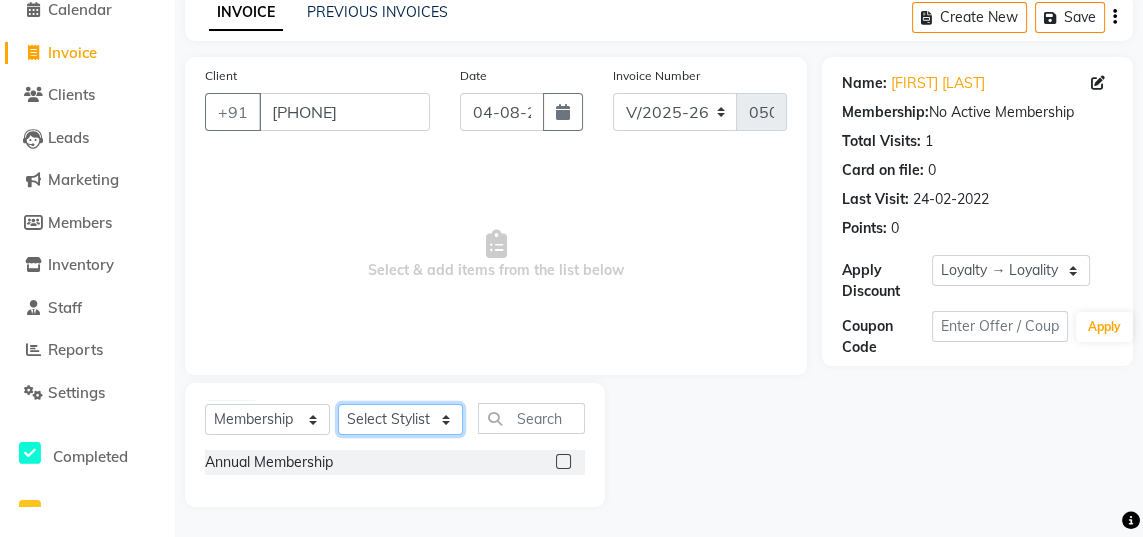 select on "84215" 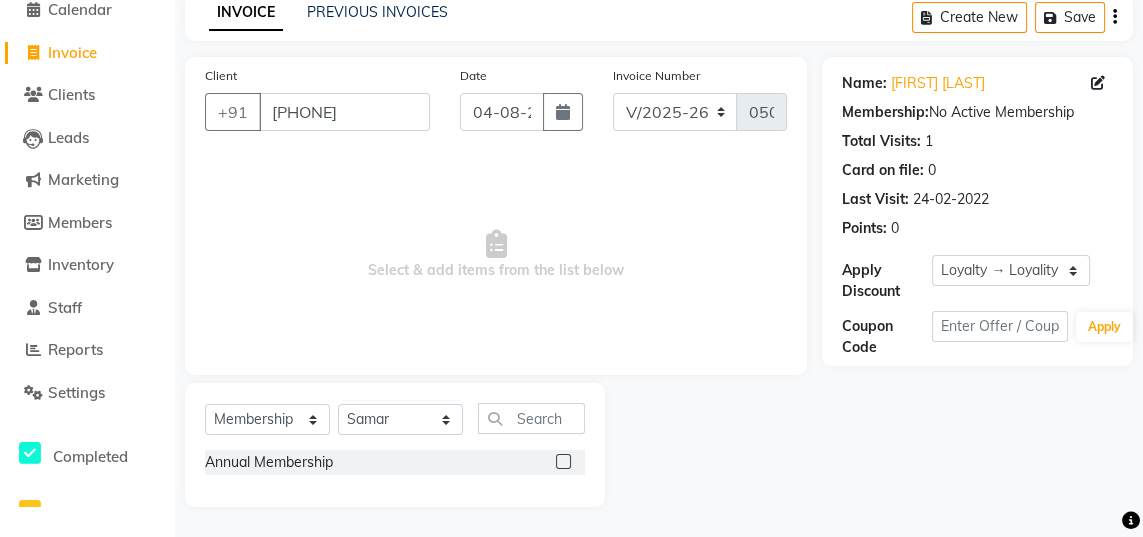 click 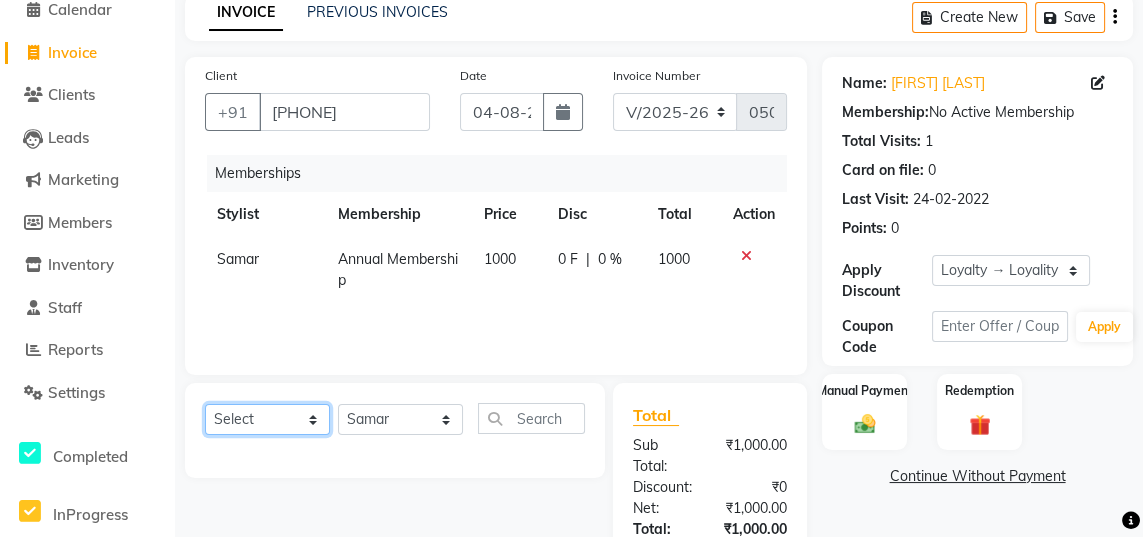 click on "Select  Service  Product  Package Voucher Prepaid Gift Card" 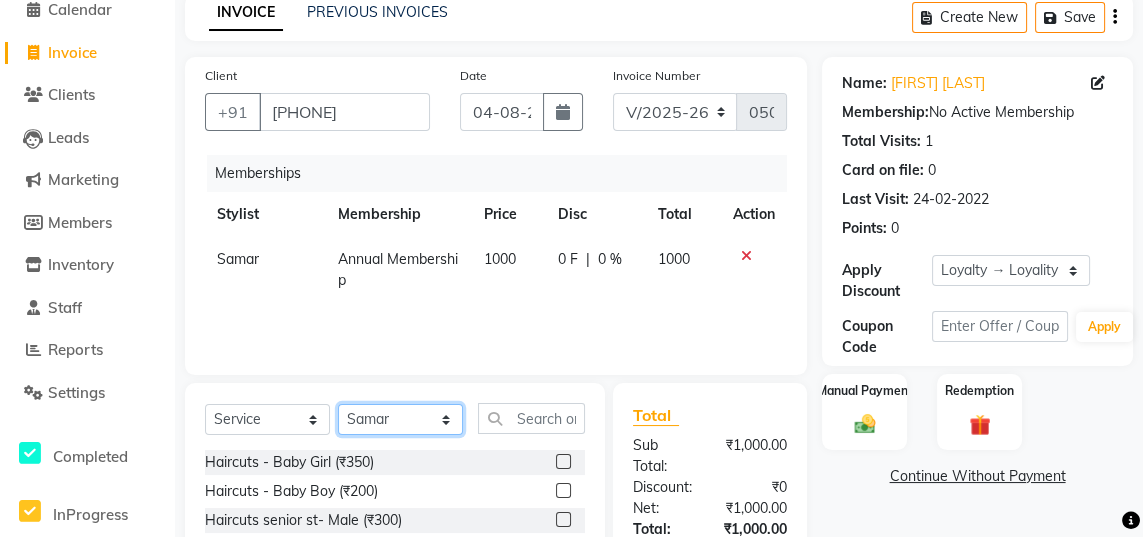 click on "Select Stylist Jaya Sajida Samar Sashina Sheetal Tosif" 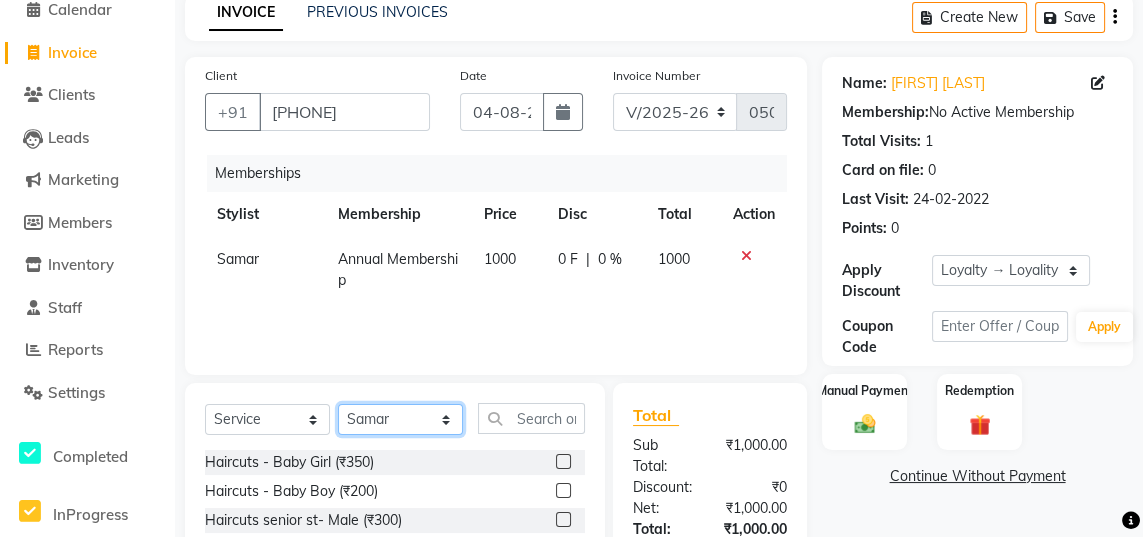 select on "47531" 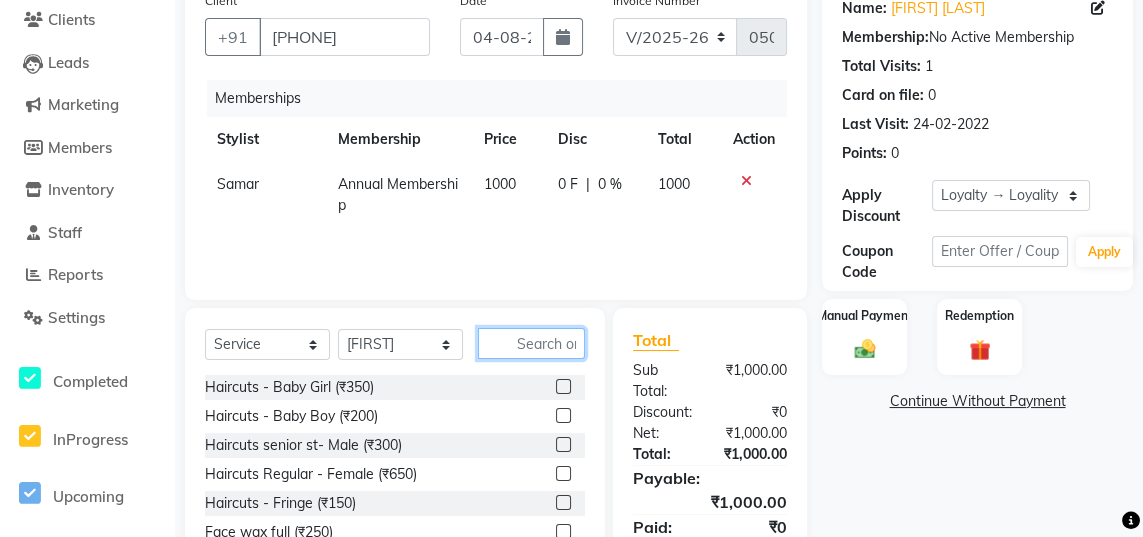 click 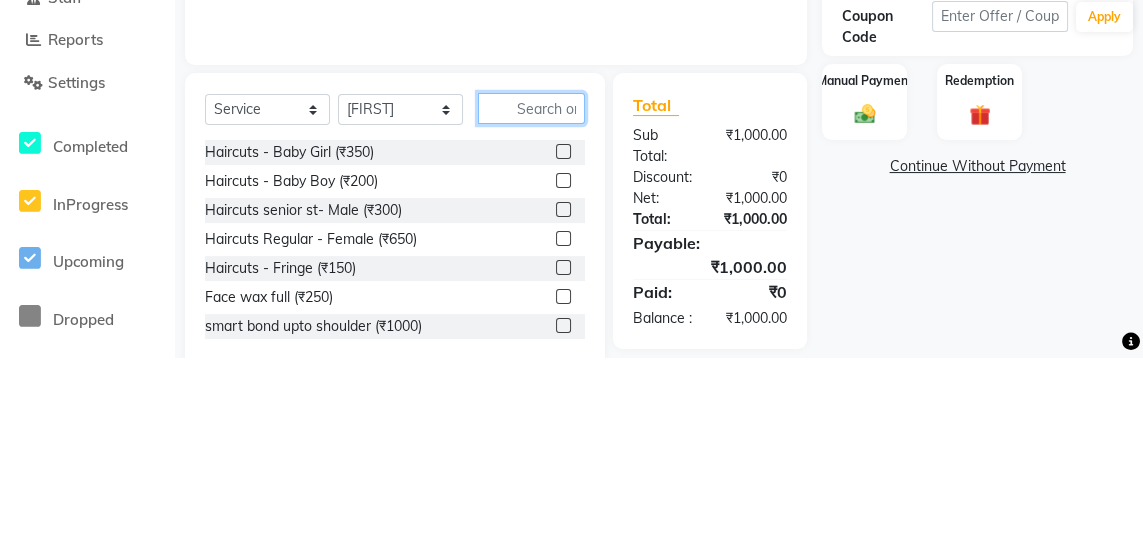 scroll, scrollTop: 224, scrollLeft: 0, axis: vertical 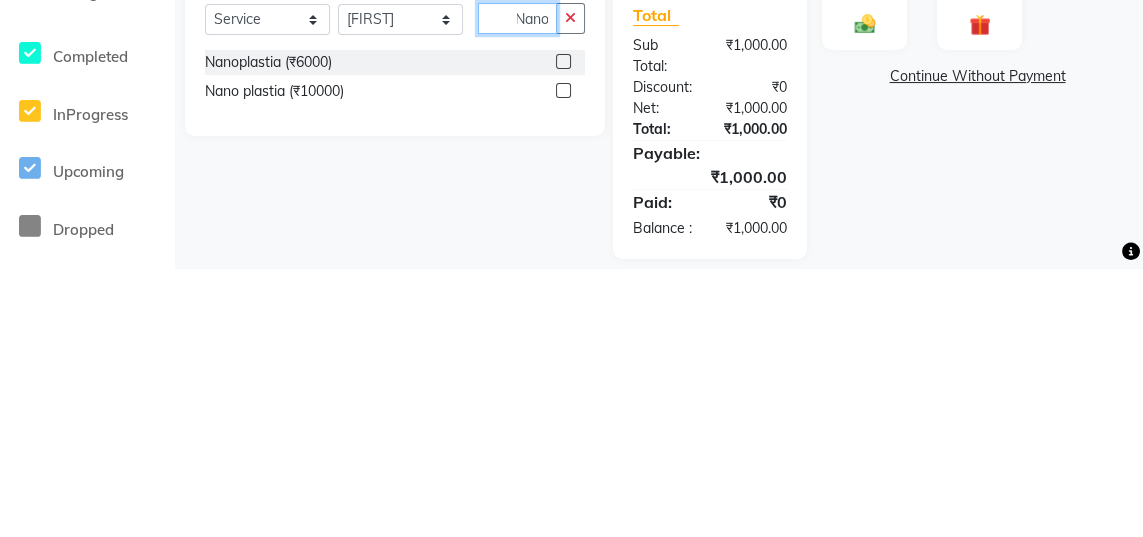 type on "Nano" 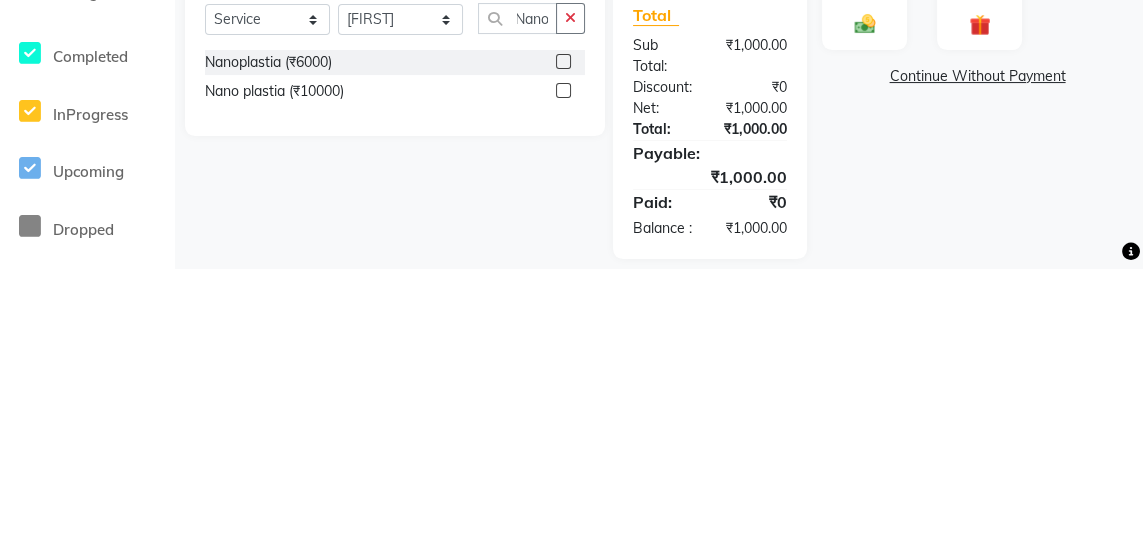 click 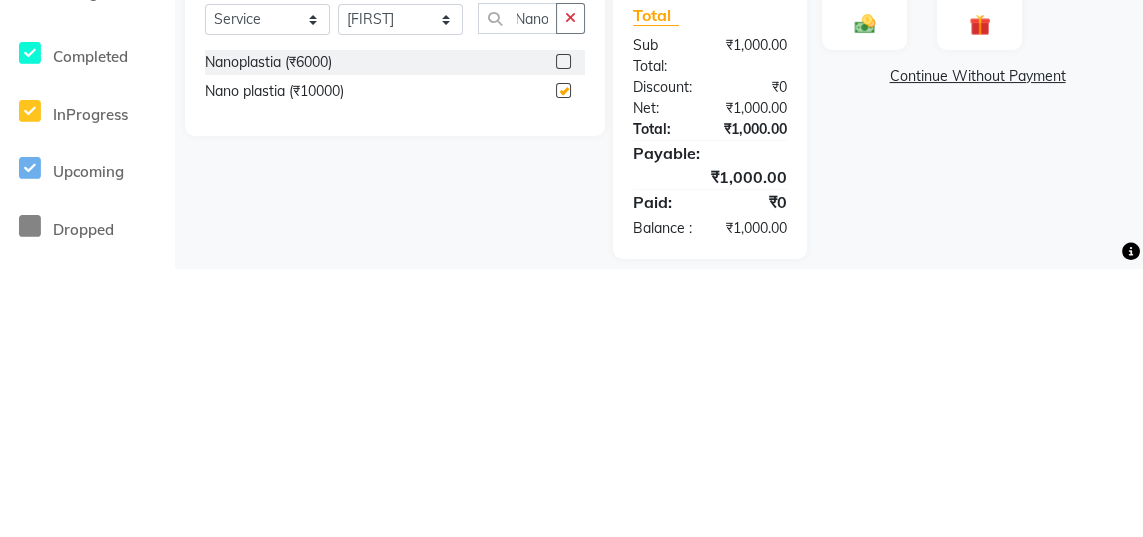 scroll, scrollTop: 224, scrollLeft: 0, axis: vertical 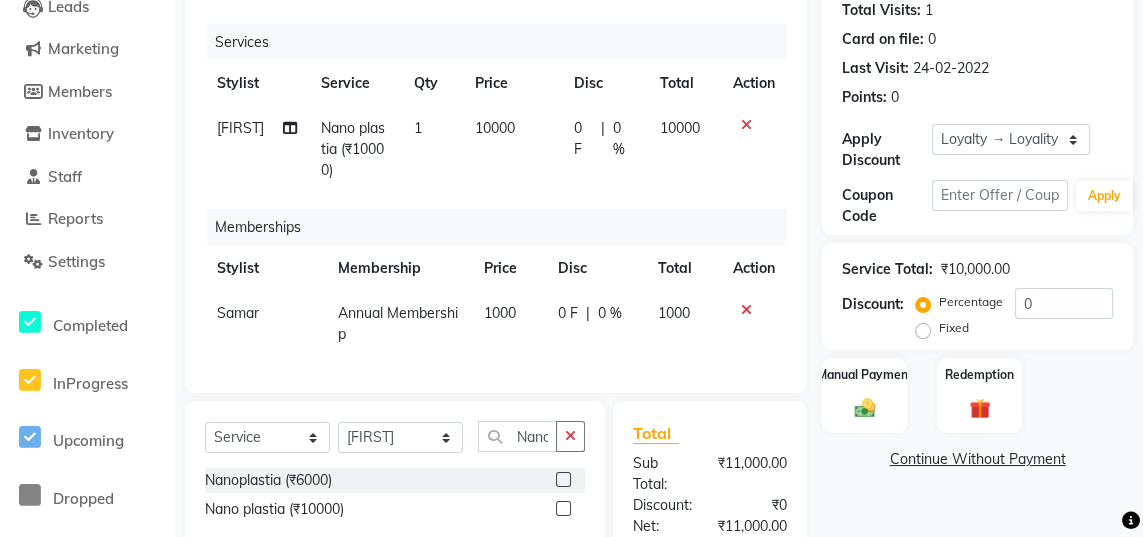 checkbox on "false" 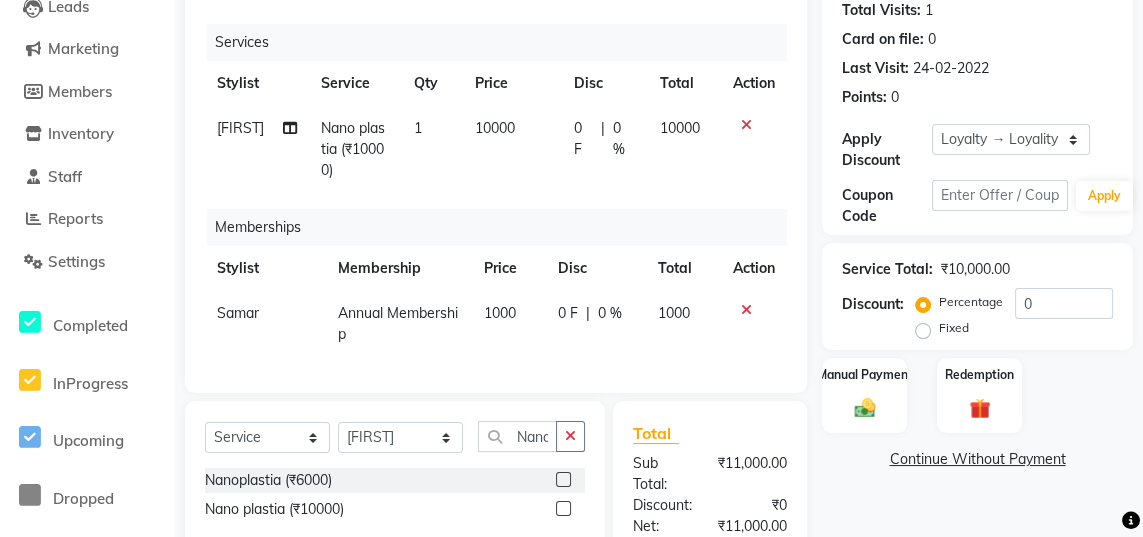 click on "10000" 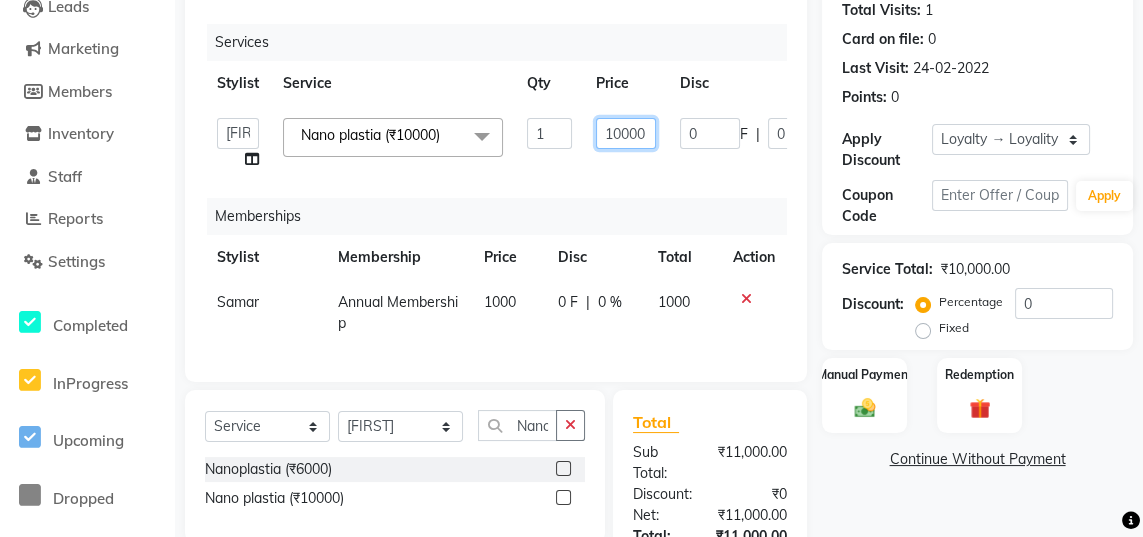 click on "10000" 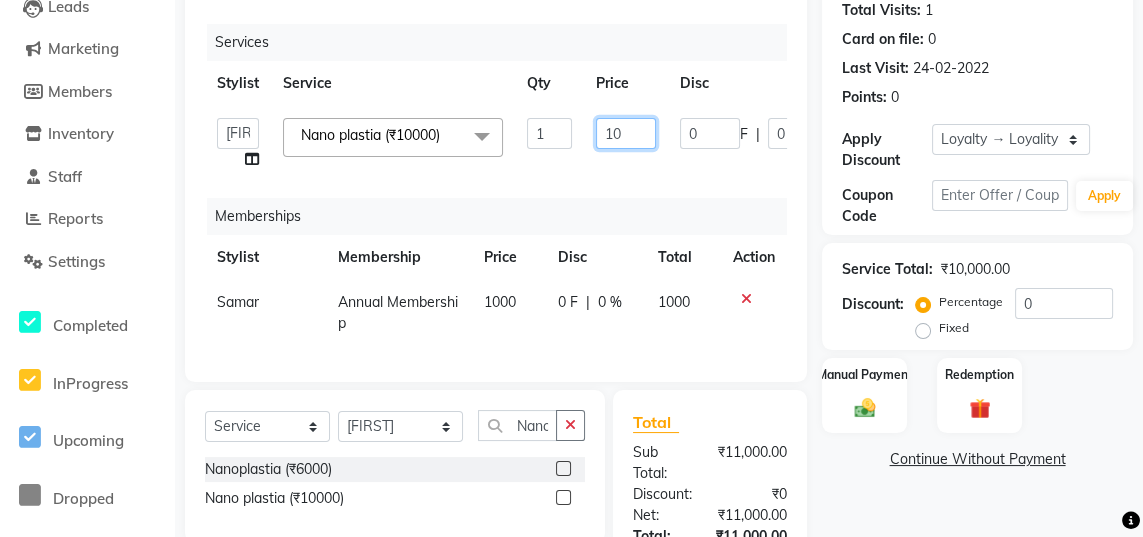 type on "1" 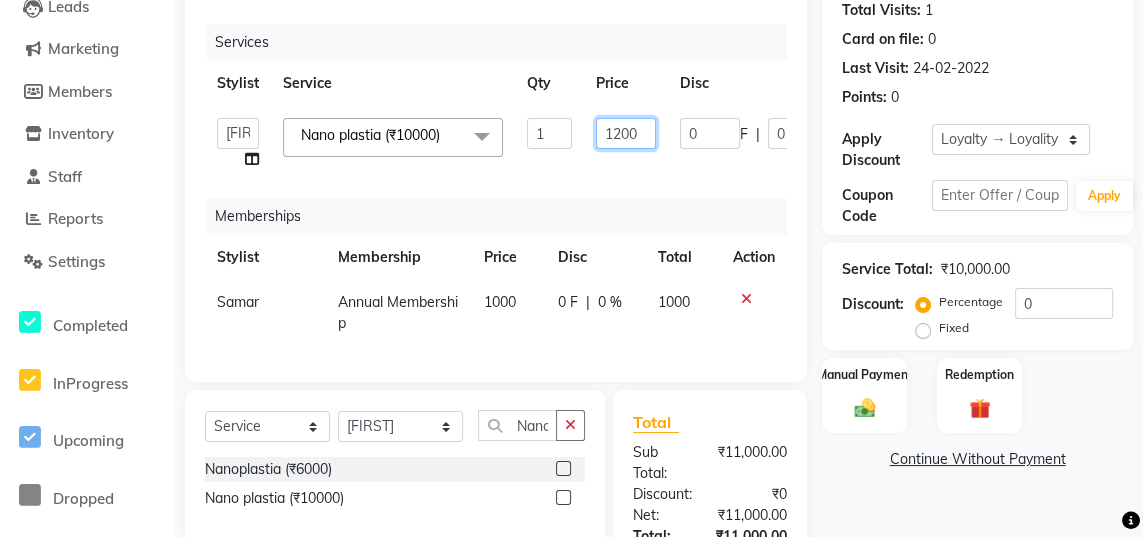 type on "12000" 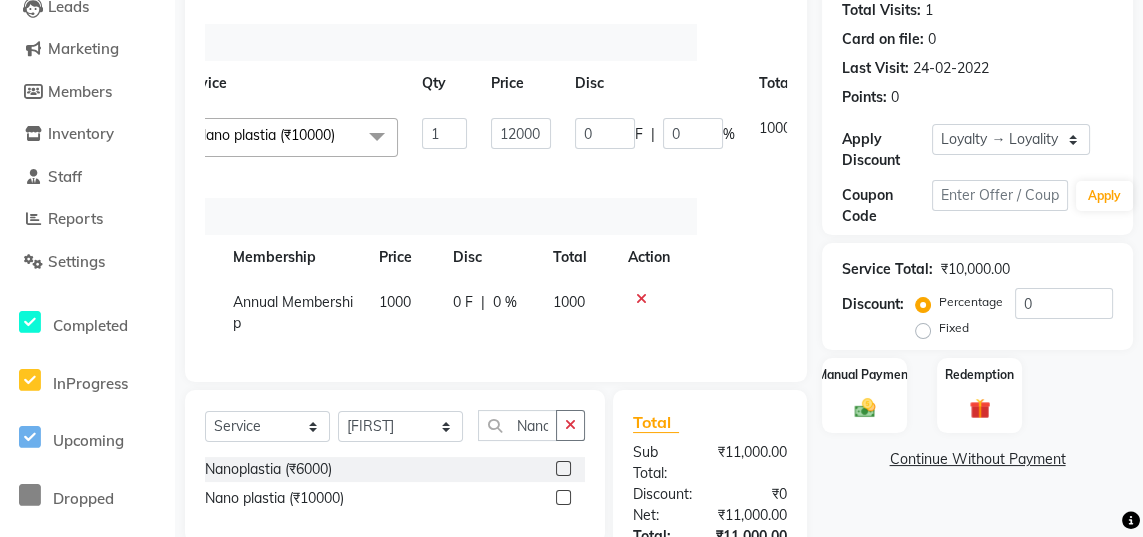 scroll, scrollTop: 0, scrollLeft: 15, axis: horizontal 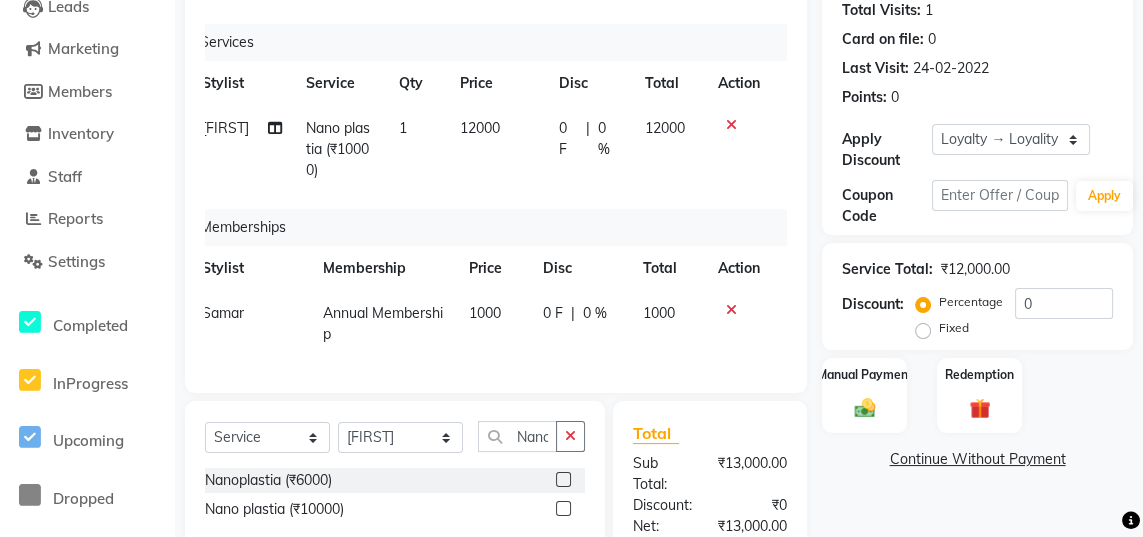 click on "0 %" 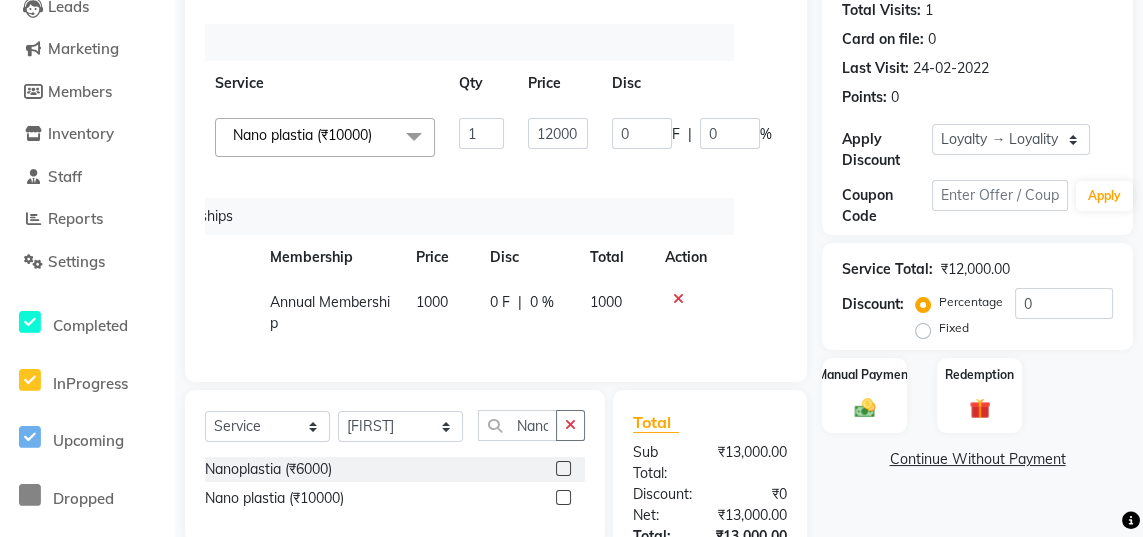 scroll, scrollTop: 0, scrollLeft: 79, axis: horizontal 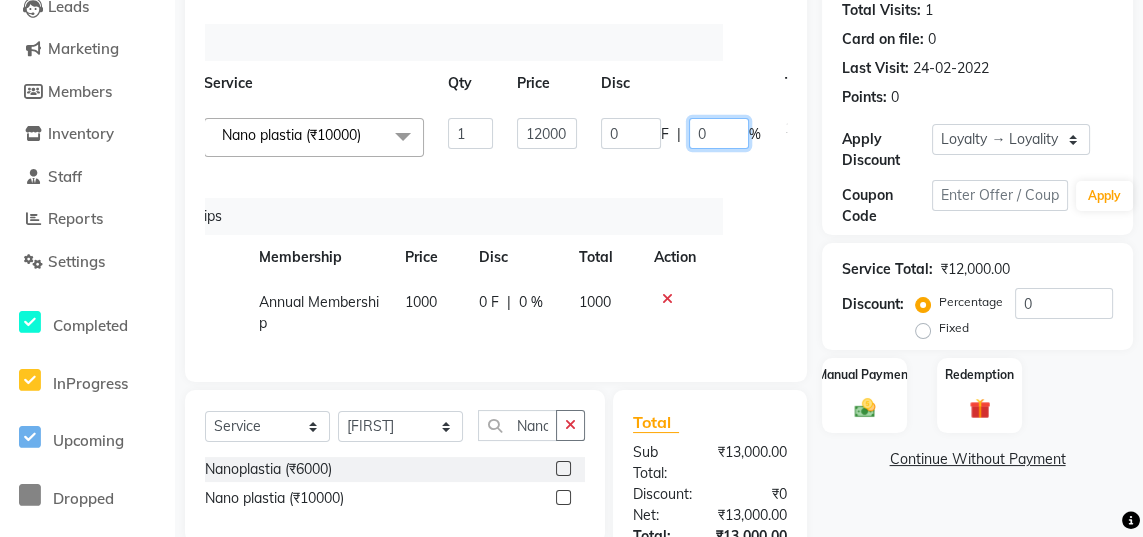 click on "0" 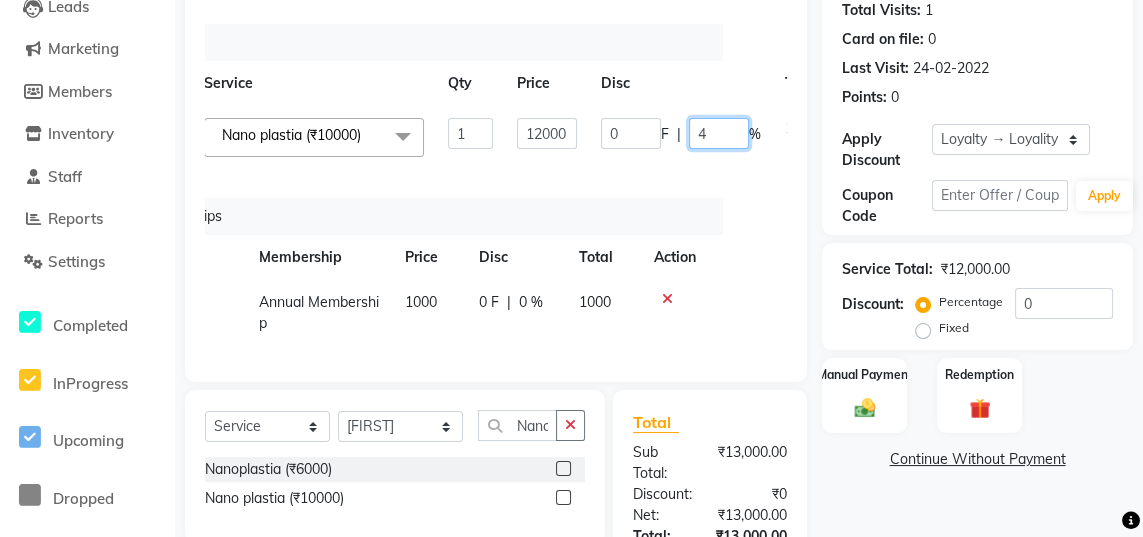 type on "40" 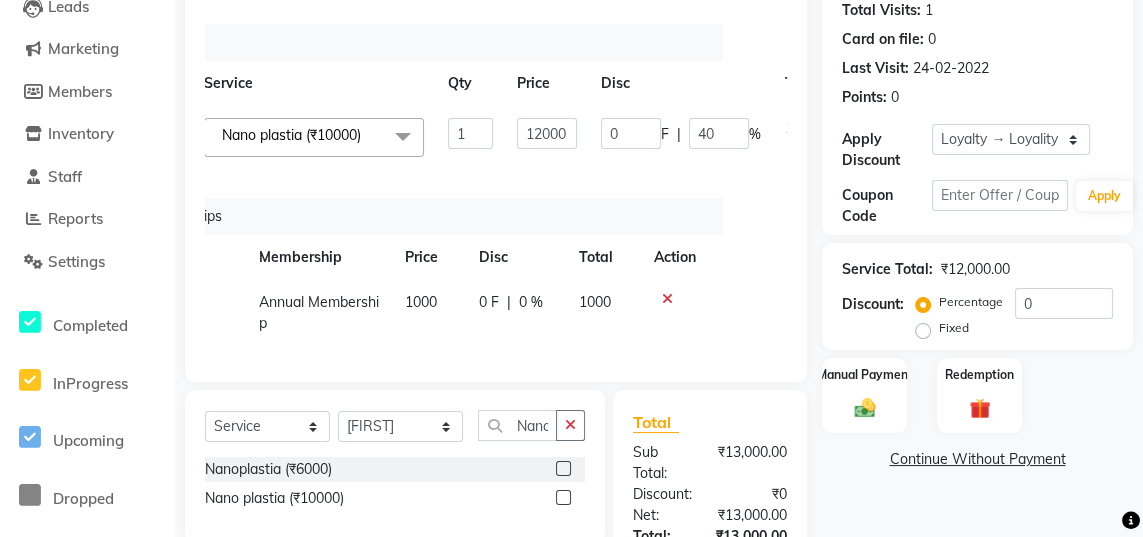 click on "0 F | 40 %" 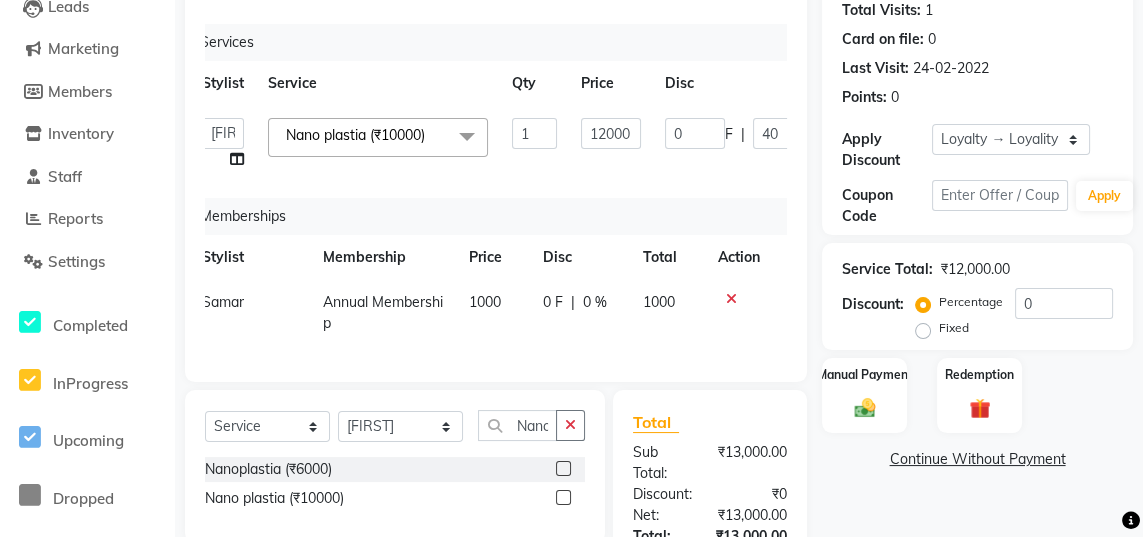 select on "47531" 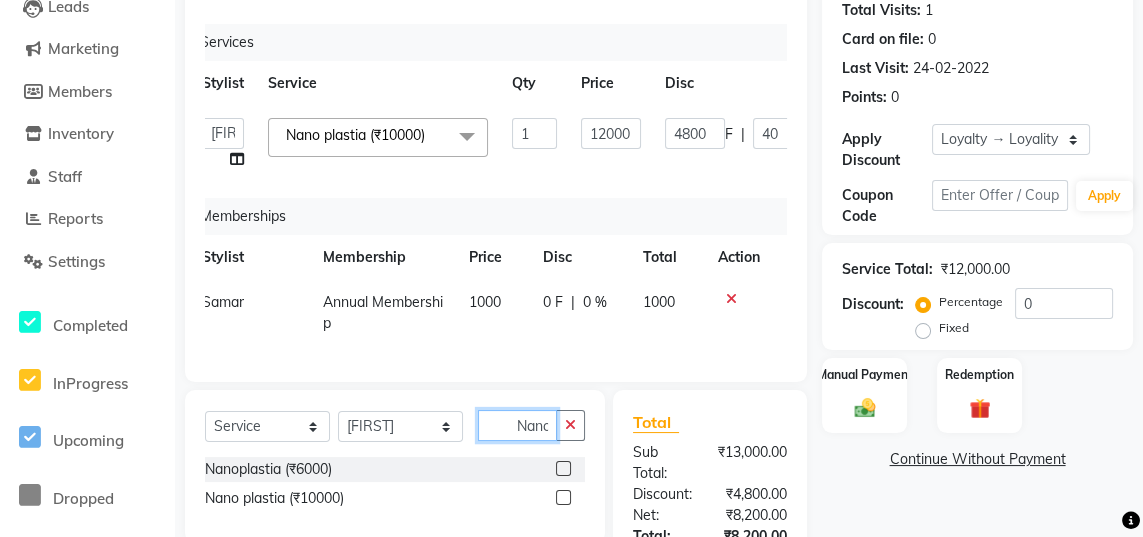 click on "Nano" 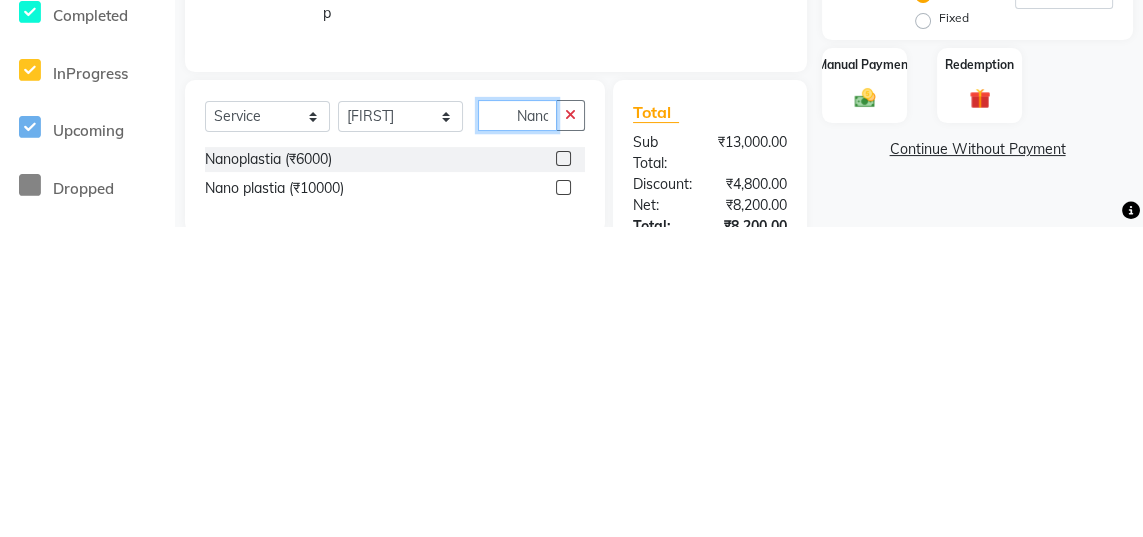 scroll, scrollTop: 224, scrollLeft: 0, axis: vertical 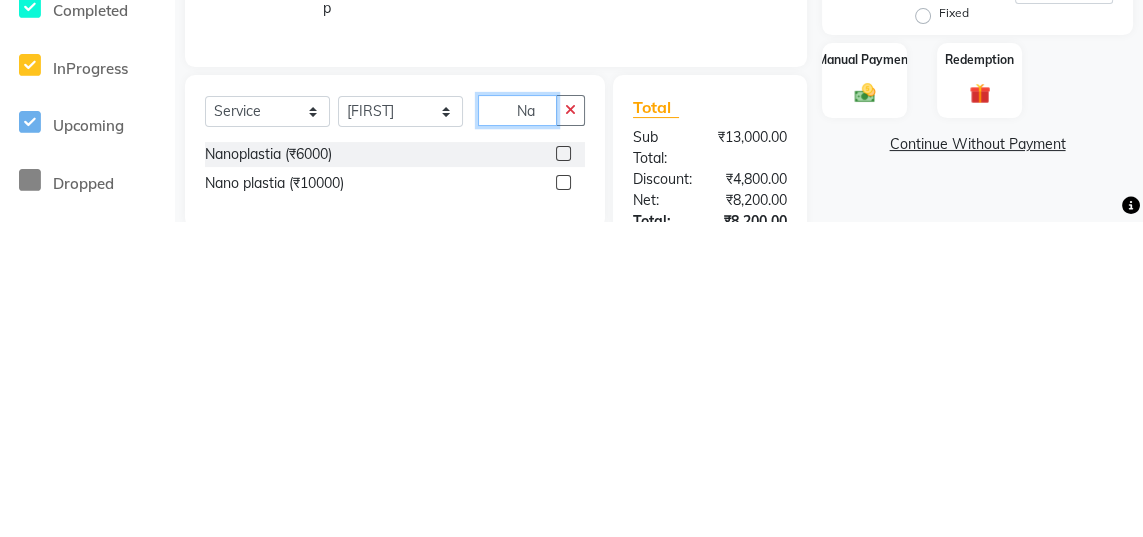 type on "N" 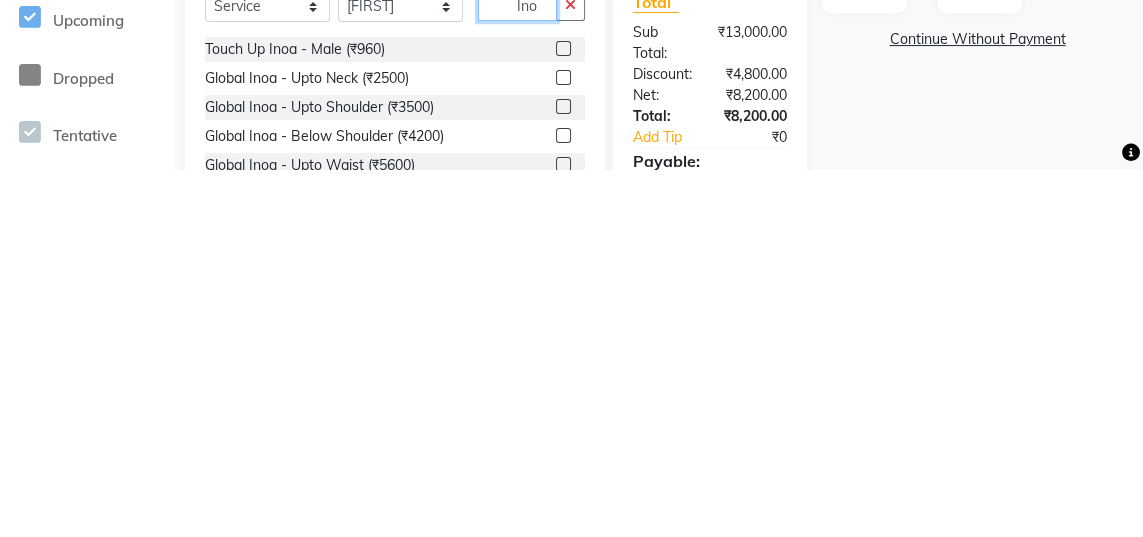 scroll, scrollTop: 278, scrollLeft: 0, axis: vertical 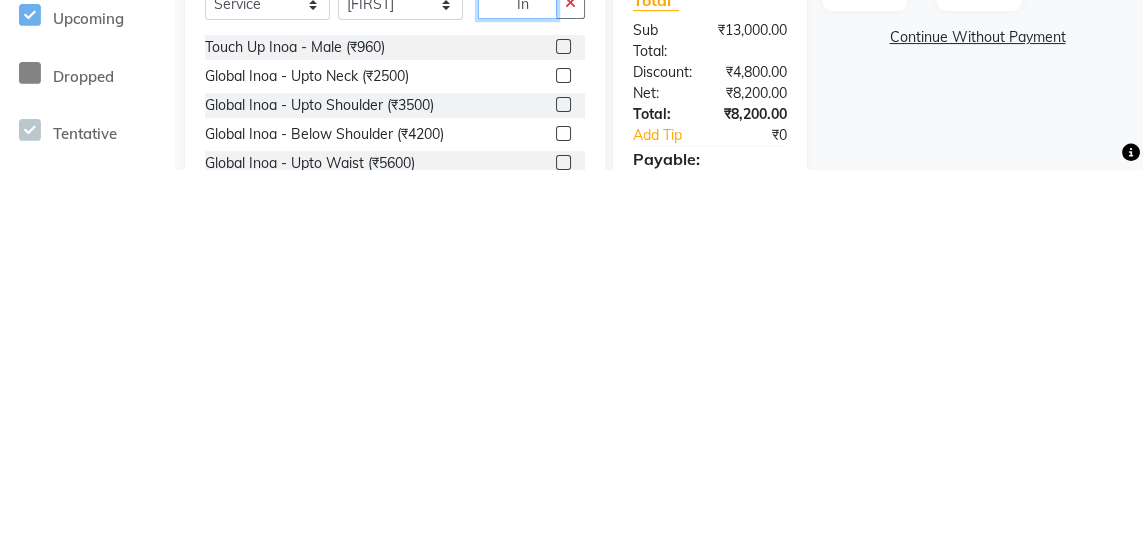 type on "I" 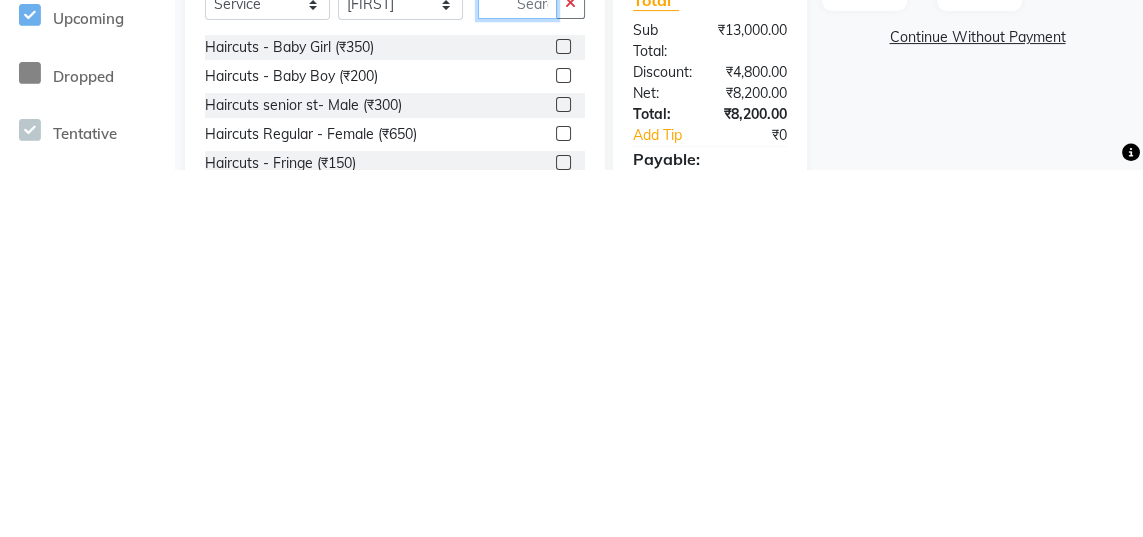 scroll, scrollTop: 278, scrollLeft: 0, axis: vertical 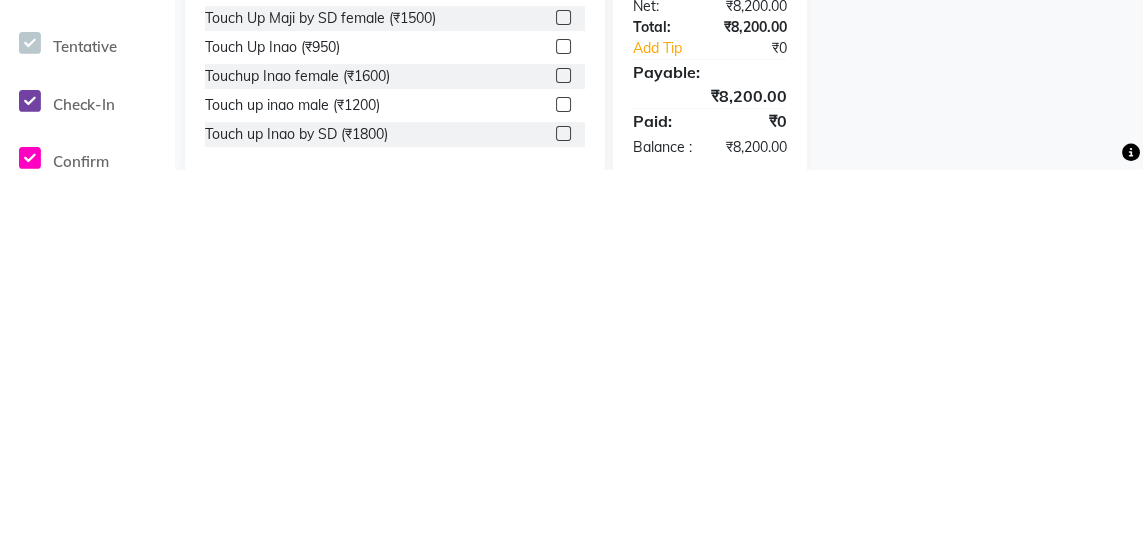 type on "Touch" 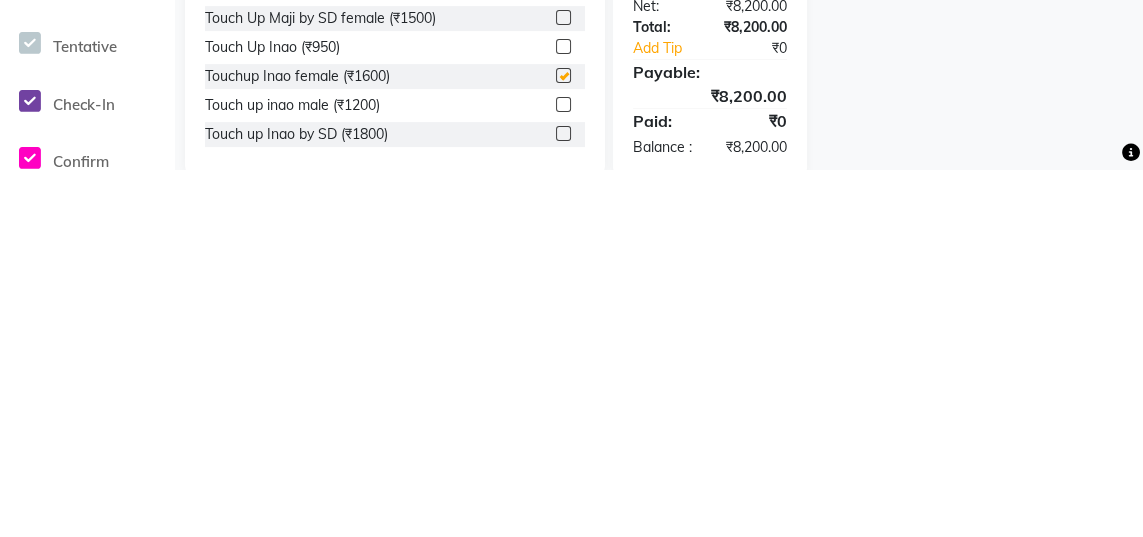 scroll, scrollTop: 365, scrollLeft: 0, axis: vertical 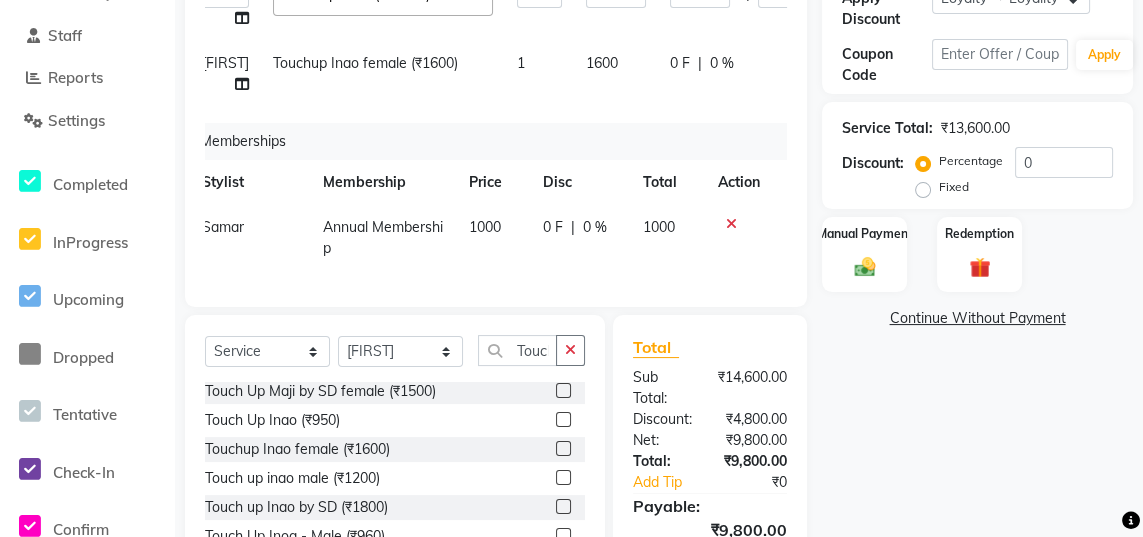 click 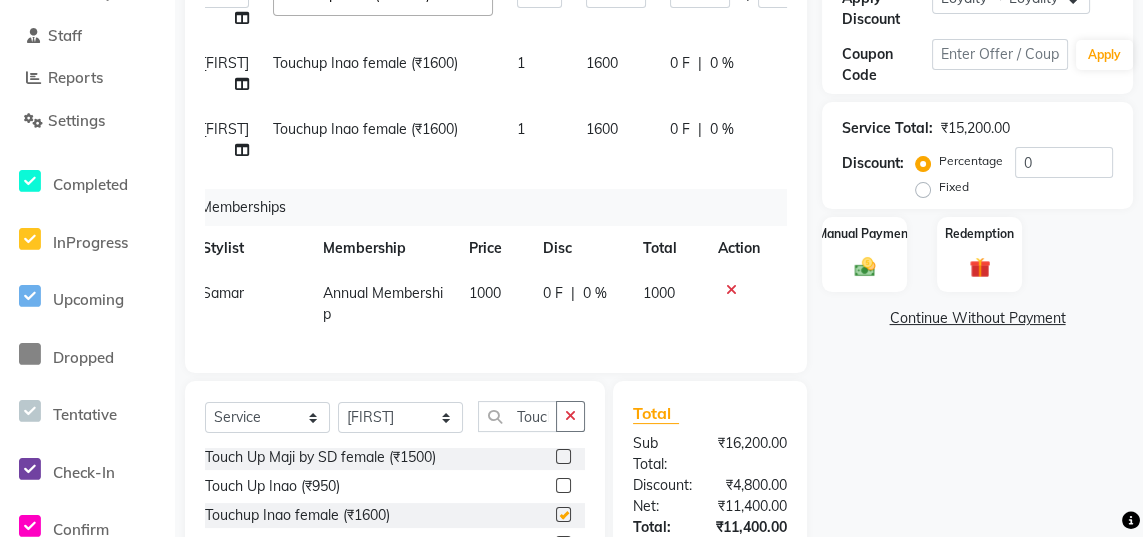 checkbox on "false" 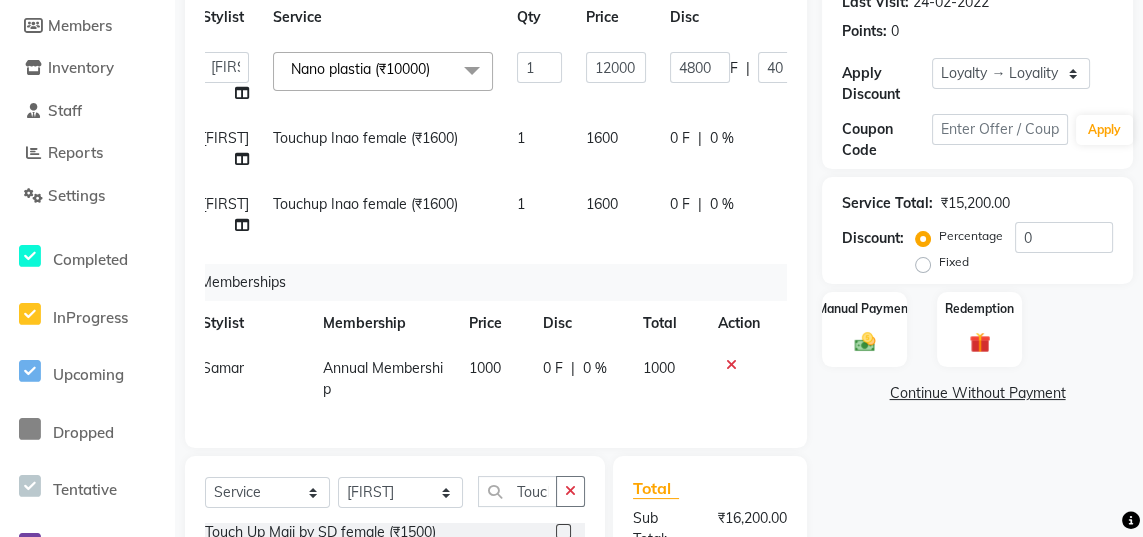 scroll, scrollTop: 289, scrollLeft: 0, axis: vertical 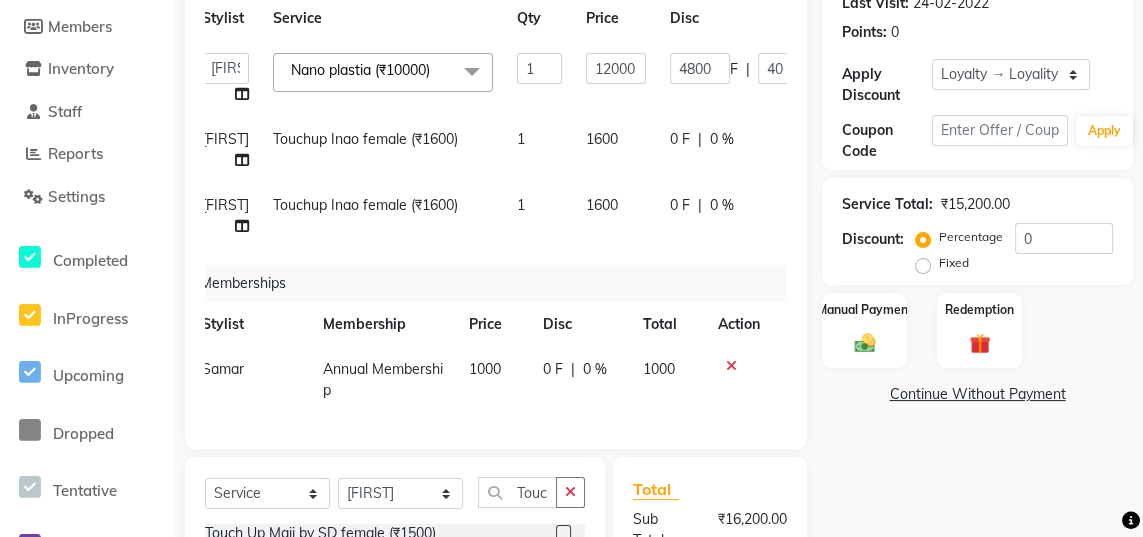 click on "0 F | 0 %" 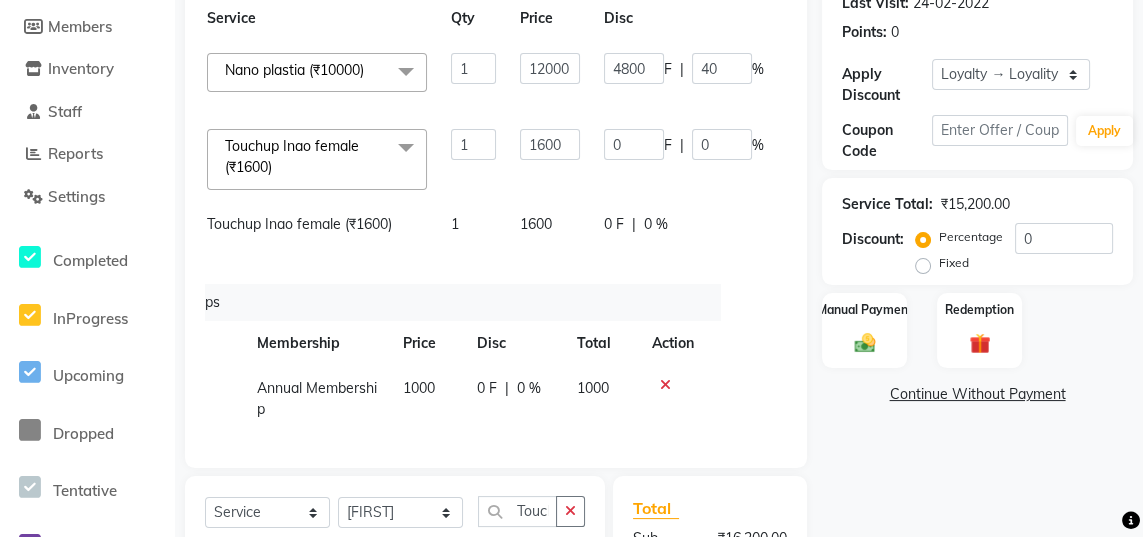 scroll, scrollTop: 0, scrollLeft: 82, axis: horizontal 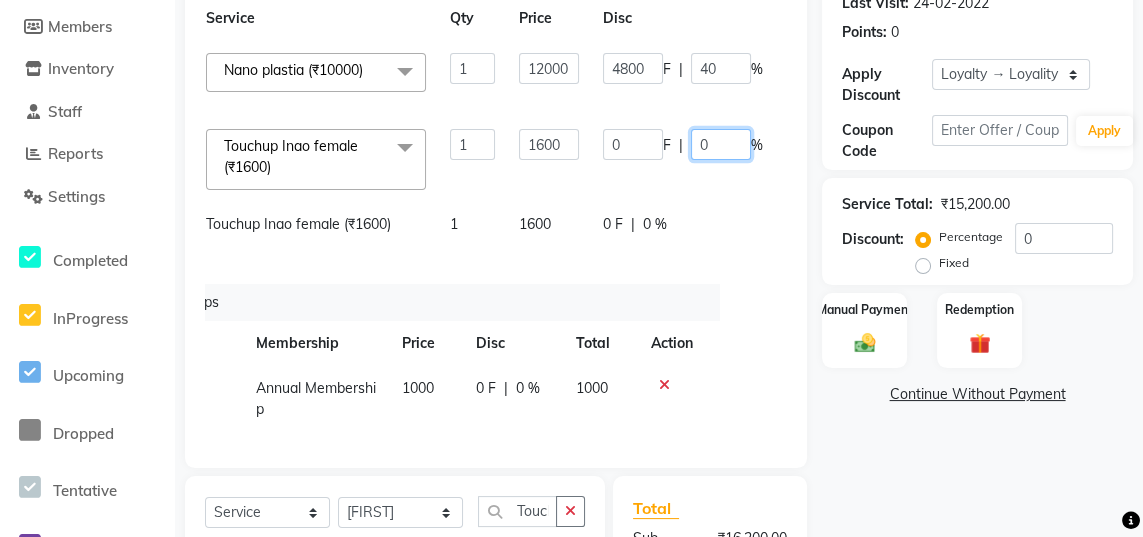 click on "0" 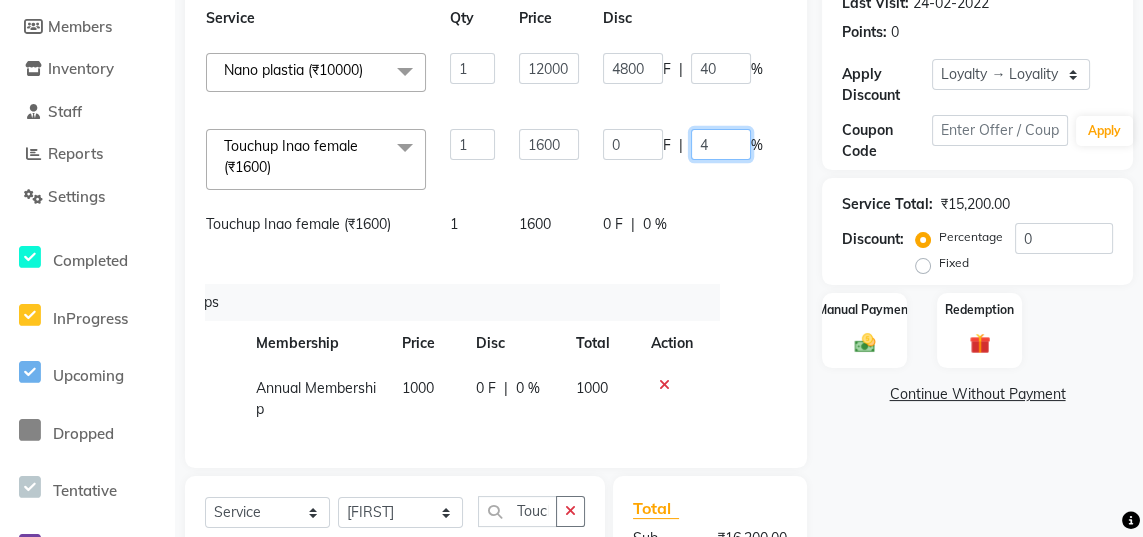 type on "40" 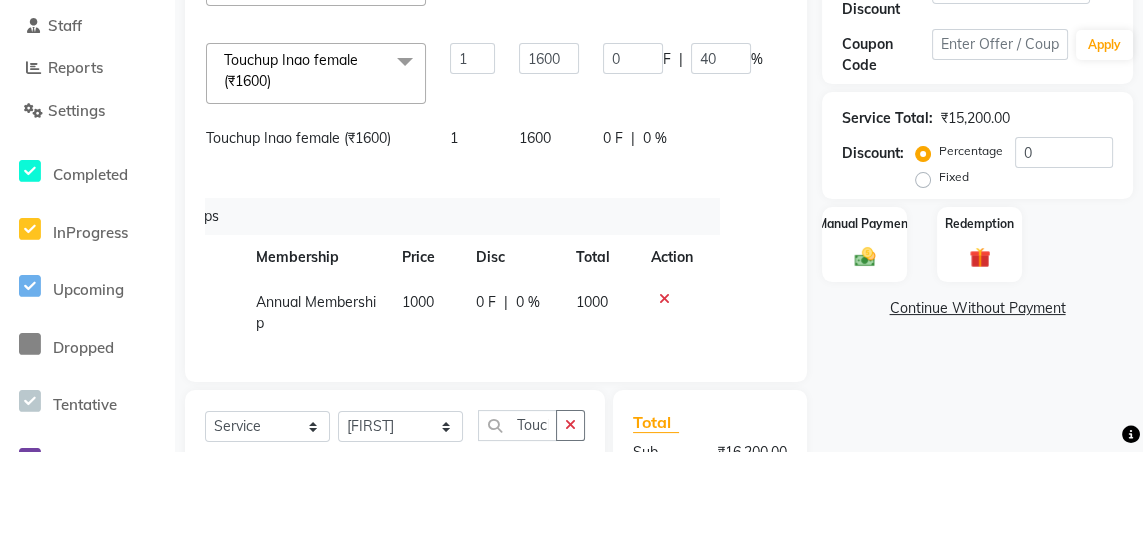 click on "0 F | 0 %" 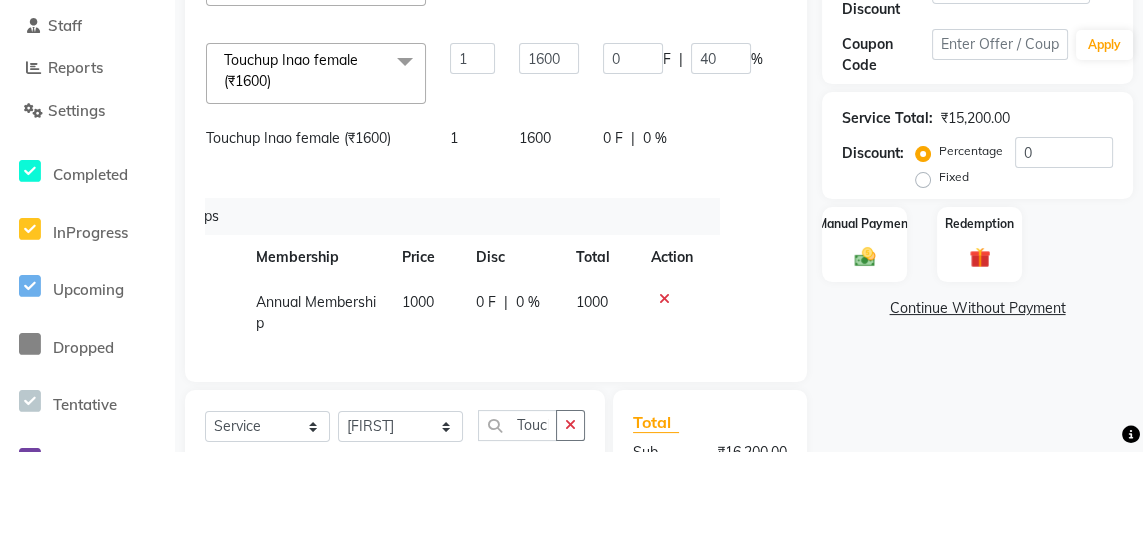 scroll, scrollTop: 289, scrollLeft: 0, axis: vertical 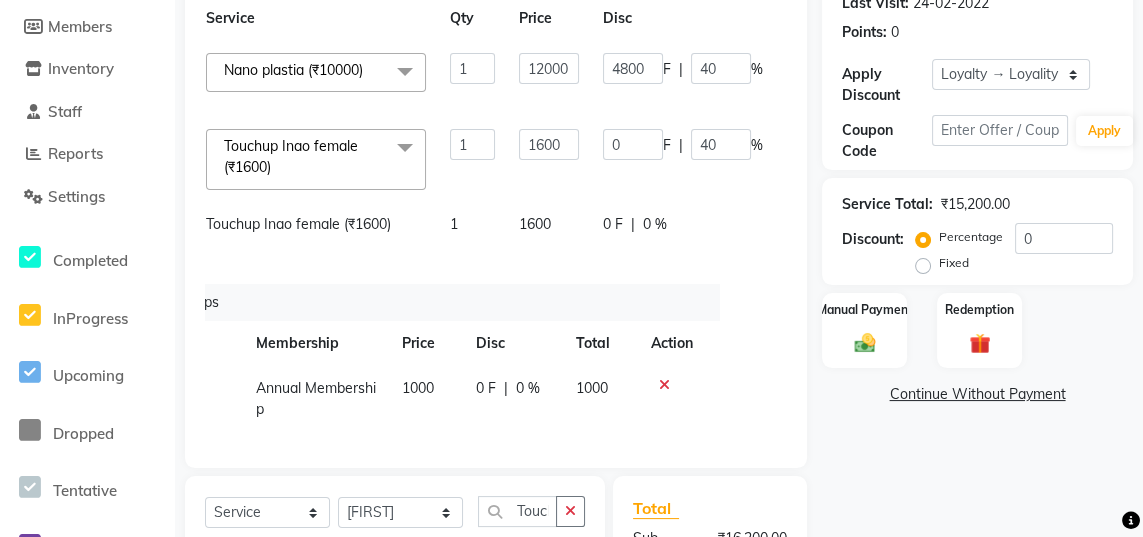 select on "47531" 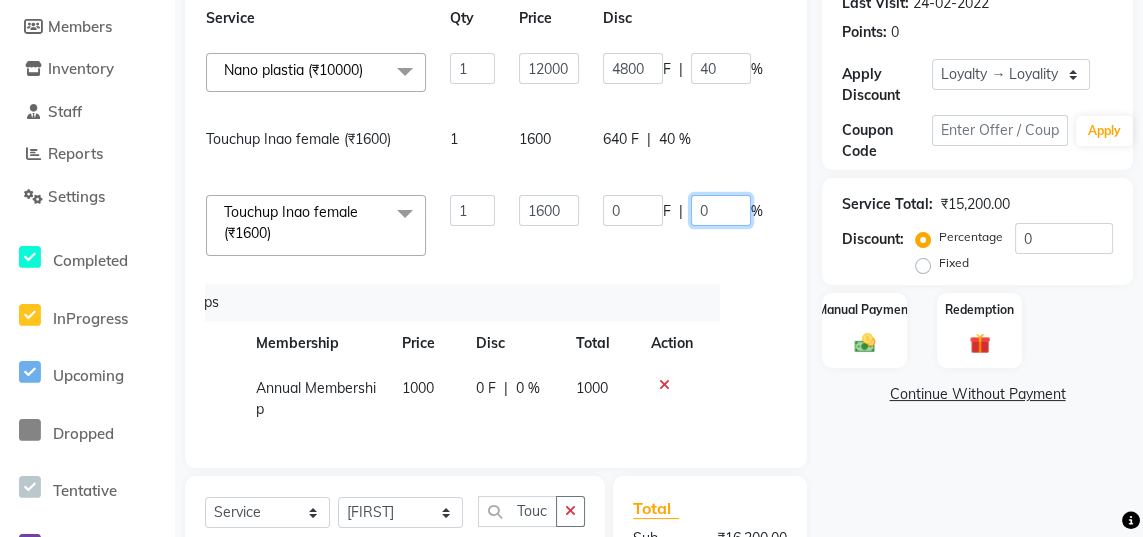 click on "0" 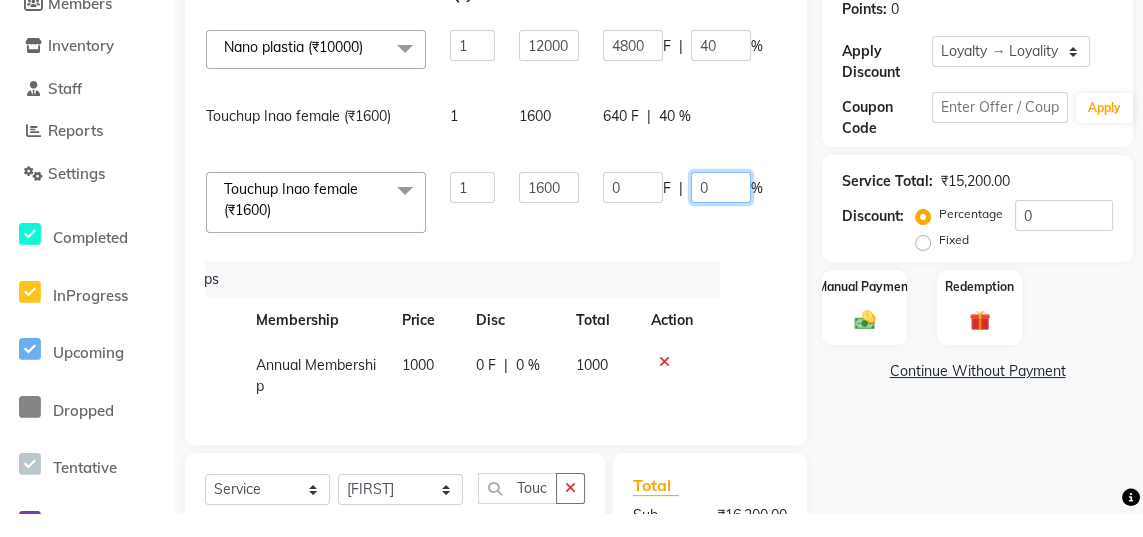 scroll, scrollTop: 289, scrollLeft: 0, axis: vertical 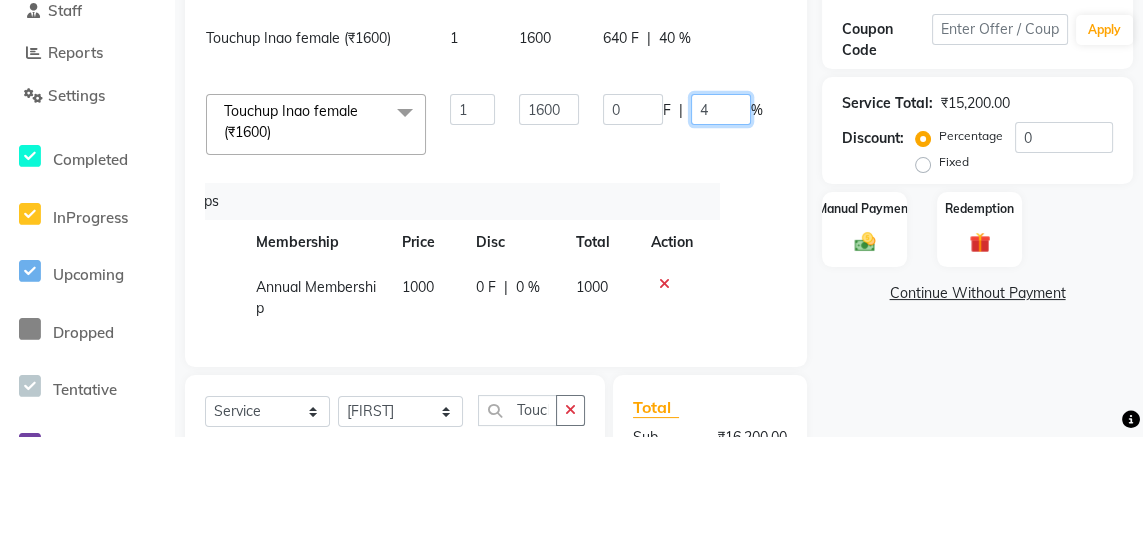type on "40" 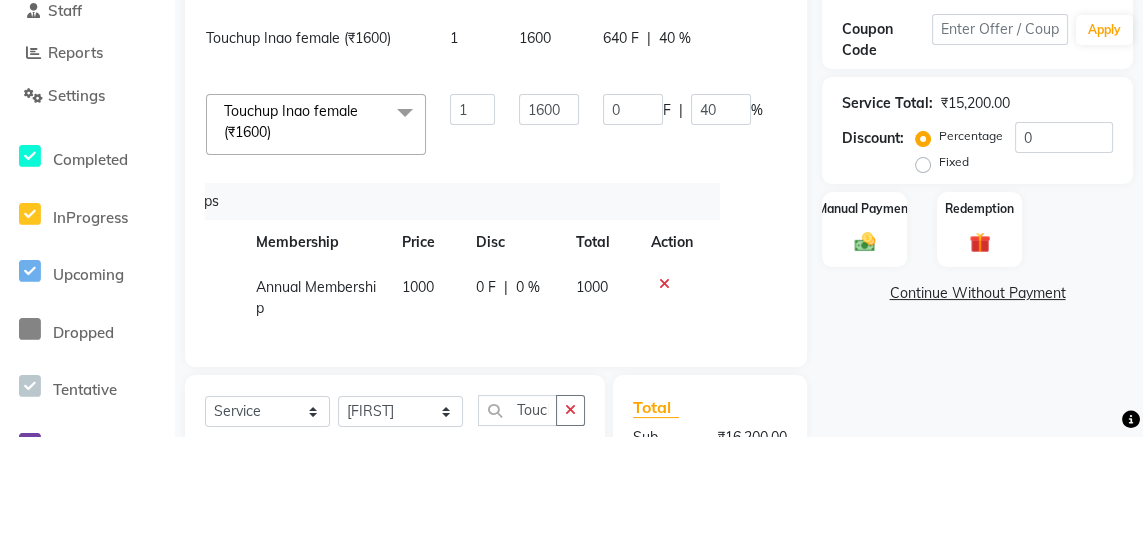 click on "Services Stylist Service Qty Price Disc Total Action  Jaya   Sajida   Samar   Sashina   Sheetal   Tosif  Nano plastia (₹10000)  x Haircuts - Baby Girl (₹350) Haircuts - Baby Boy (₹200) Haircuts senior st- Male (₹300) Haircuts Regular - Female  (₹650) Haircuts - Fringe (₹150) Face wax full (₹250) smart bond upto shoulder (₹1000) smart bond below shoulder (₹1200) Haircuts Sr. Stylist - Female  (₹800) Haircuts Director - Female  (₹1000) Haircuts Sr. Stylist - Male (₹300) Haircuts Director- Male (₹500) streaks (₹250) cystein wash upto shoulder (₹350) cystien wash below shoulder (₹350) Botox (₹5000) Nanoplastia (₹6000) Makeup (₹2500) Olaplex (₹1500) Back neck bleach (₹400) Neck bleach (₹400) Arms bleach (₹600) Feet bleach  (₹300) Back bleach (₹600) Half leg bleach (₹600) Full legs bleach  (₹800) Charcol faical (₹2800) Radiance  (₹2500) Face bleach (₹400) D tan face  (₹850) D tan hand (₹1200) D tan feet (₹500) Sealer (₹1300) Taksh mask (₹1080) 1" 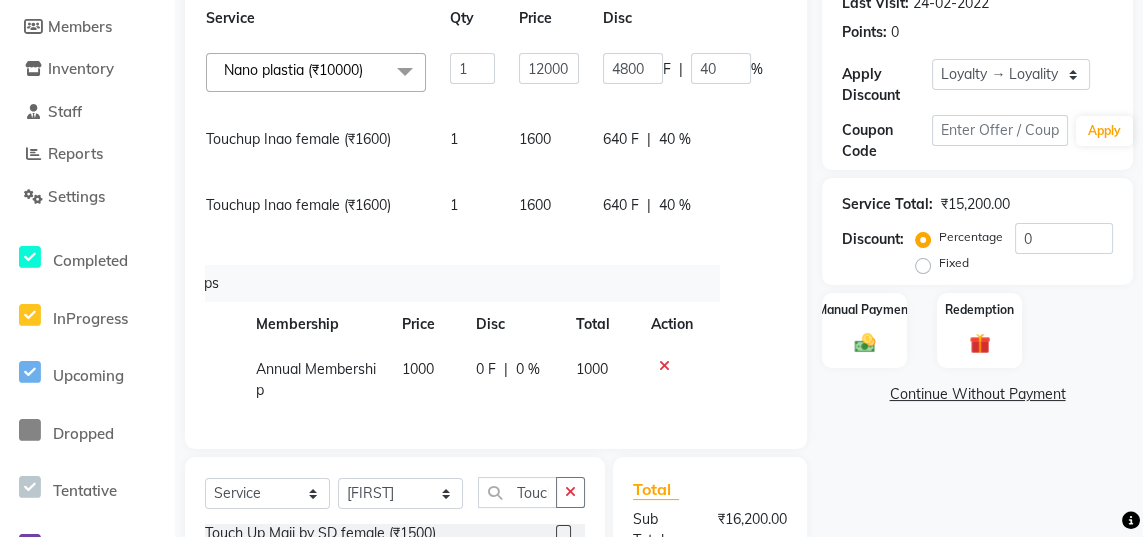 scroll, scrollTop: 320, scrollLeft: 0, axis: vertical 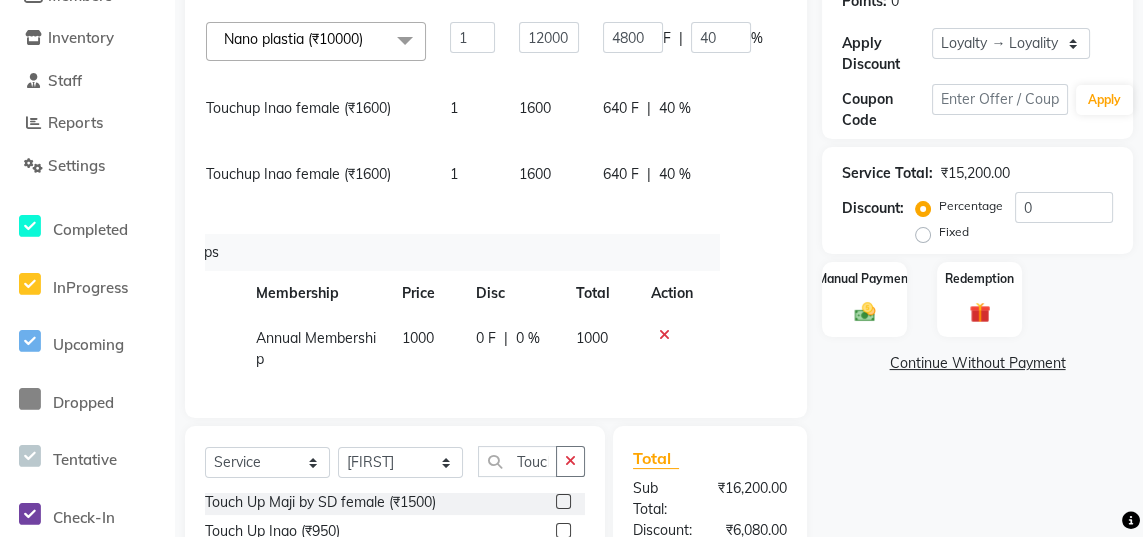 click on "Manual Payment" 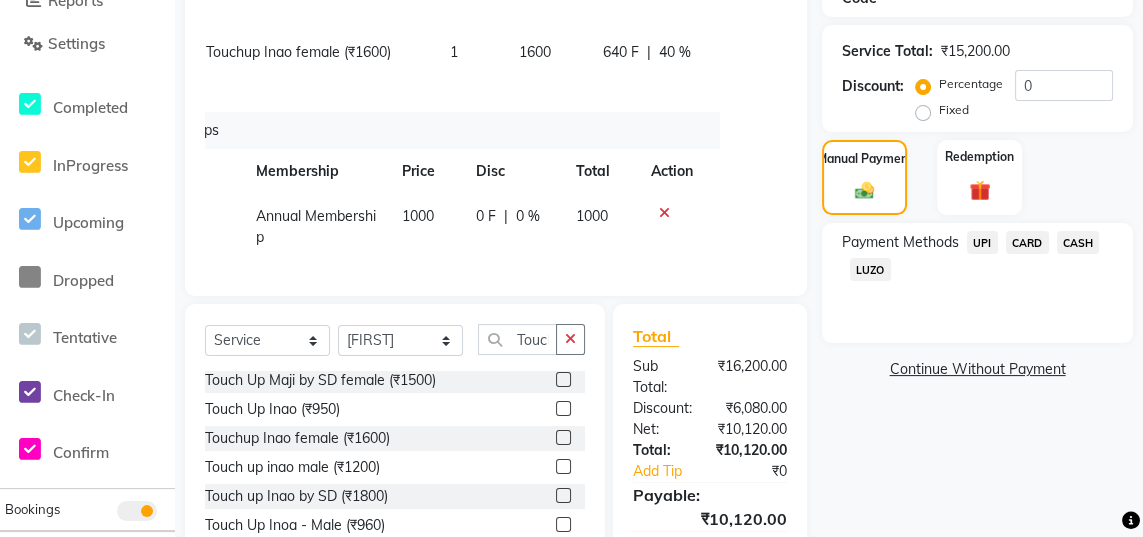 scroll, scrollTop: 444, scrollLeft: 0, axis: vertical 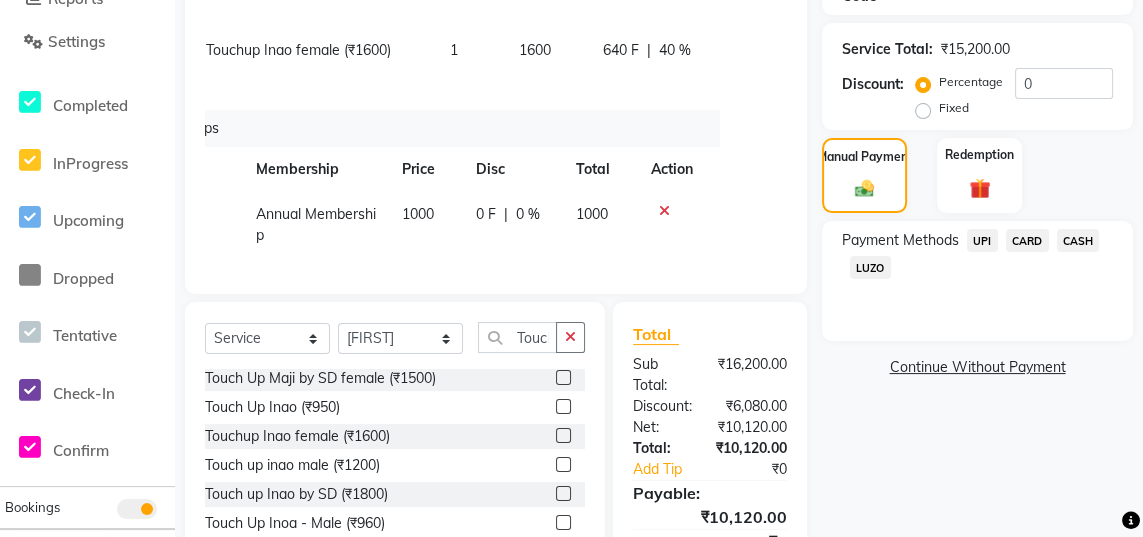 click on "UPI" 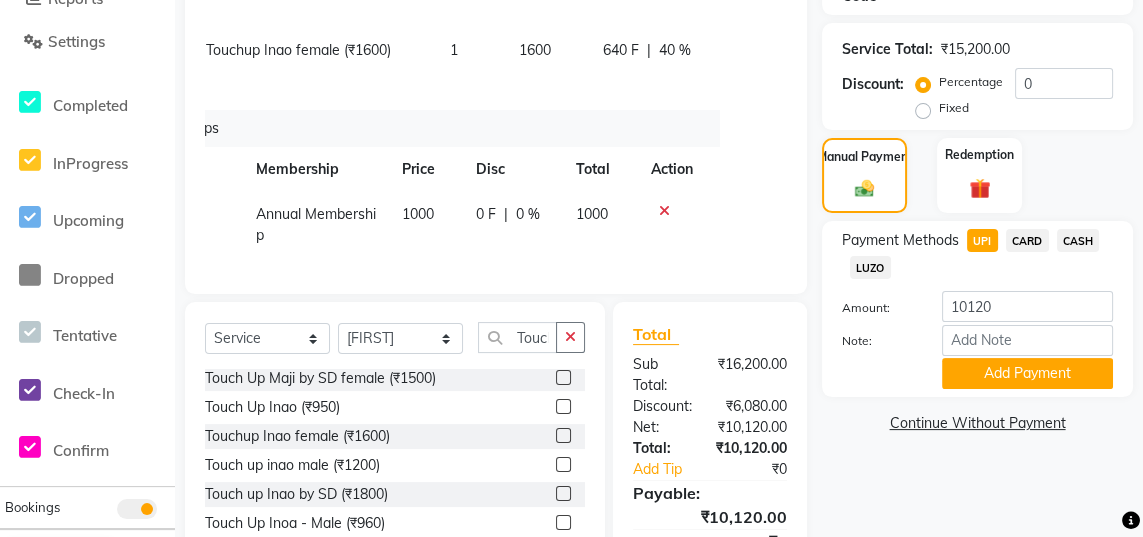 scroll, scrollTop: 480, scrollLeft: 0, axis: vertical 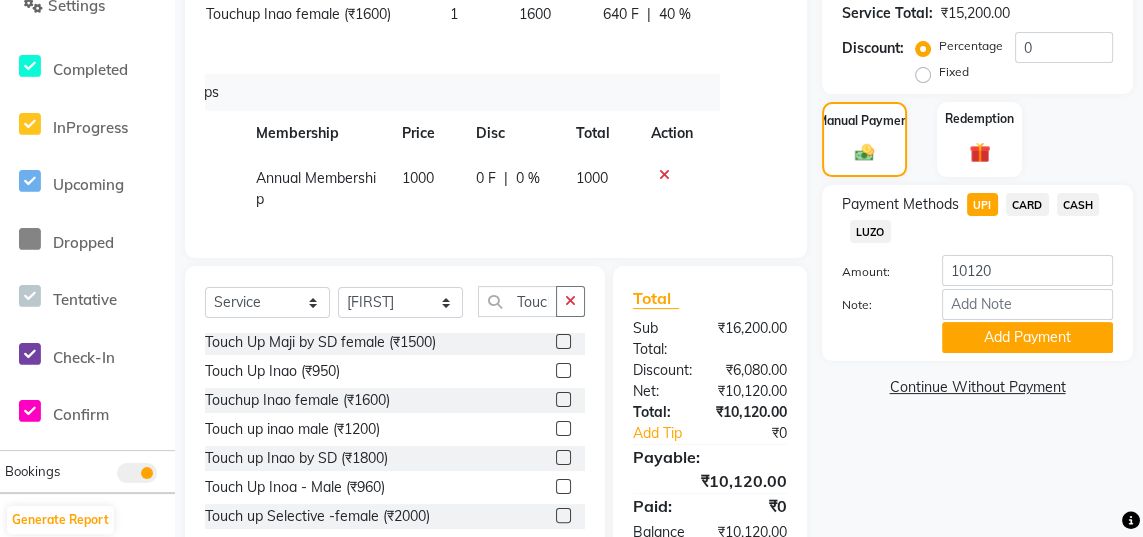 click on "Add Payment" 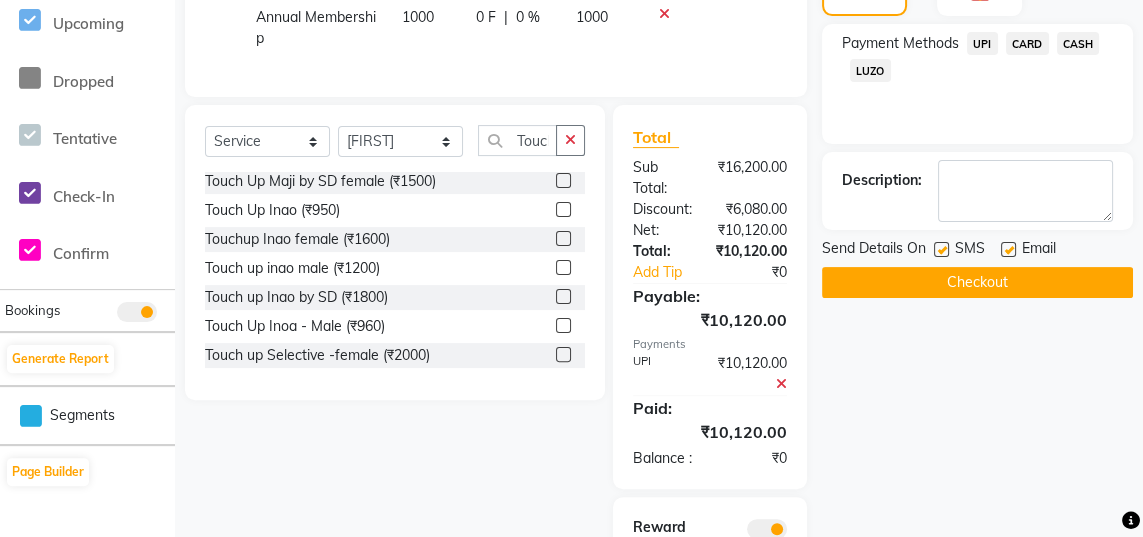 scroll, scrollTop: 704, scrollLeft: 0, axis: vertical 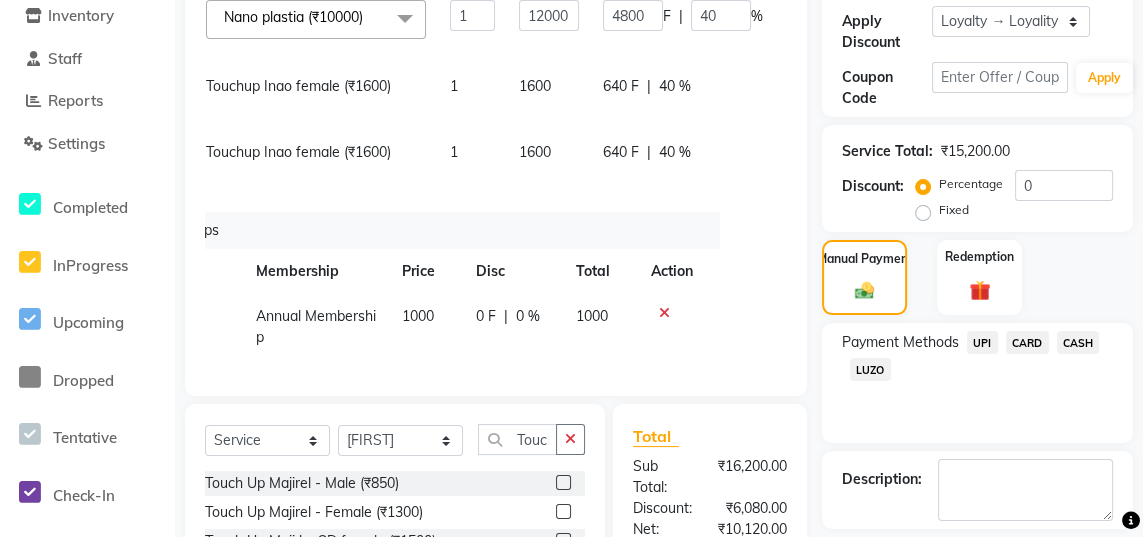 click on "Service Total:  ₹15,200.00  Discount:  Percentage   Fixed  0" 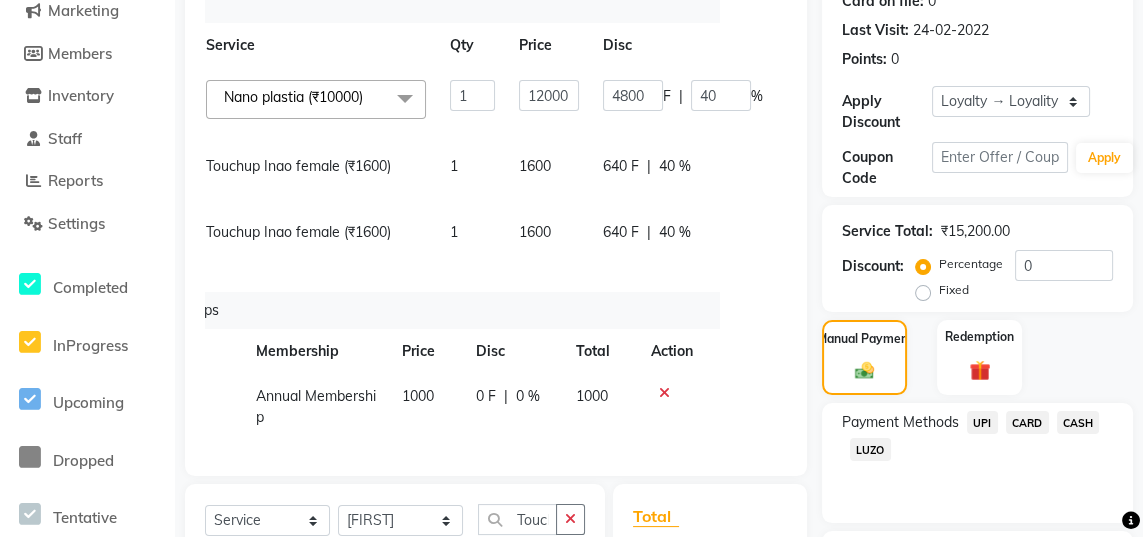 scroll, scrollTop: 248, scrollLeft: 0, axis: vertical 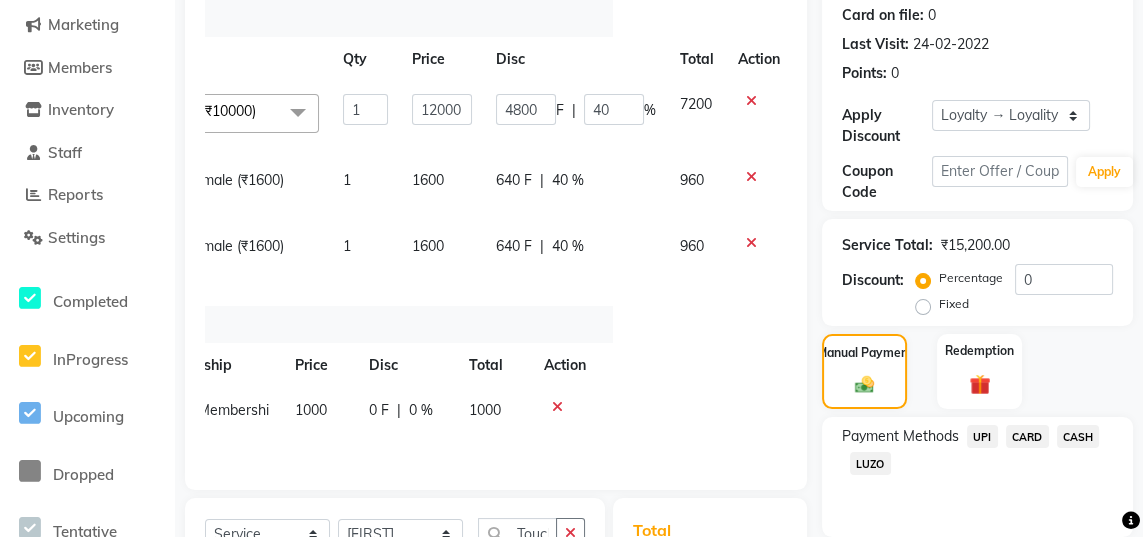 click 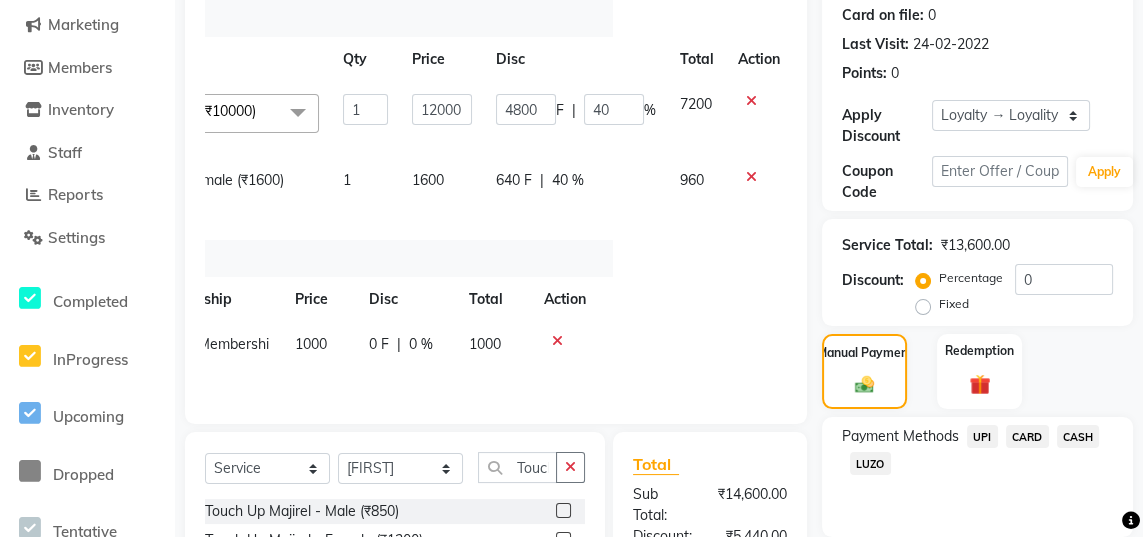 click on "1600" 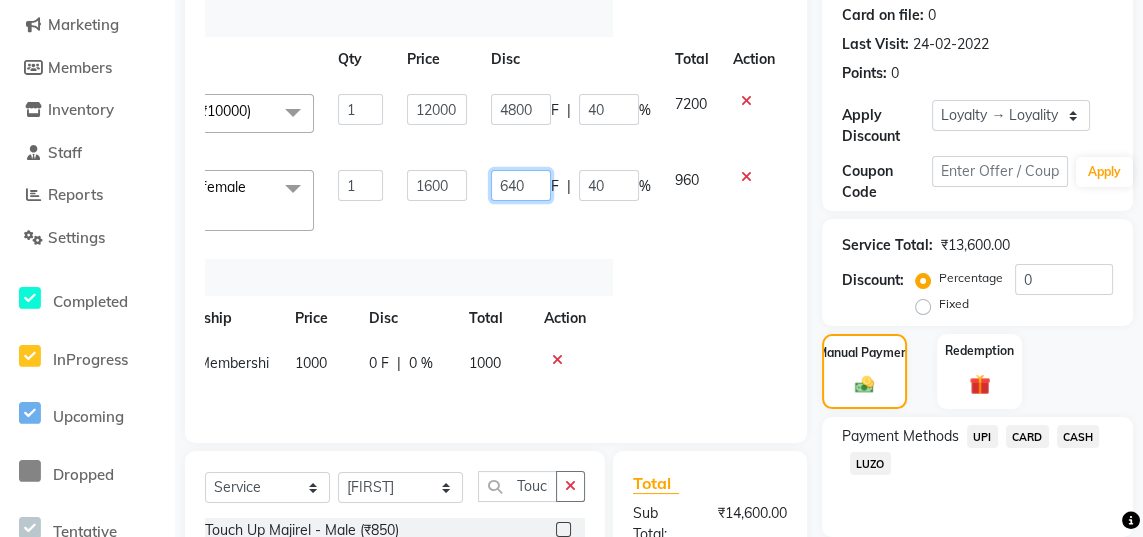 click on "640" 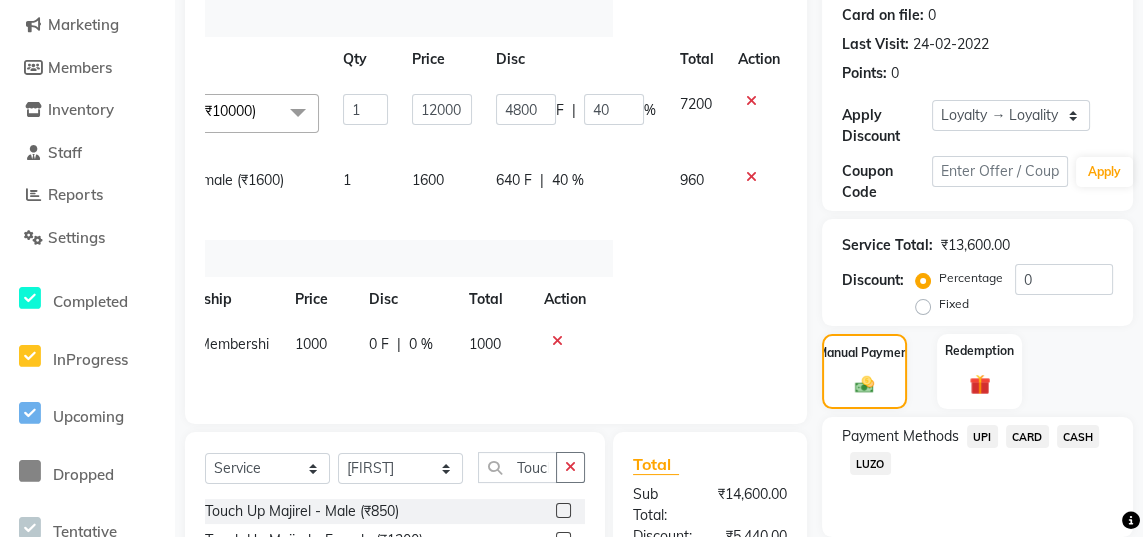 click on "1600" 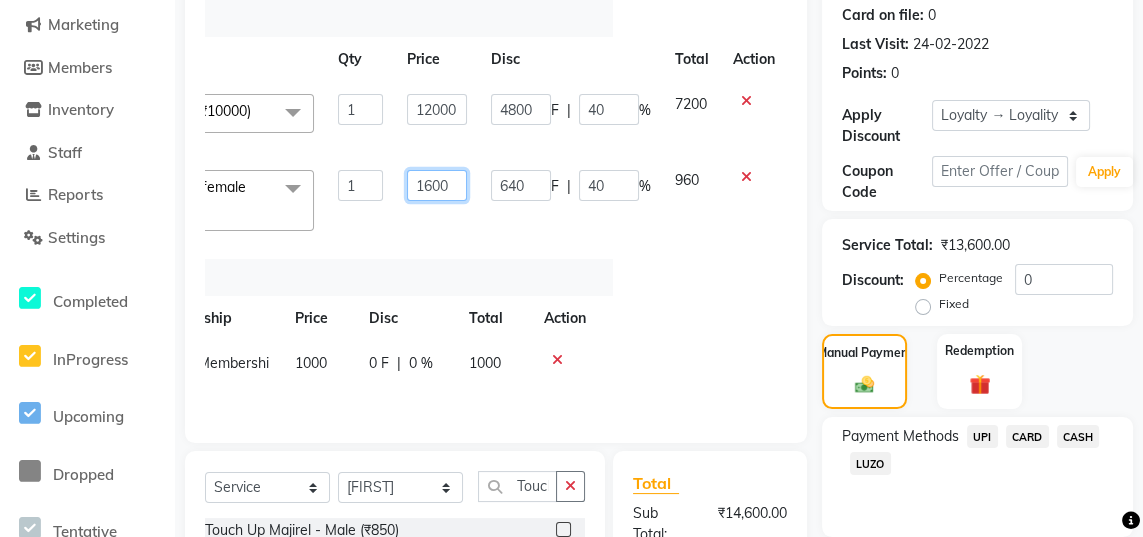 click on "1600" 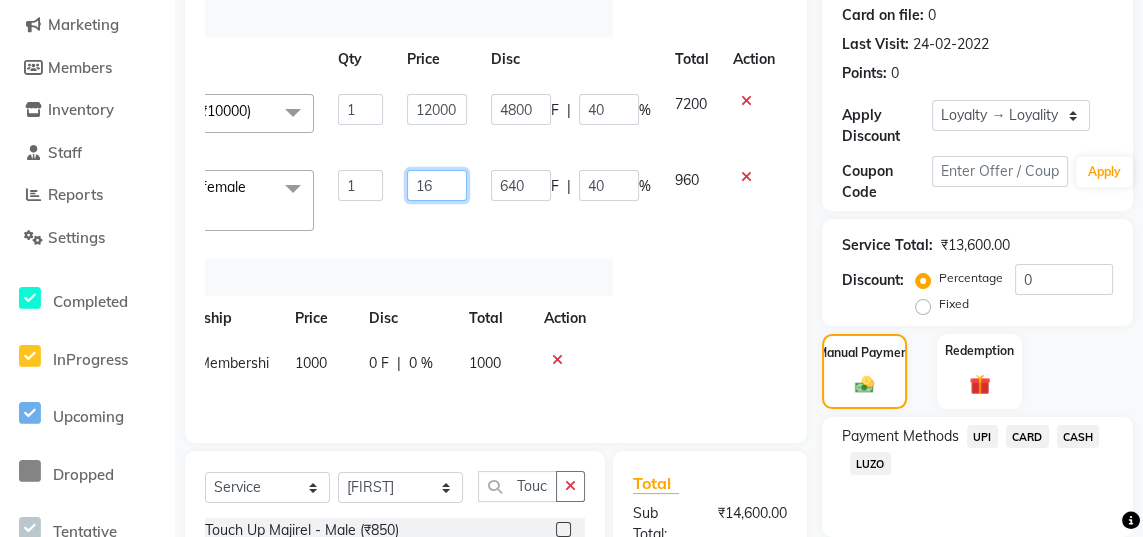 type on "1" 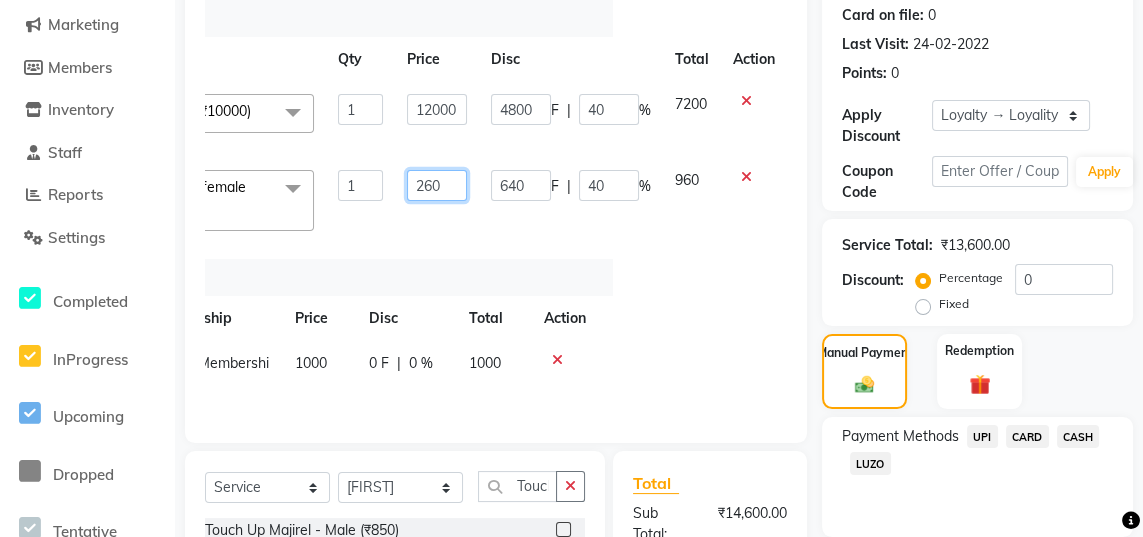 type on "2600" 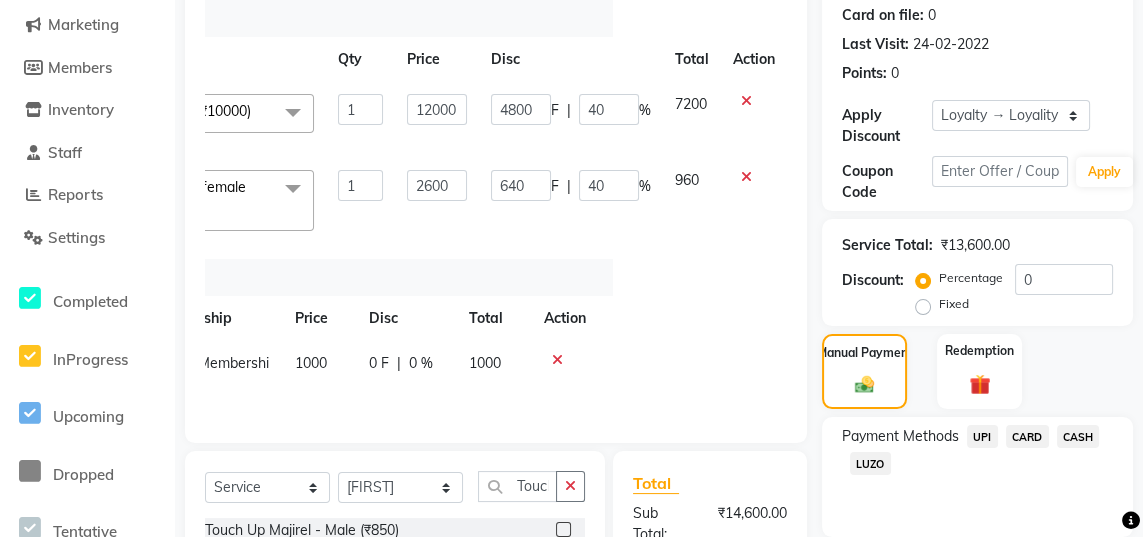 click on "4800 F | 40 %" 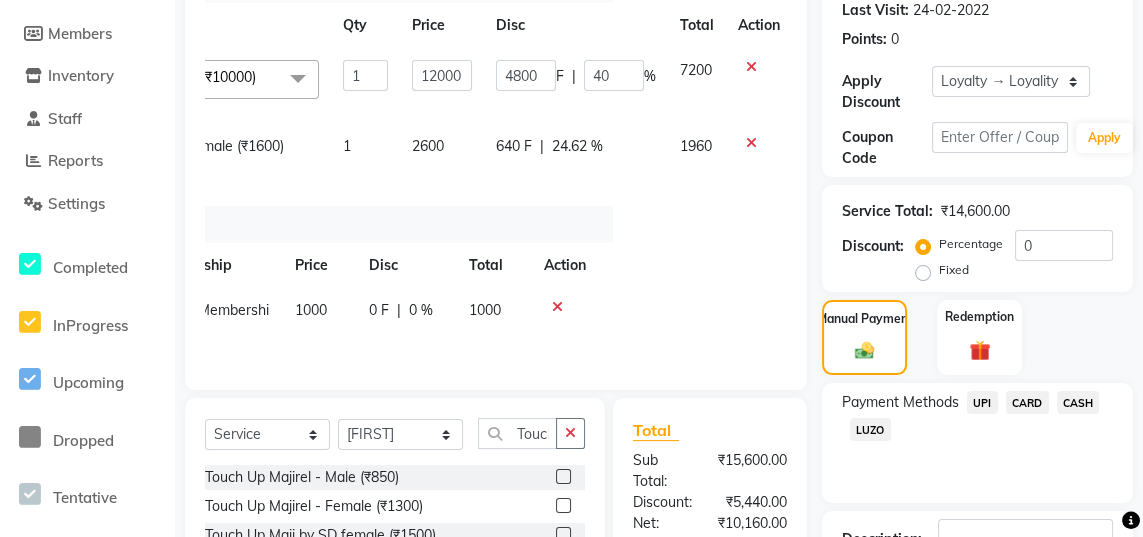 scroll, scrollTop: 638, scrollLeft: 0, axis: vertical 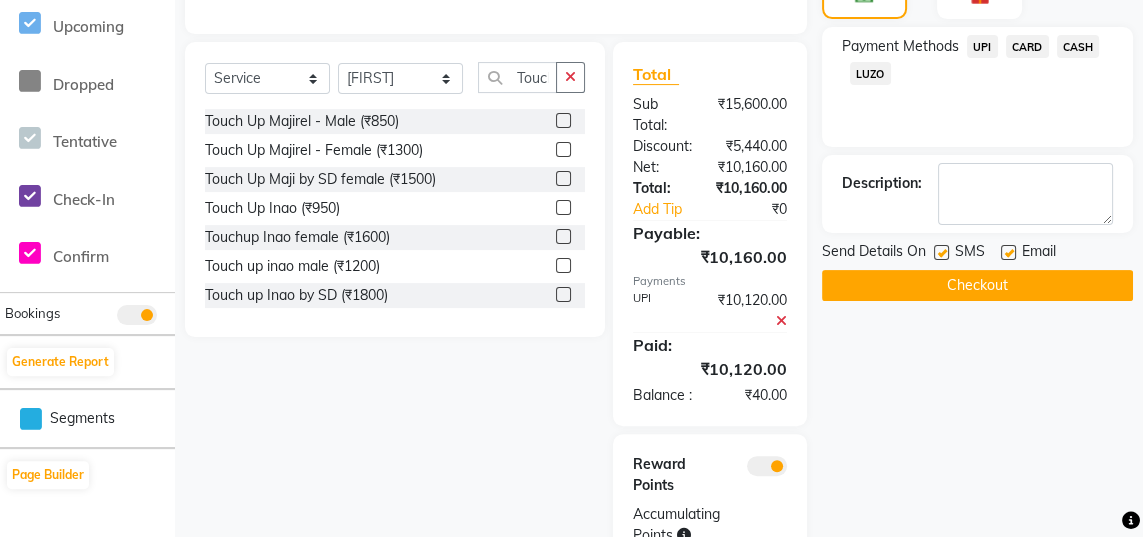 click 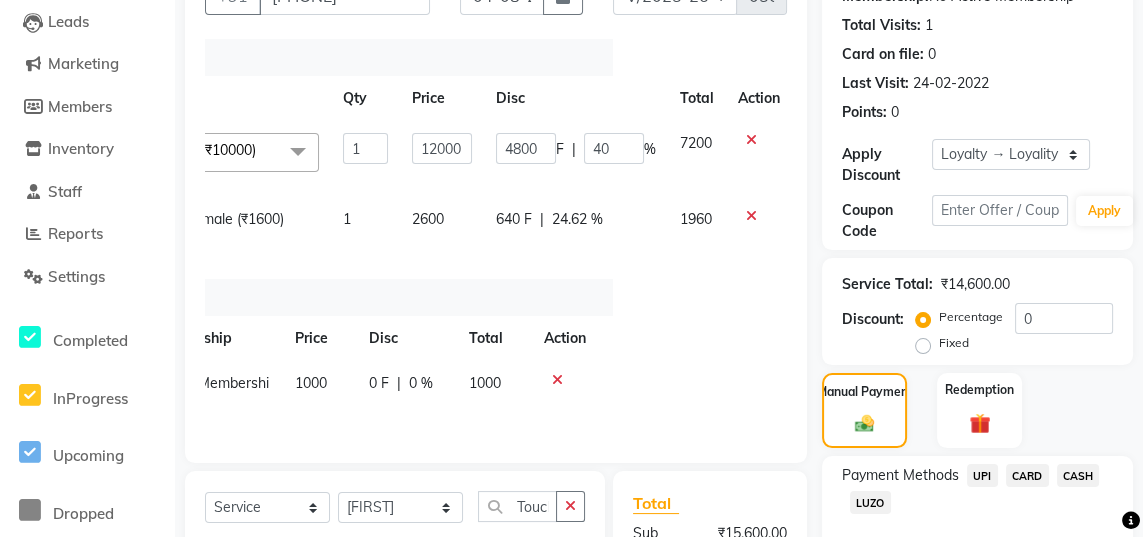 scroll, scrollTop: 204, scrollLeft: 0, axis: vertical 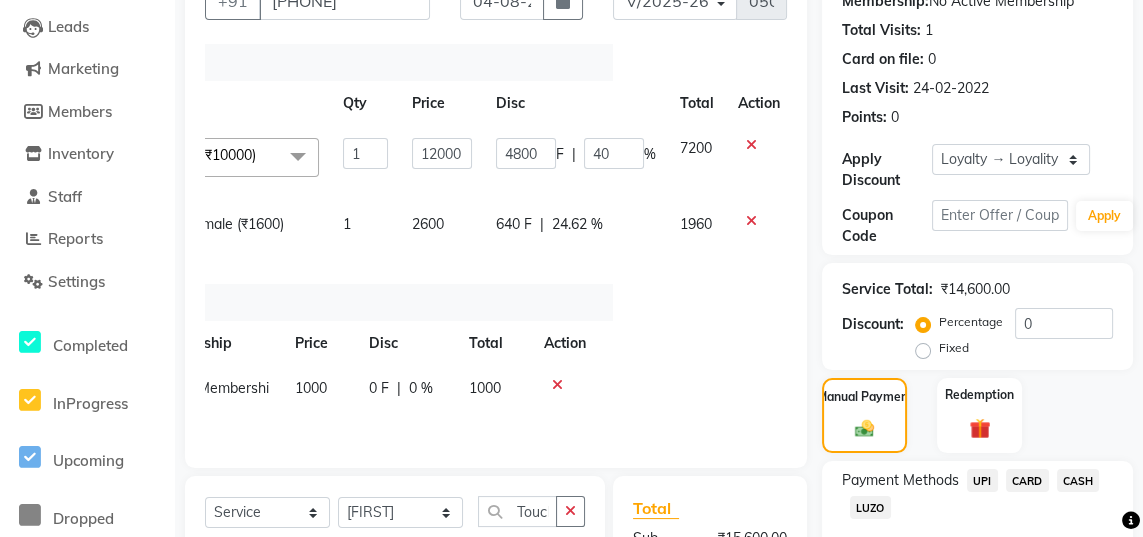 click on "24.62 %" 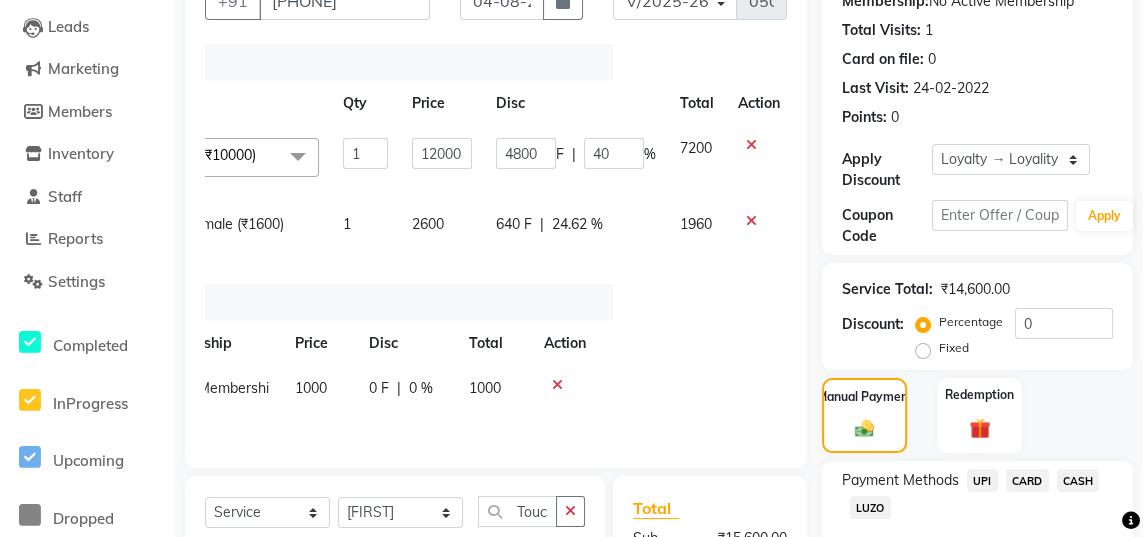 select on "47531" 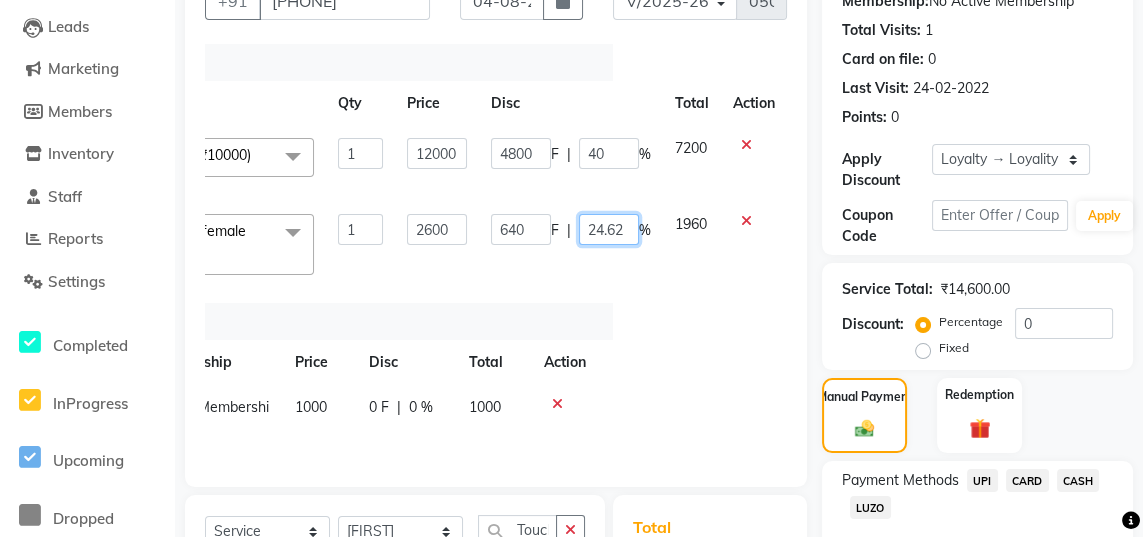 click on "24.62" 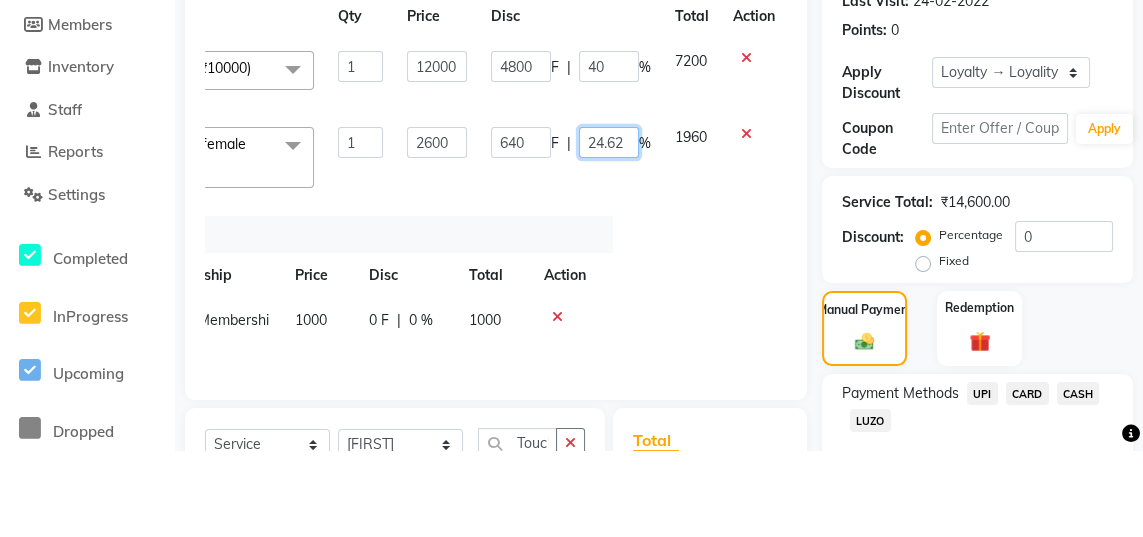 scroll, scrollTop: 204, scrollLeft: 0, axis: vertical 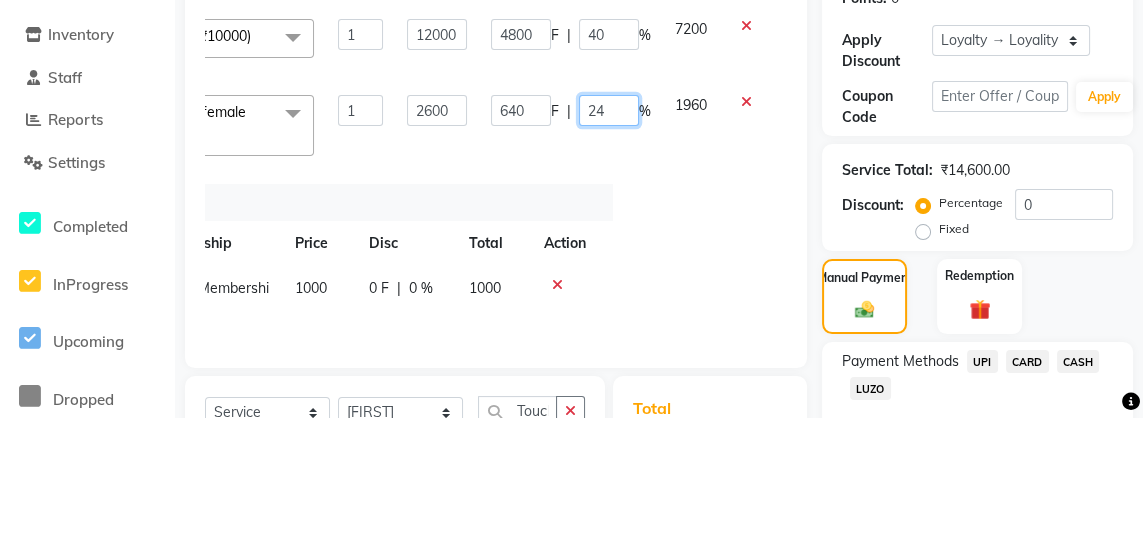 type on "2" 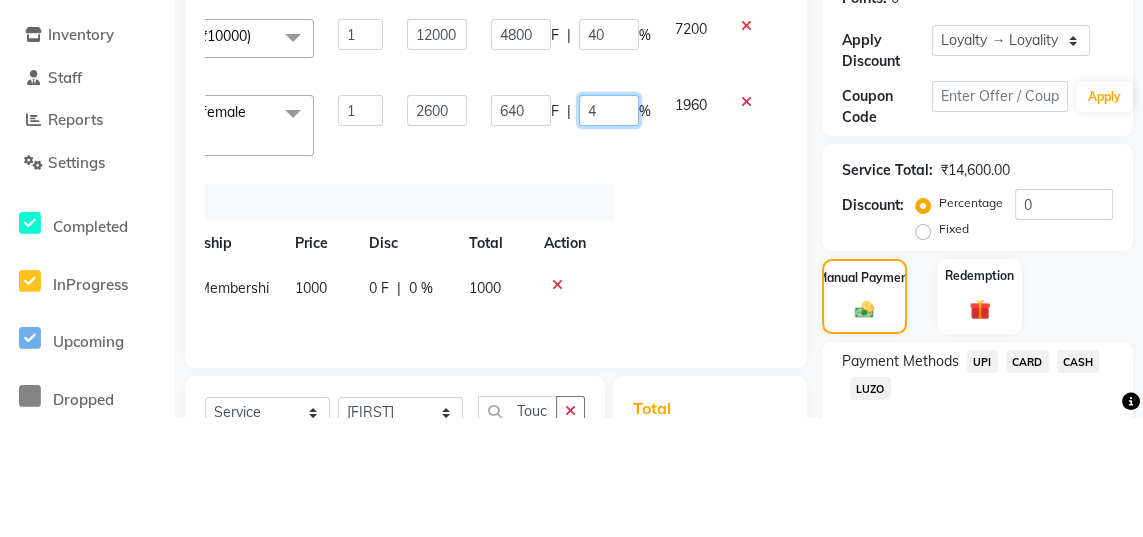 type on "40" 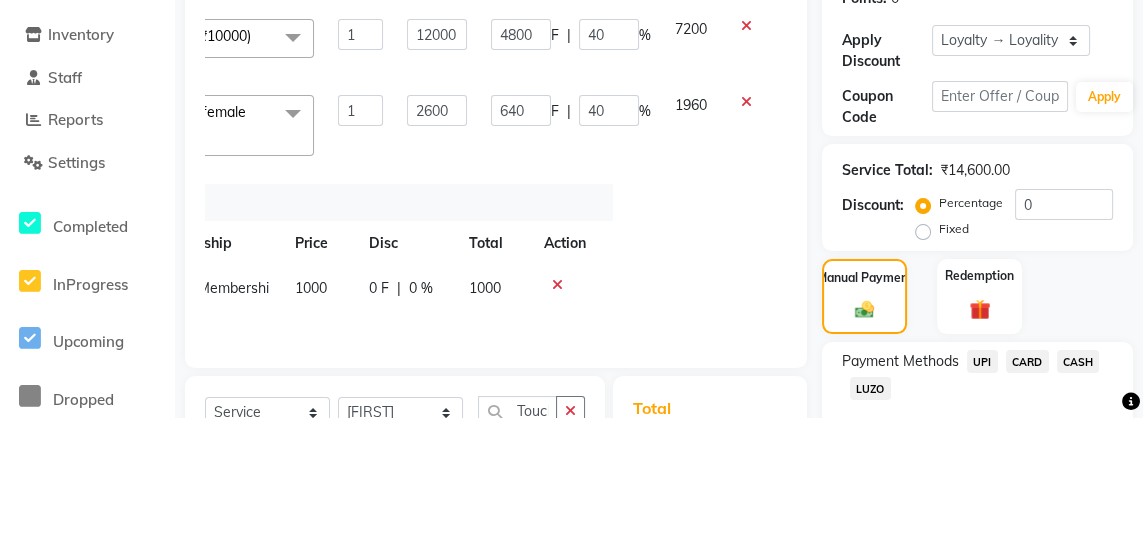 click on "Services Stylist Service Qty Price Disc Total Action  Jaya   Sajida   Samar   Sashina   Sheetal   Tosif  Nano plastia (₹10000)  x Haircuts - Baby Girl (₹350) Haircuts - Baby Boy (₹200) Haircuts senior st- Male (₹300) Haircuts Regular - Female  (₹650) Haircuts - Fringe (₹150) Face wax full (₹250) smart bond upto shoulder (₹1000) smart bond below shoulder (₹1200) Haircuts Sr. Stylist - Female  (₹800) Haircuts Director - Female  (₹1000) Haircuts Sr. Stylist - Male (₹300) Haircuts Director- Male (₹500) streaks (₹250) cystein wash upto shoulder (₹350) cystien wash below shoulder (₹350) Botox (₹5000) Nanoplastia (₹6000) Makeup (₹2500) Olaplex (₹1500) Back neck bleach (₹400) Neck bleach (₹400) Arms bleach (₹600) Feet bleach  (₹300) Back bleach (₹600) Half leg bleach (₹600) Full legs bleach  (₹800) Charcol faical (₹2800) Radiance  (₹2500) Face bleach (₹400) D tan face  (₹850) D tan hand (₹1200) D tan feet (₹500) Sealer (₹1300) Taksh mask (₹1080) 1" 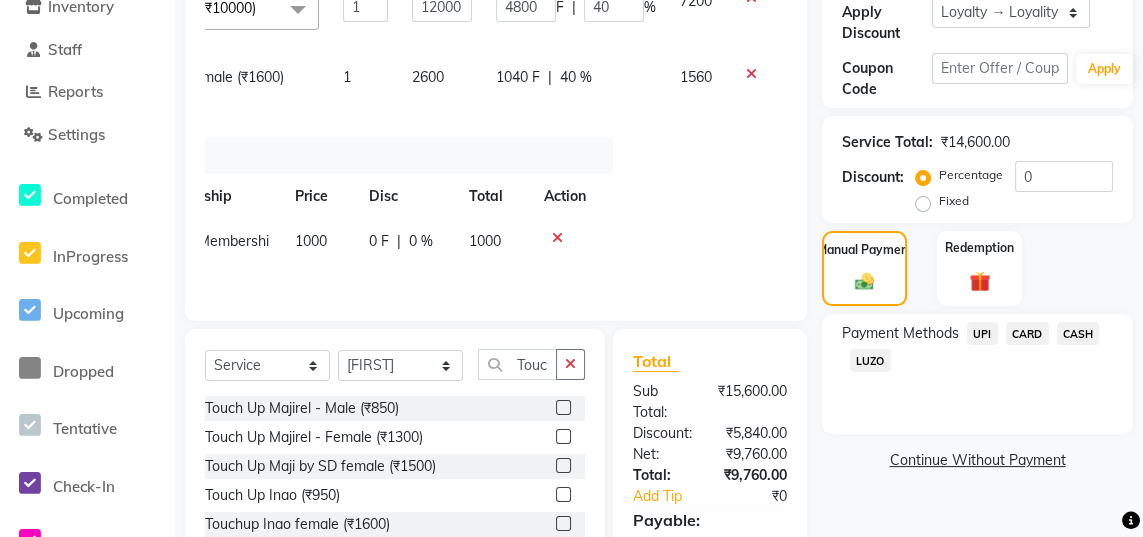 scroll, scrollTop: 414, scrollLeft: 0, axis: vertical 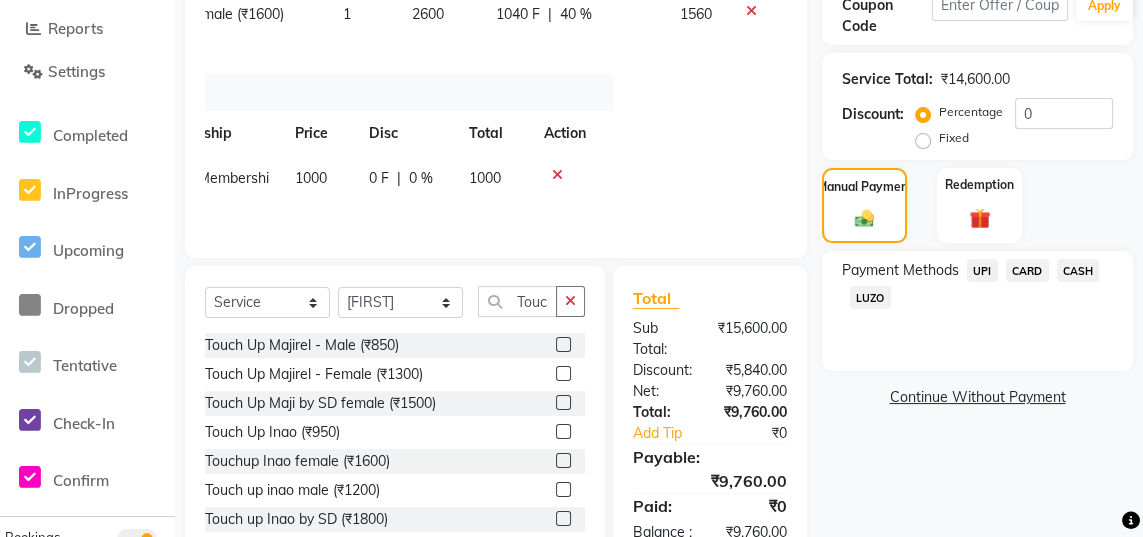 click on "UPI" 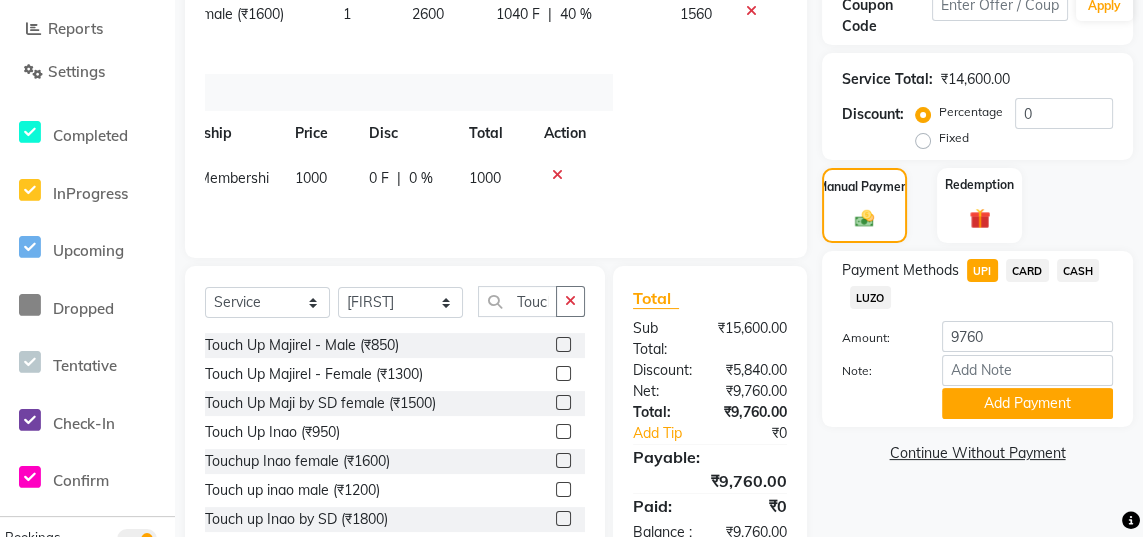 click on "Add Payment" 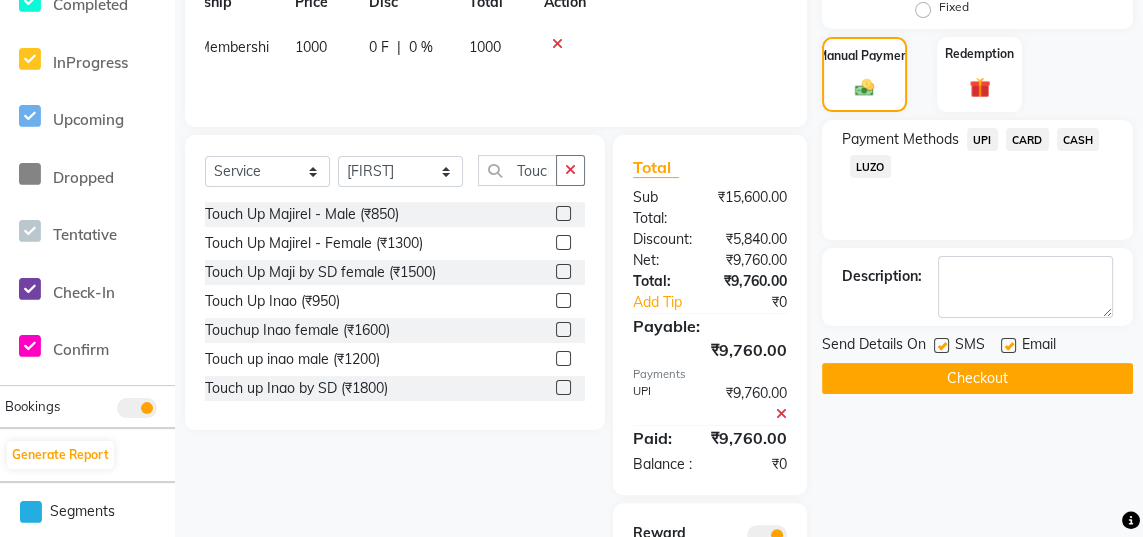 scroll, scrollTop: 638, scrollLeft: 0, axis: vertical 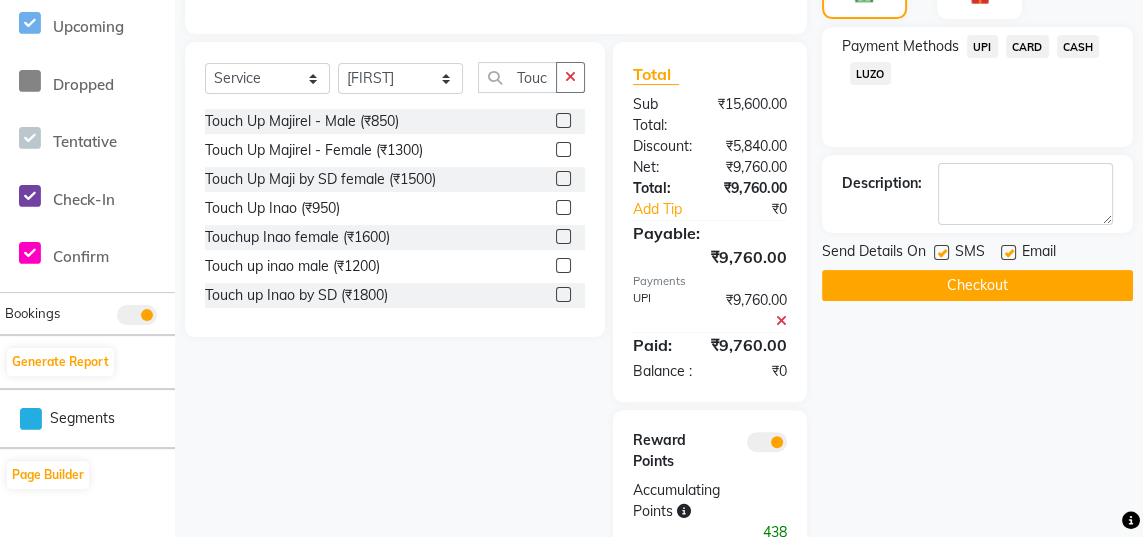 click on "Checkout" 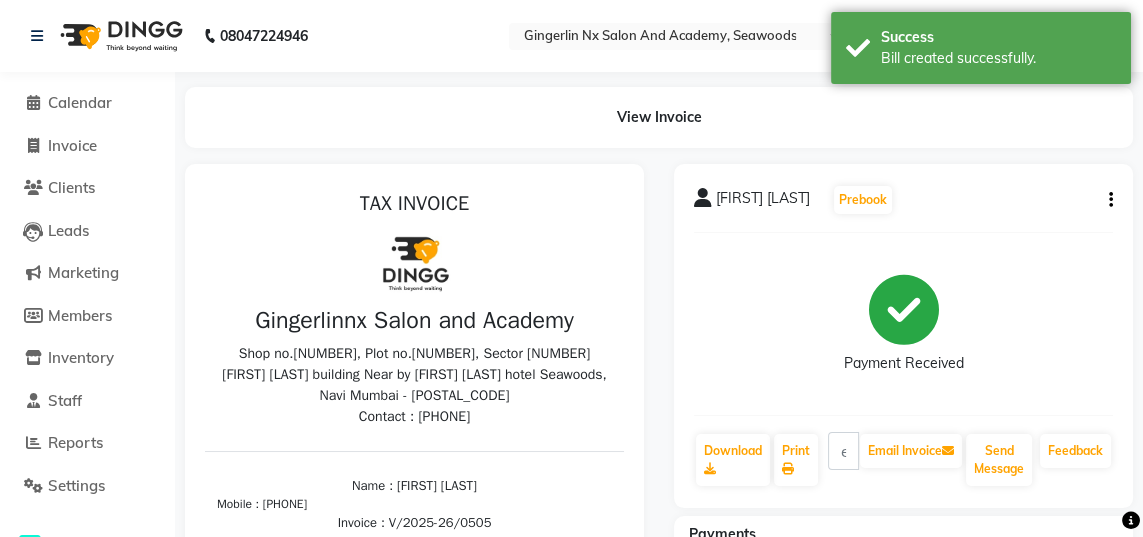 scroll, scrollTop: 0, scrollLeft: 0, axis: both 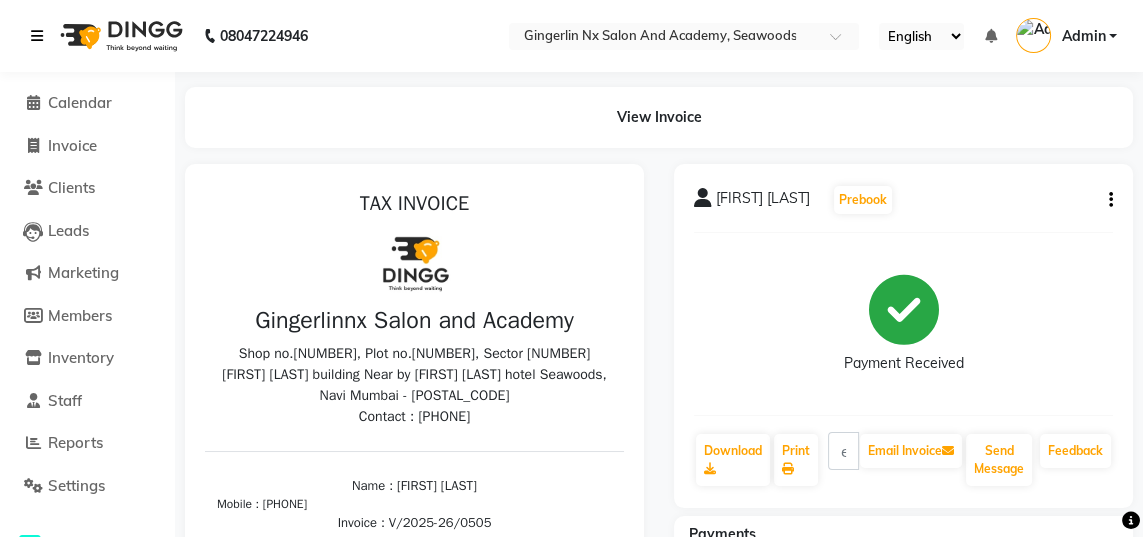 click at bounding box center (37, 36) 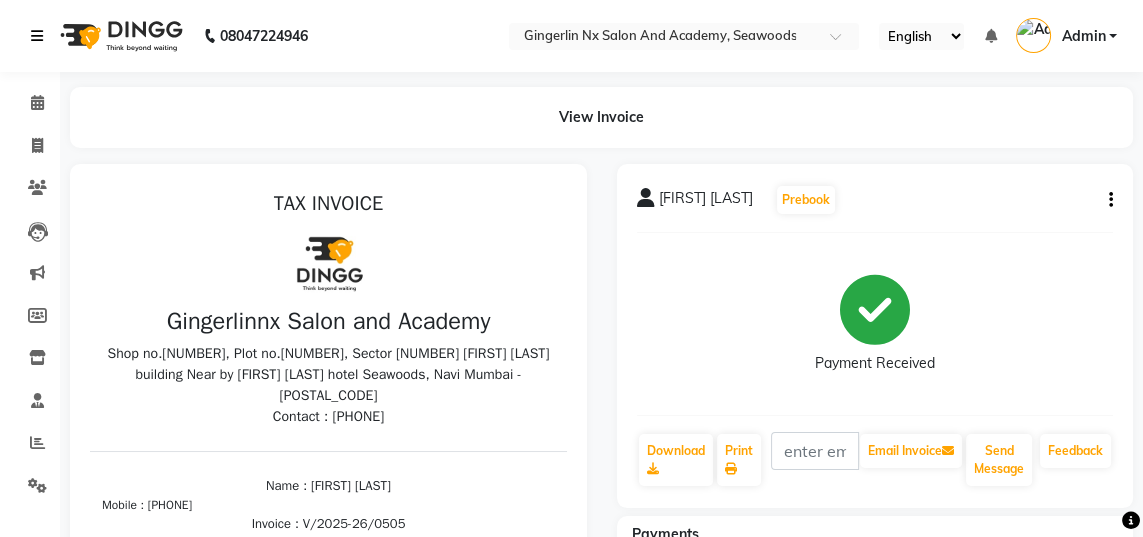 click at bounding box center [37, 36] 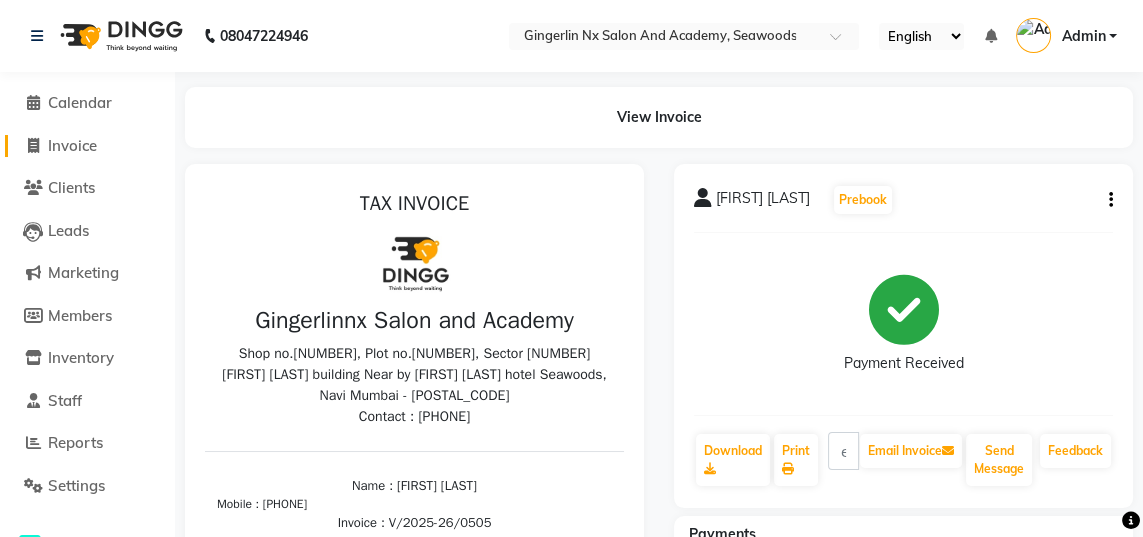 click on "Invoice" 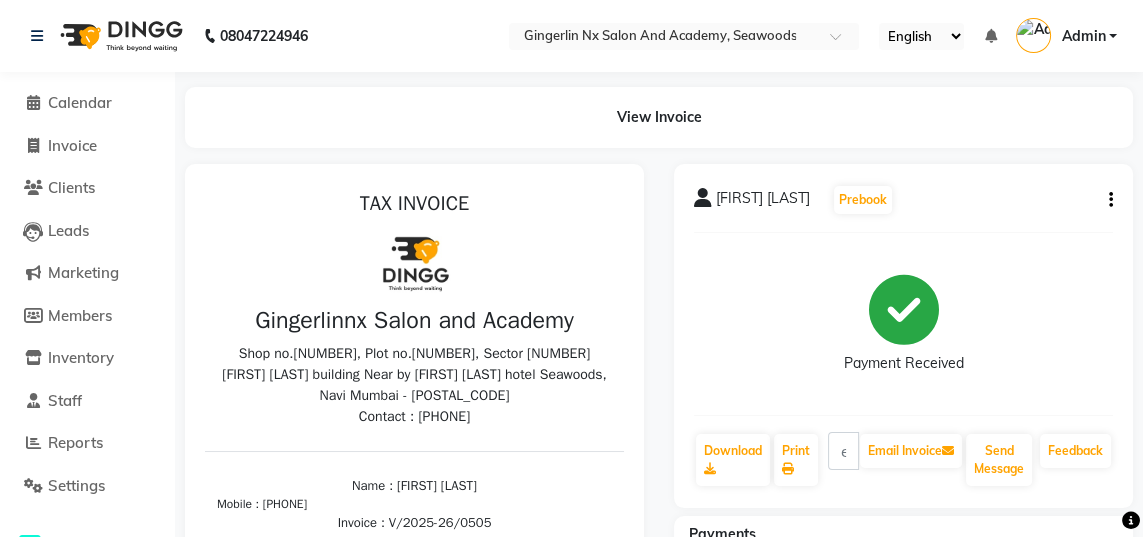select on "service" 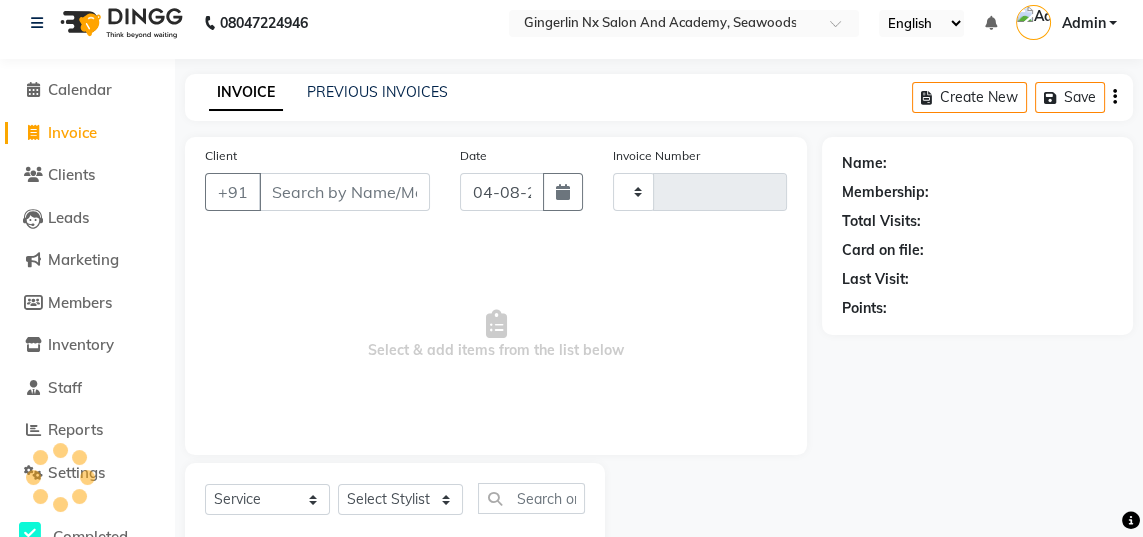type on "0506" 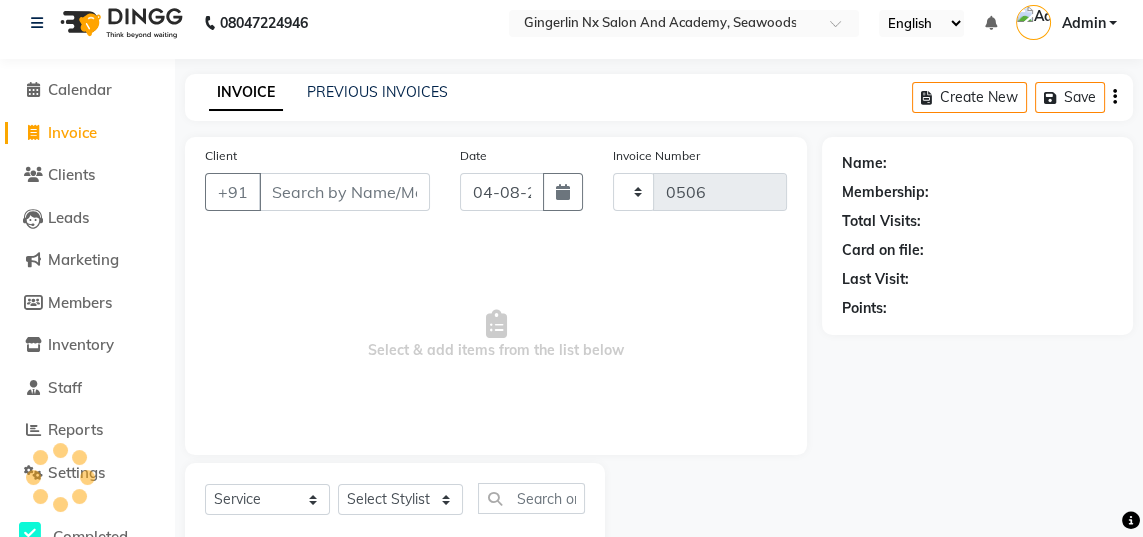 select on "480" 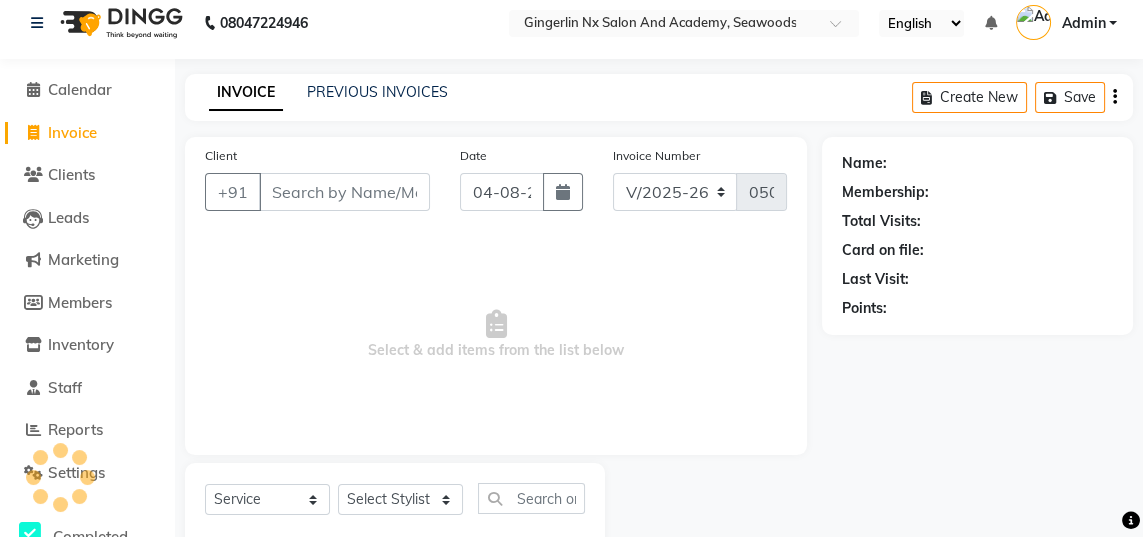 scroll, scrollTop: 63, scrollLeft: 0, axis: vertical 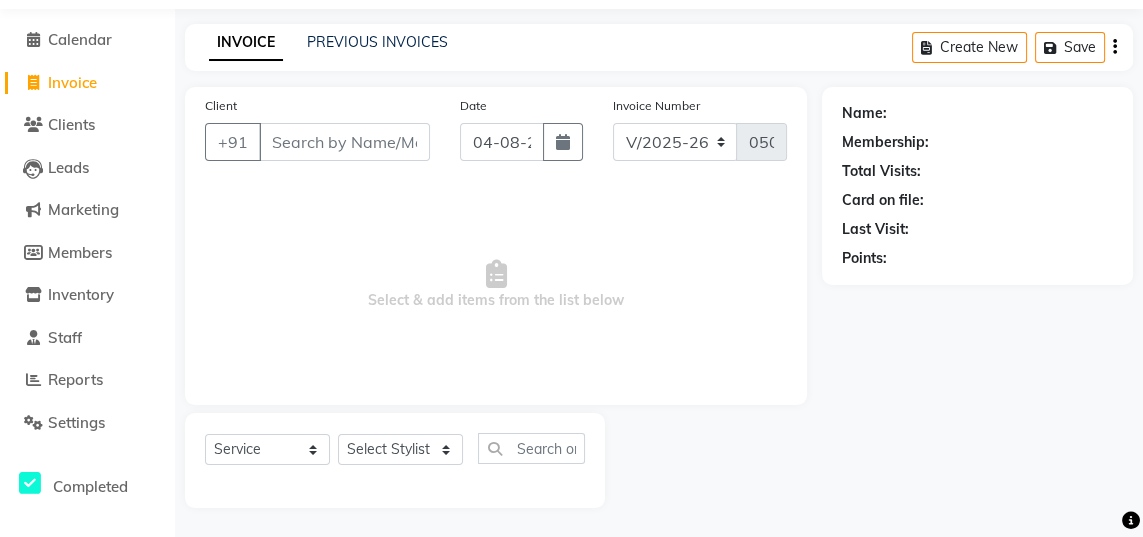 select on "membership" 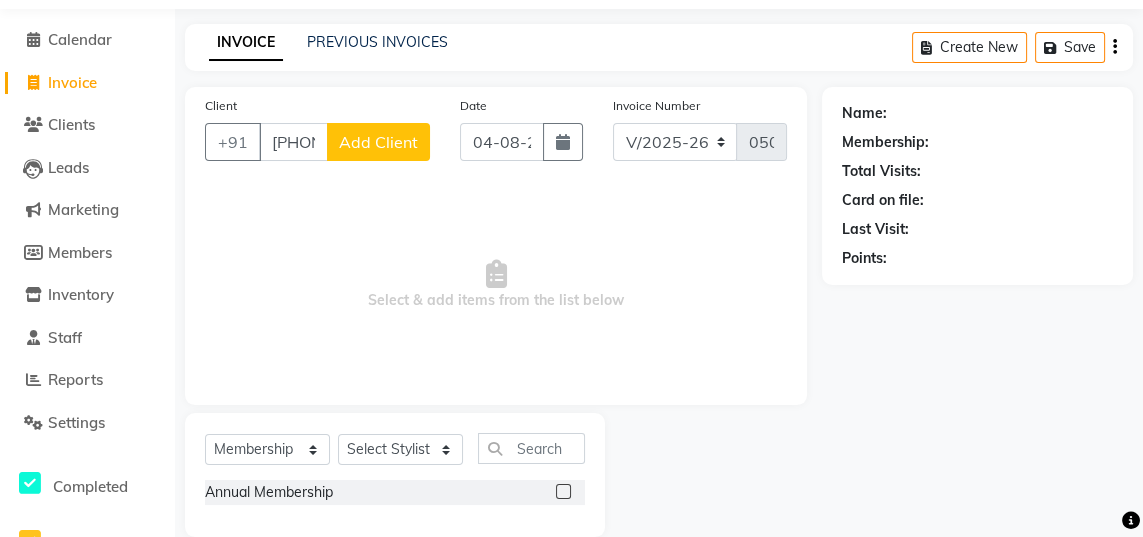 scroll, scrollTop: 0, scrollLeft: 0, axis: both 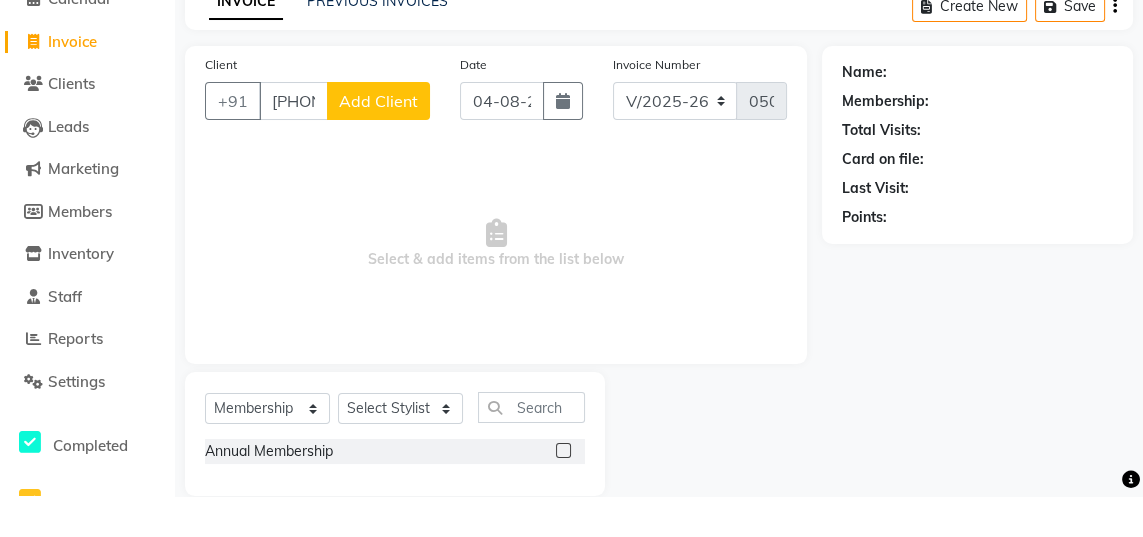 type on "[PHONE]" 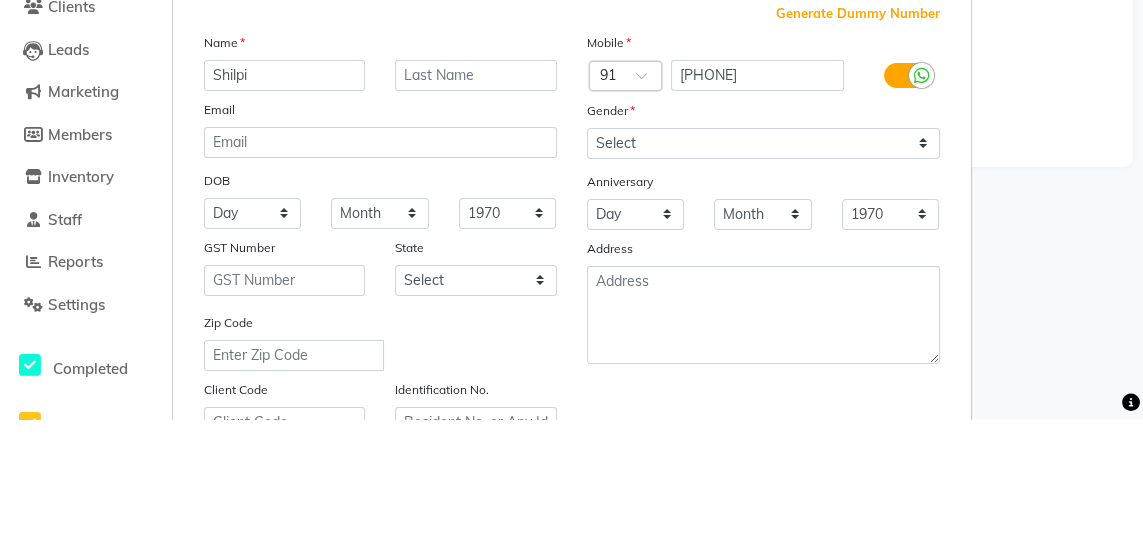 scroll, scrollTop: 63, scrollLeft: 0, axis: vertical 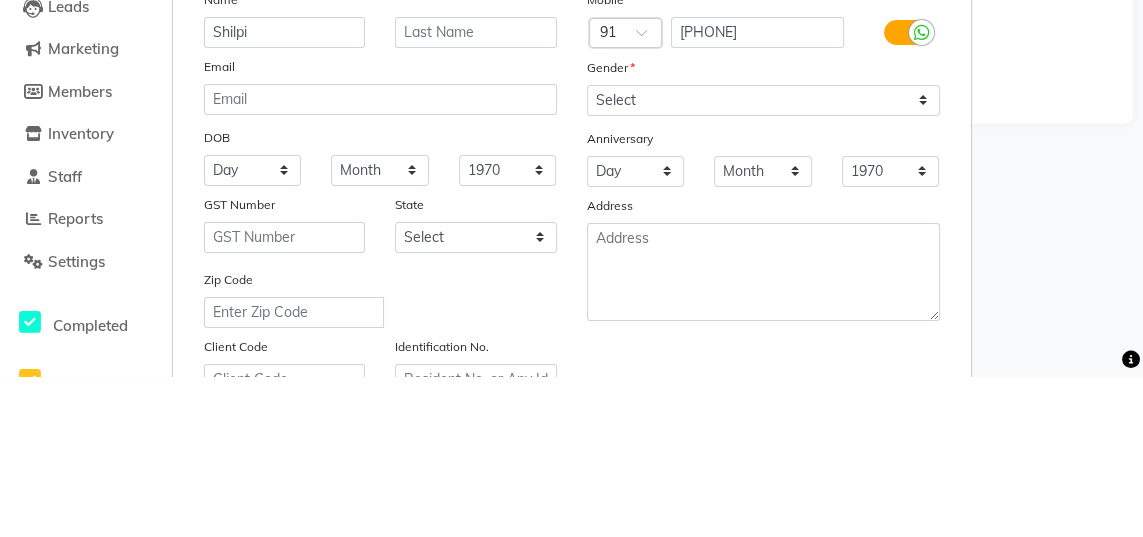 type on "Shilpi" 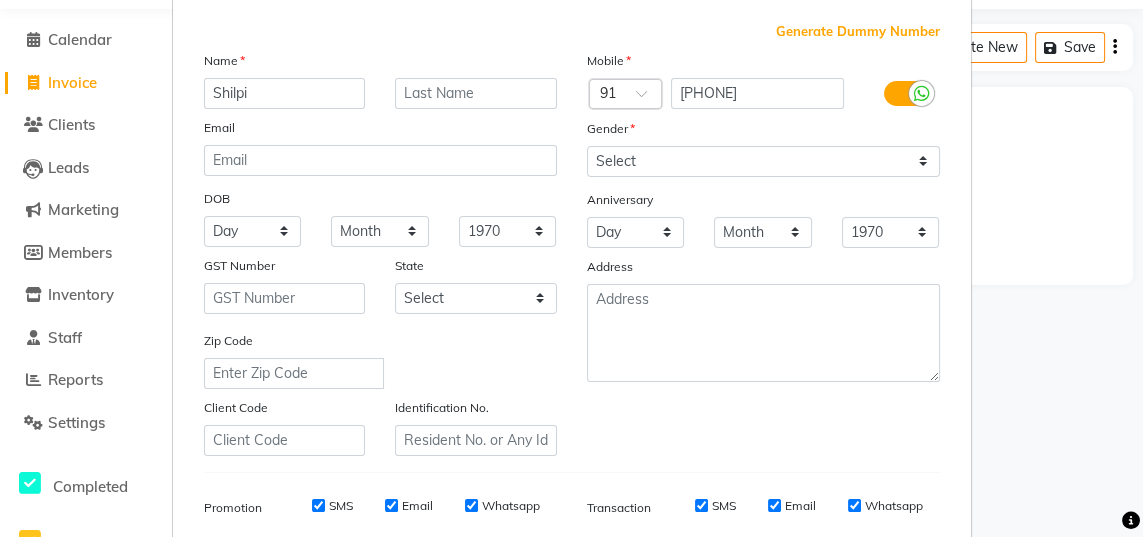 scroll, scrollTop: 100, scrollLeft: 0, axis: vertical 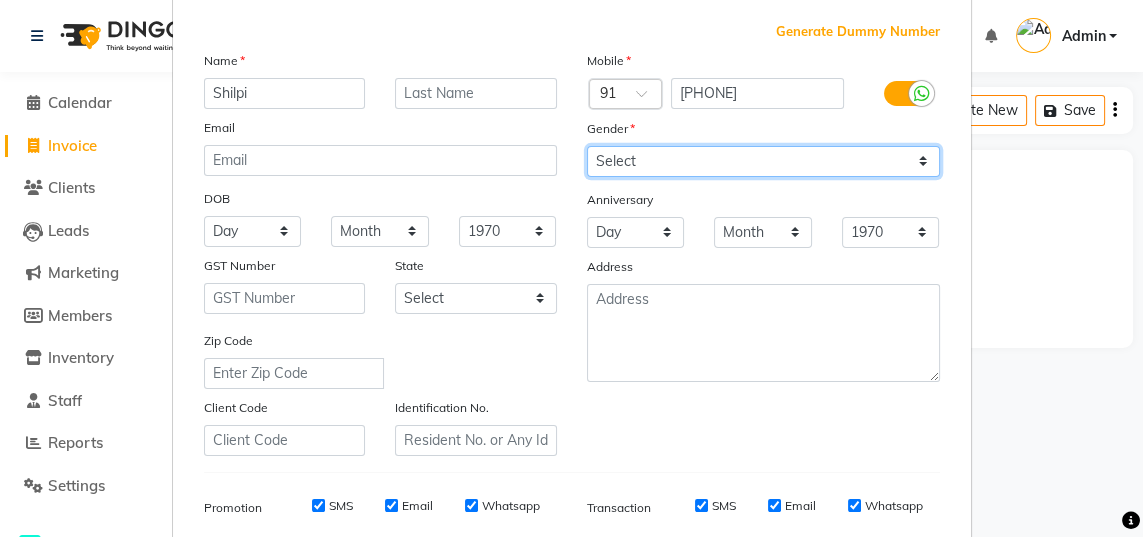click on "Select Male Female Other Prefer Not To Say" at bounding box center [763, 161] 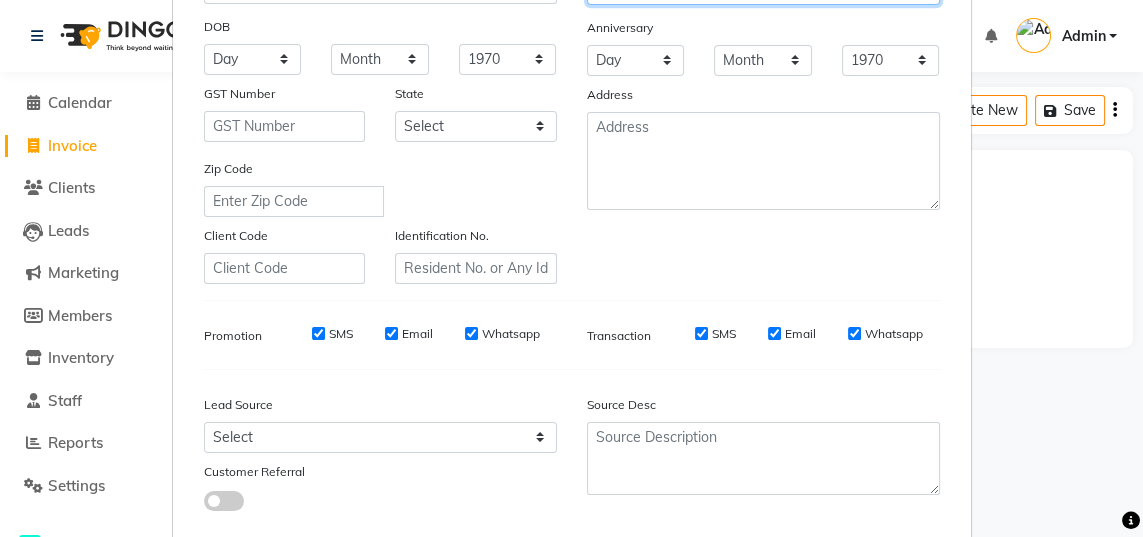 scroll, scrollTop: 273, scrollLeft: 0, axis: vertical 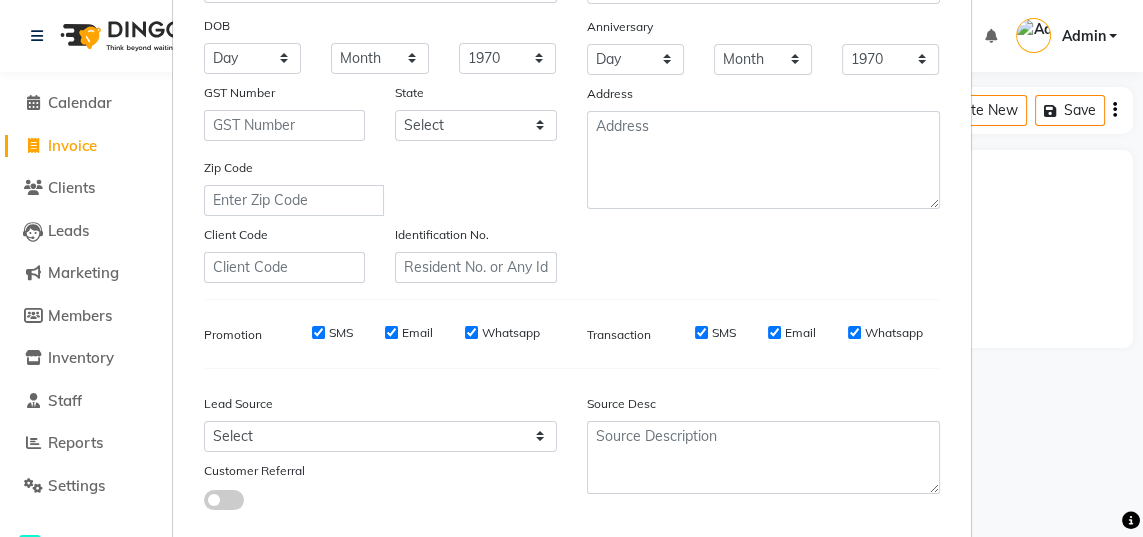 click on "Add" at bounding box center (838, 582) 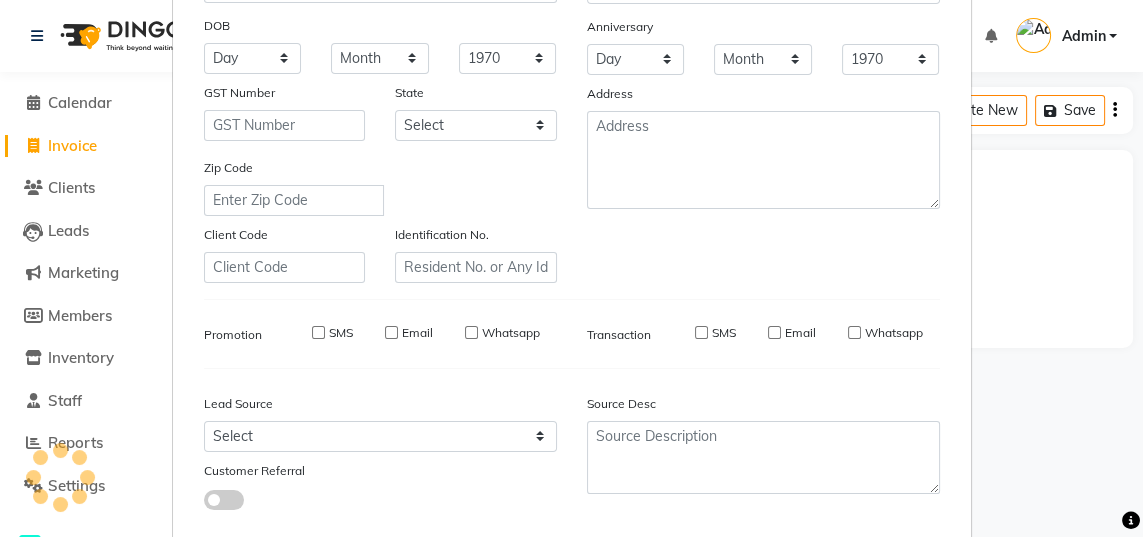 type 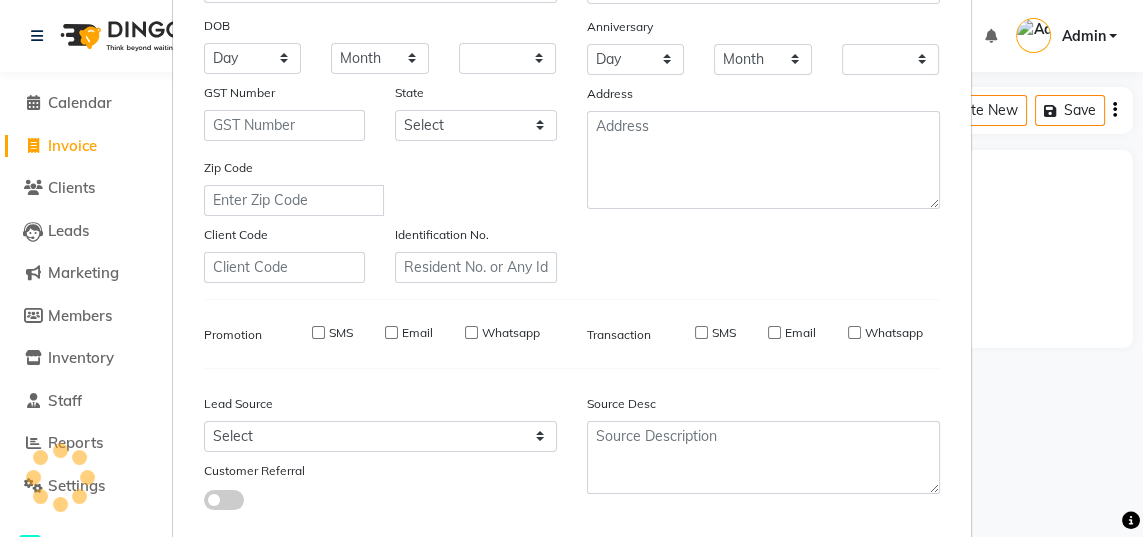 checkbox on "false" 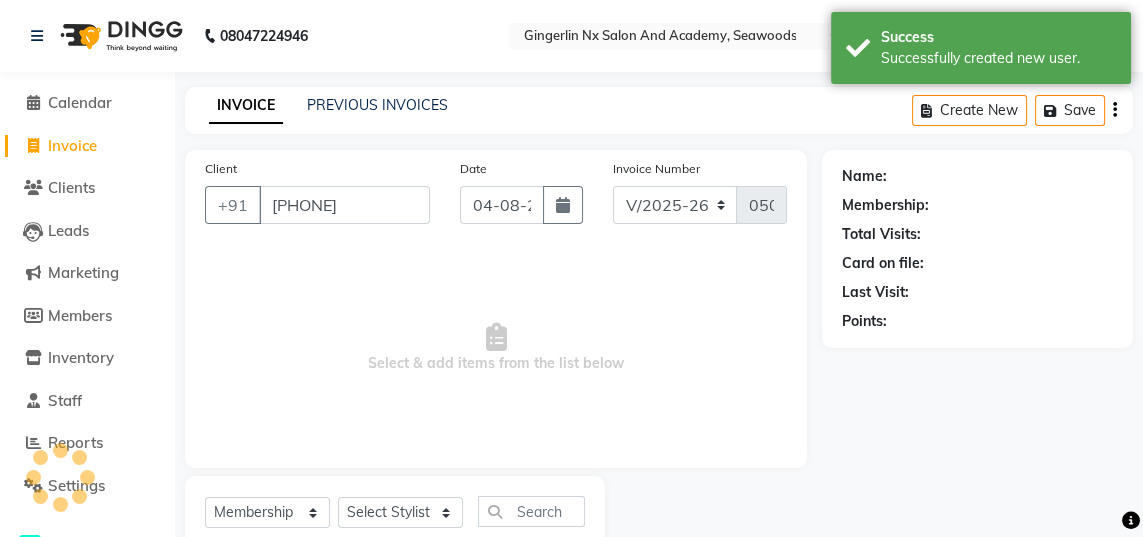 select on "1: Object" 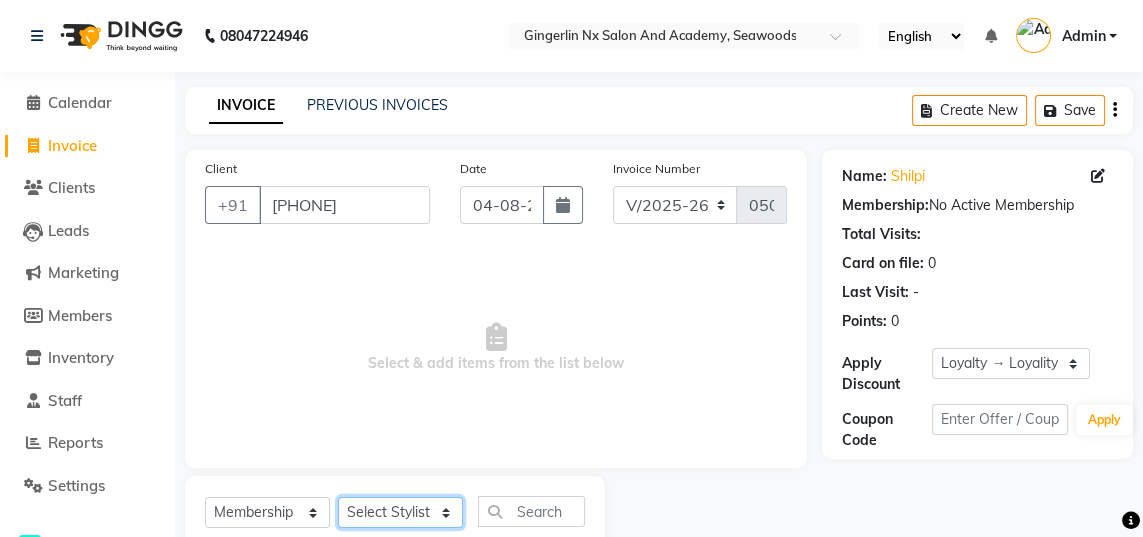 click on "Select Stylist Jaya Sajida Samar Sashina Sheetal Tosif" 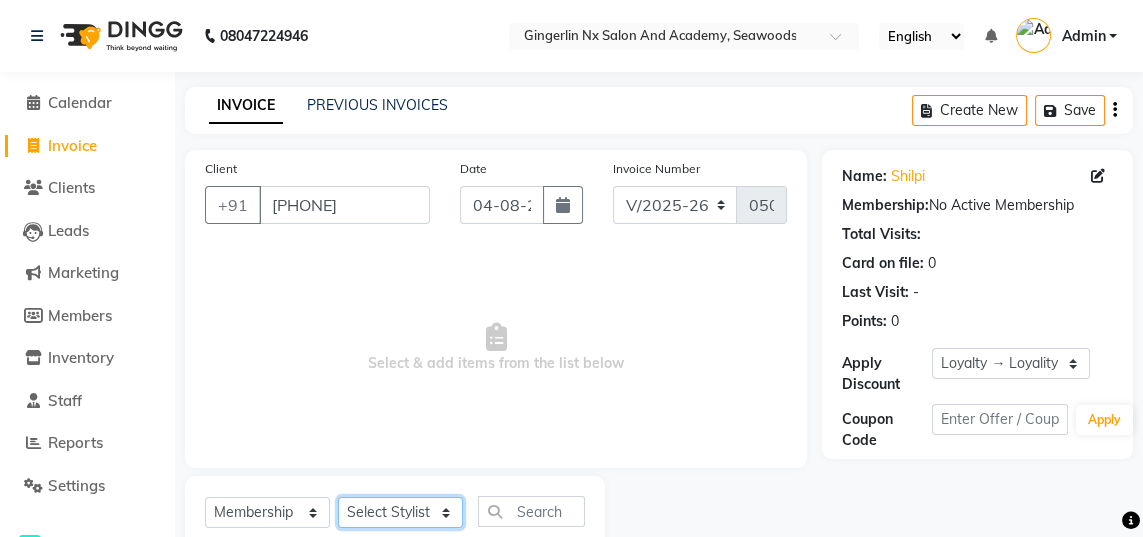 select on "84216" 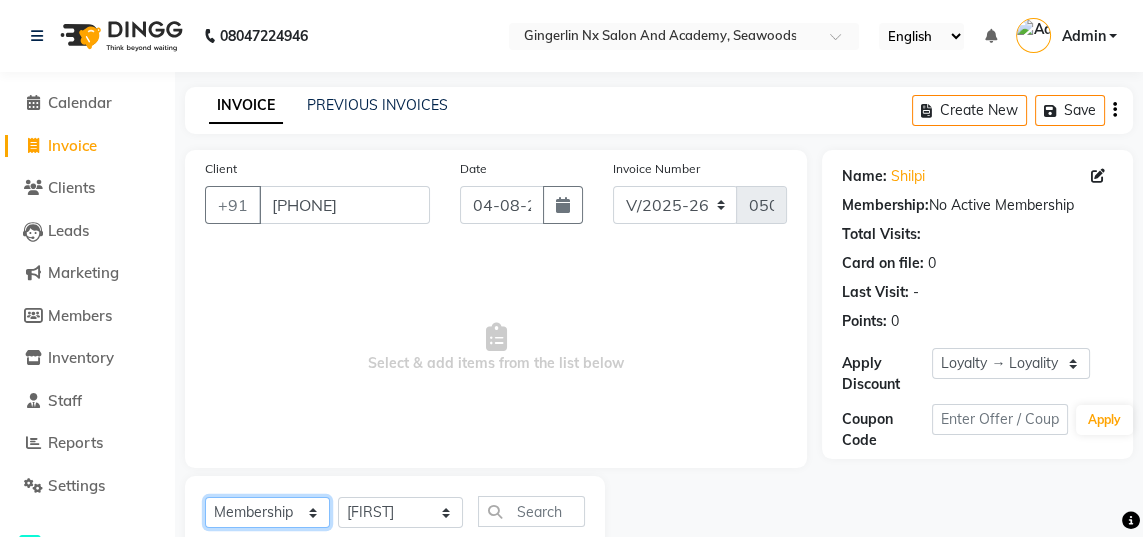 click on "Select  Service  Product  Membership  Package Voucher Prepaid Gift Card" 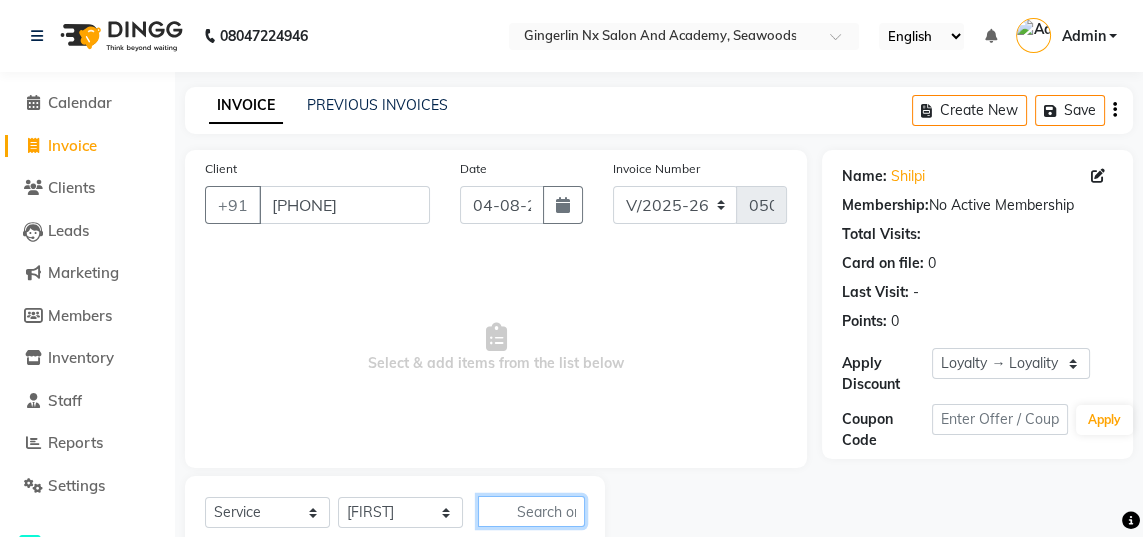 click 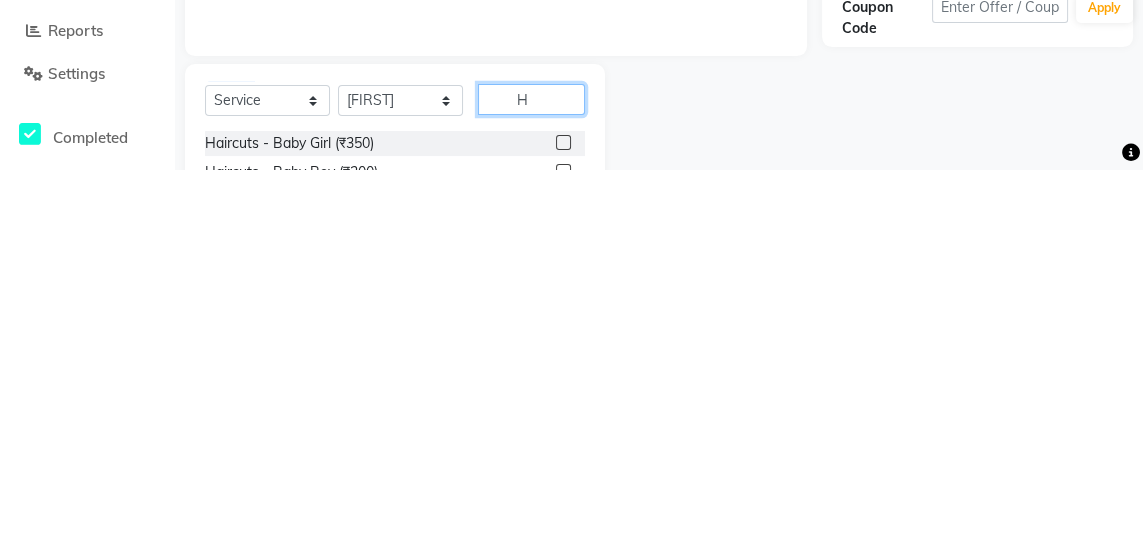 scroll, scrollTop: 58, scrollLeft: 0, axis: vertical 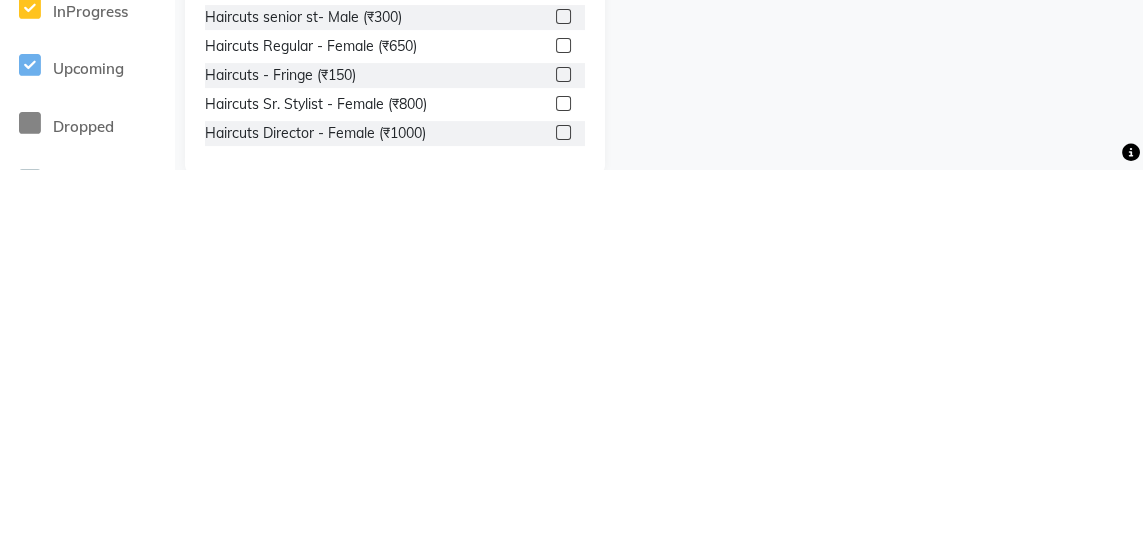 type on "Haircut" 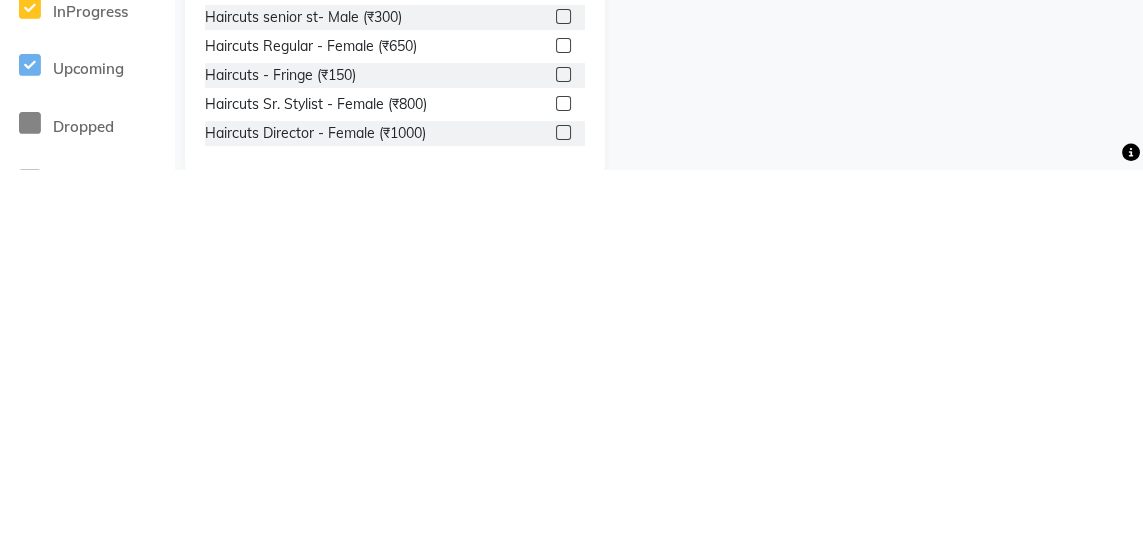 click 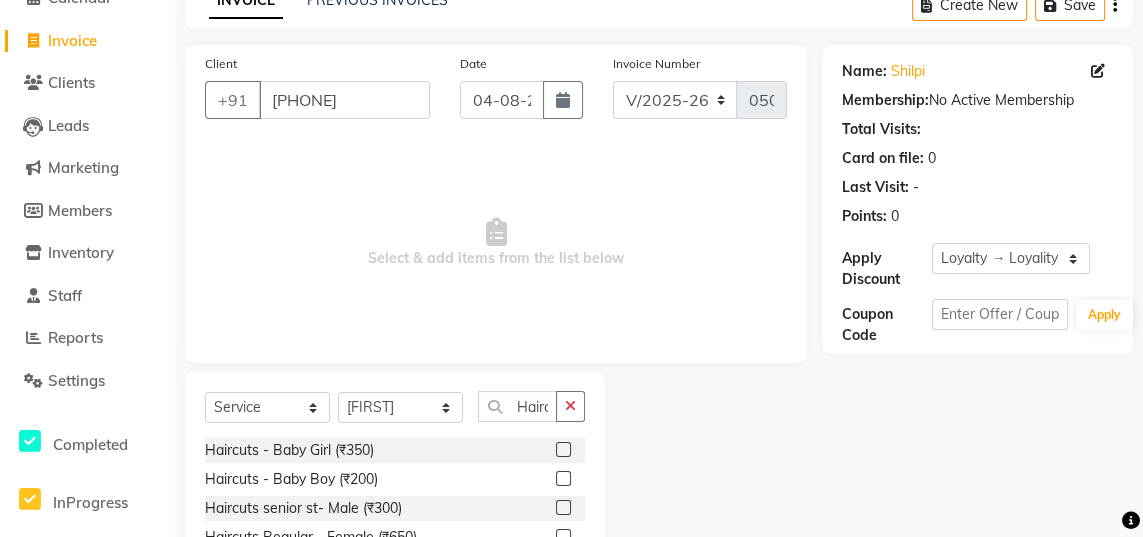 scroll, scrollTop: 167, scrollLeft: 0, axis: vertical 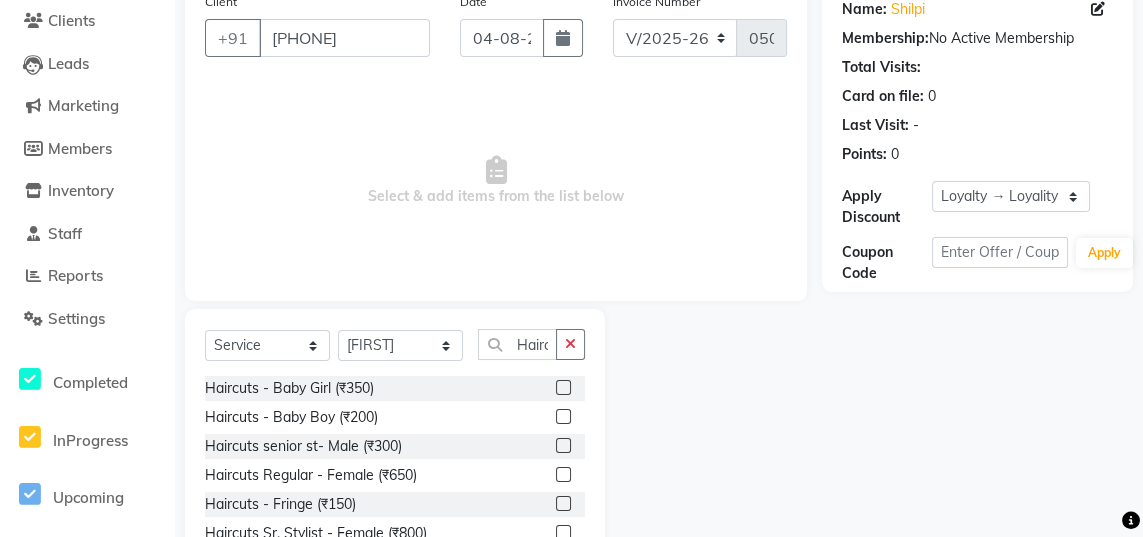 click 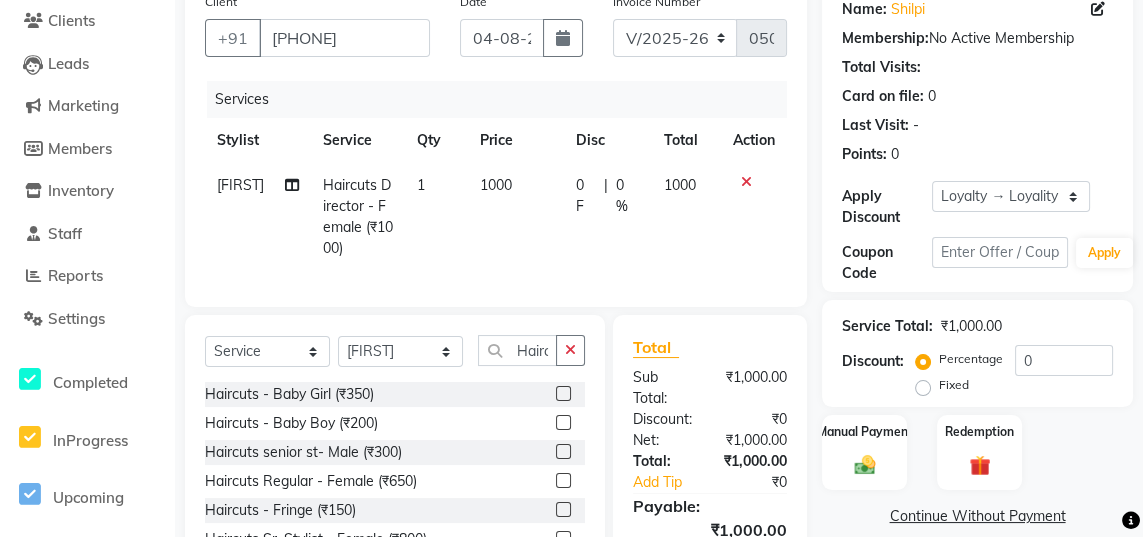checkbox on "false" 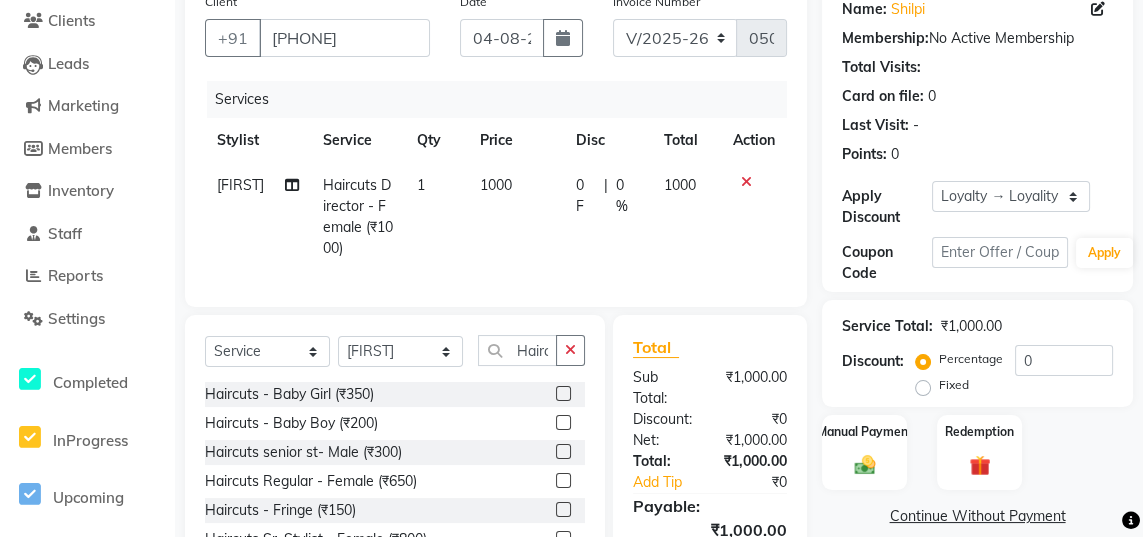 click on "1000" 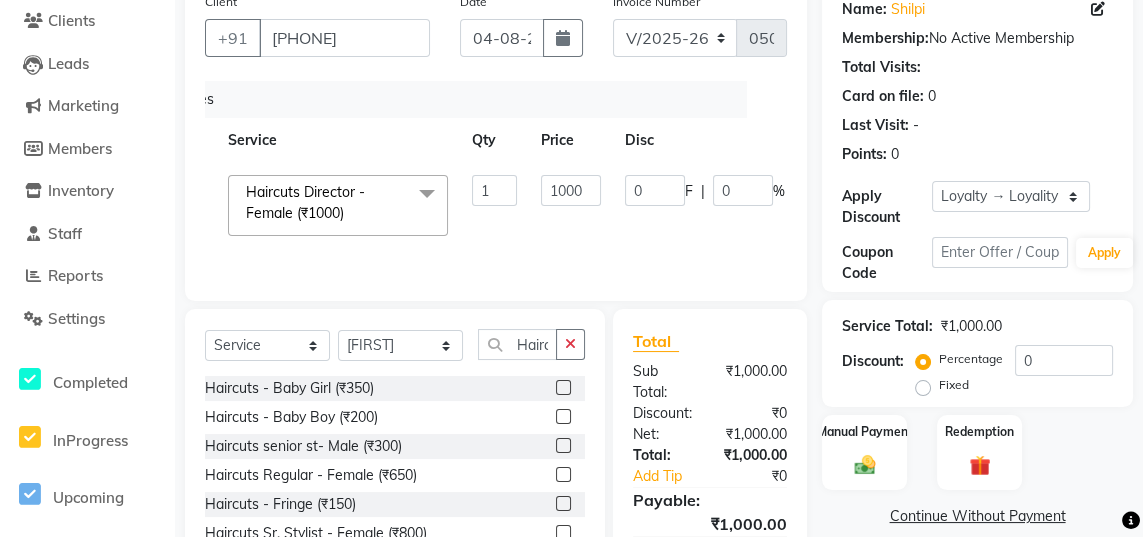 scroll, scrollTop: 0, scrollLeft: 85, axis: horizontal 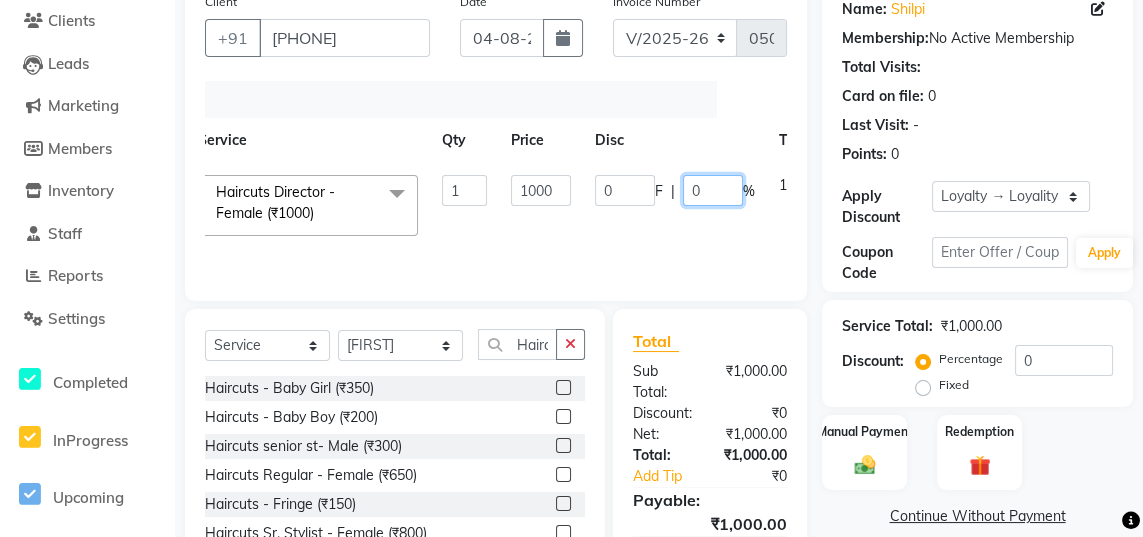 click on "0" 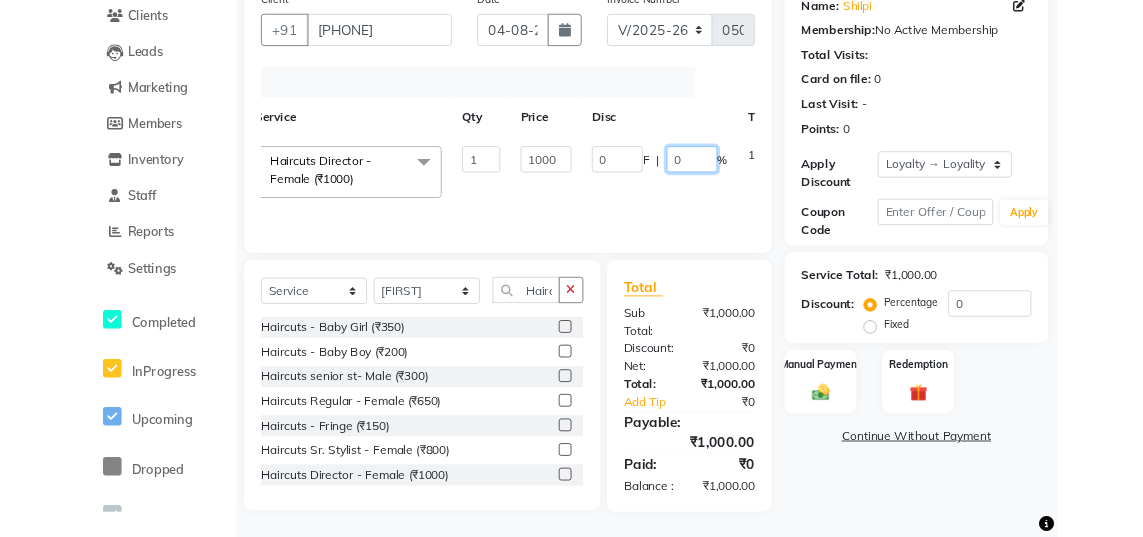 scroll, scrollTop: 215, scrollLeft: 0, axis: vertical 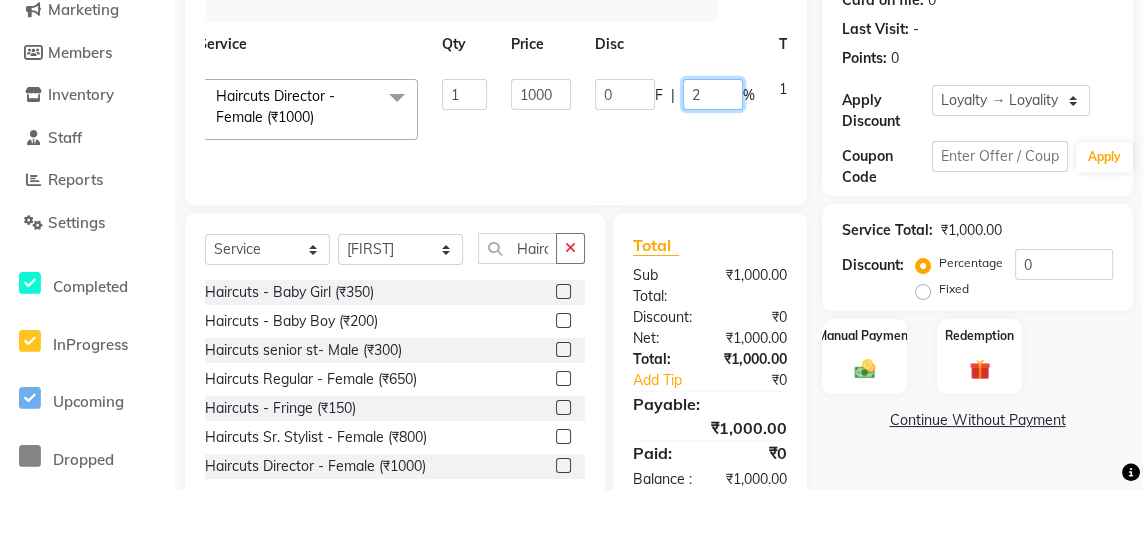 type on "20" 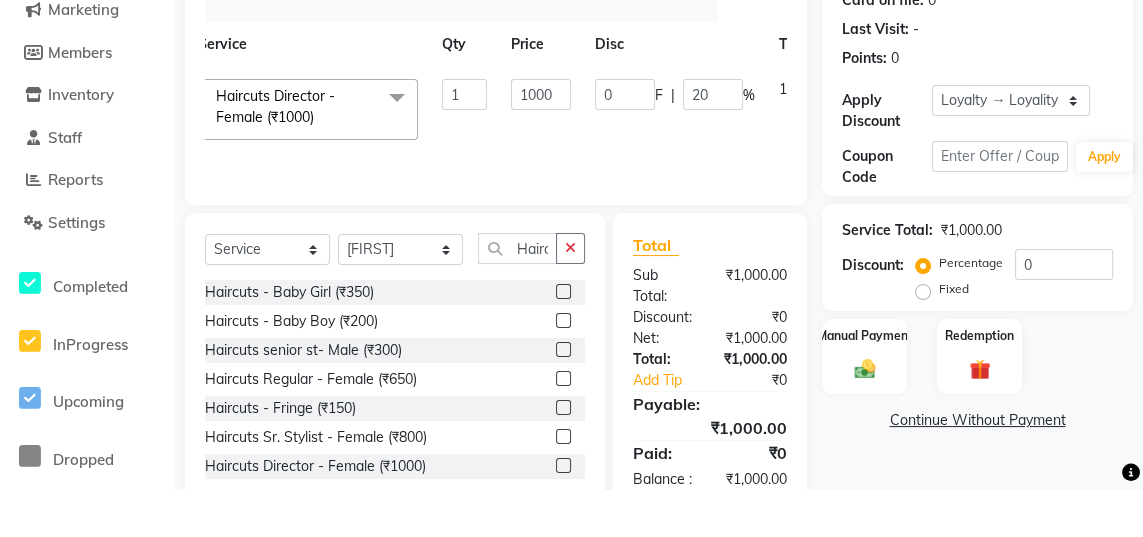 click on "Services Stylist Service Qty Price Disc Total Action  Jaya   Sajida   Samar   Sashina   Sheetal   Tosif  Haircuts Director - Female  (₹1000)  x Haircuts - Baby Girl (₹350) Haircuts - Baby Boy (₹200) Haircuts senior st- Male (₹300) Haircuts Regular - Female  (₹650) Haircuts - Fringe (₹150) Face wax full (₹250) smart bond upto shoulder (₹1000) smart bond below shoulder (₹1200) Haircuts Sr. Stylist - Female  (₹800) Haircuts Director - Female  (₹1000) Haircuts Sr. Stylist - Male (₹300) Haircuts Director- Male (₹500) streaks (₹250) cystein wash upto shoulder (₹350) cystien wash below shoulder (₹350) Botox (₹5000) Nanoplastia (₹6000) Makeup (₹2500) Olaplex (₹1500) Back neck bleach (₹400) Neck bleach (₹400) Arms bleach (₹600) Feet bleach  (₹300) Back bleach (₹600) Half leg bleach (₹600) Full legs bleach  (₹800) Charcol faical (₹2800) Radiance  (₹2500) Face bleach (₹400) D tan face  (₹850) D tan hand (₹1200) D tan feet (₹500) Sealer (₹1300) 1 1000 0" 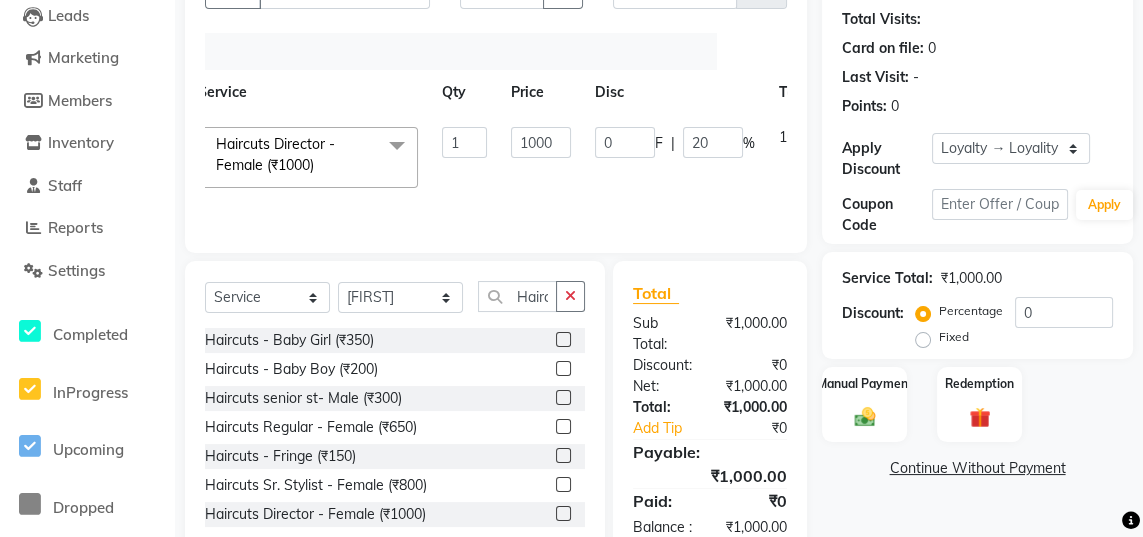 scroll, scrollTop: 0, scrollLeft: 15, axis: horizontal 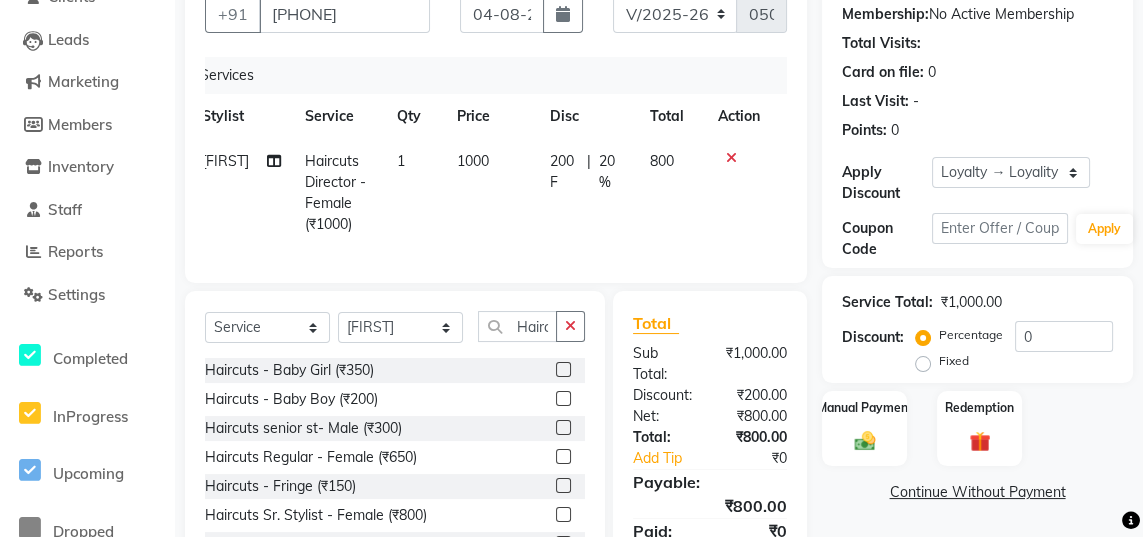 click on "Manual Payment" 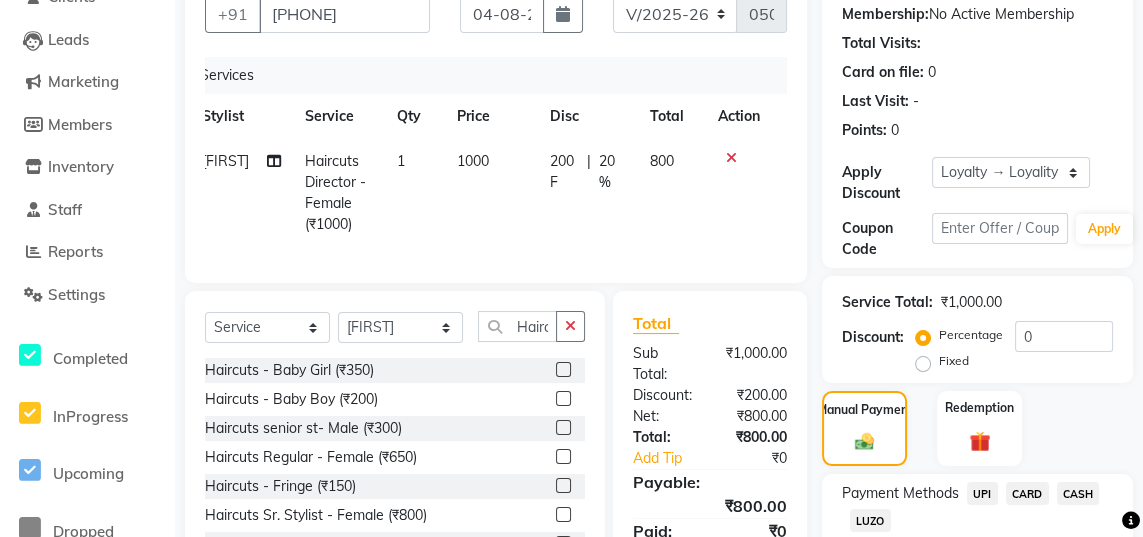 scroll, scrollTop: 222, scrollLeft: 0, axis: vertical 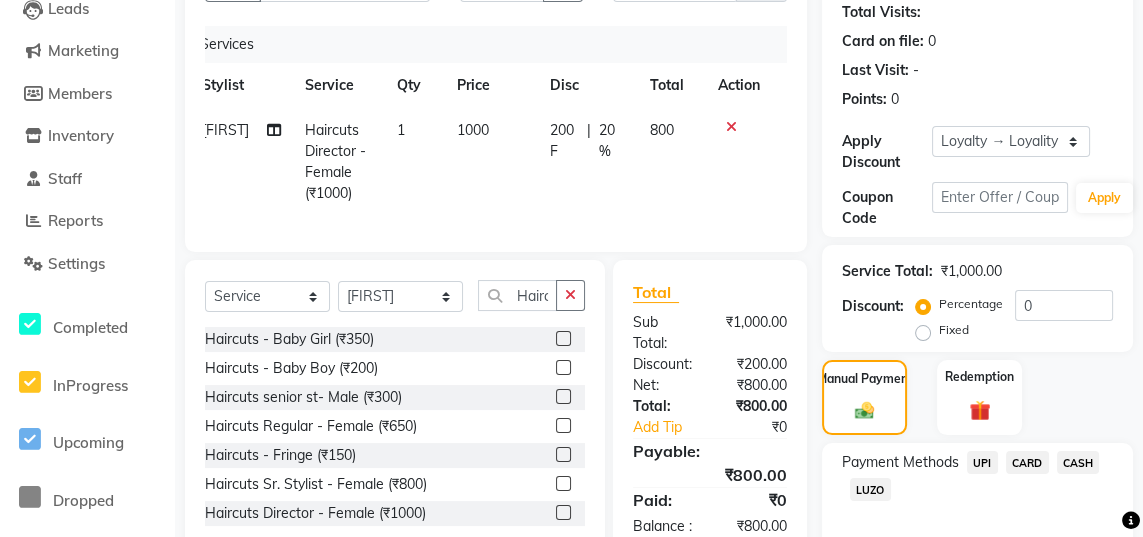 click on "CASH" 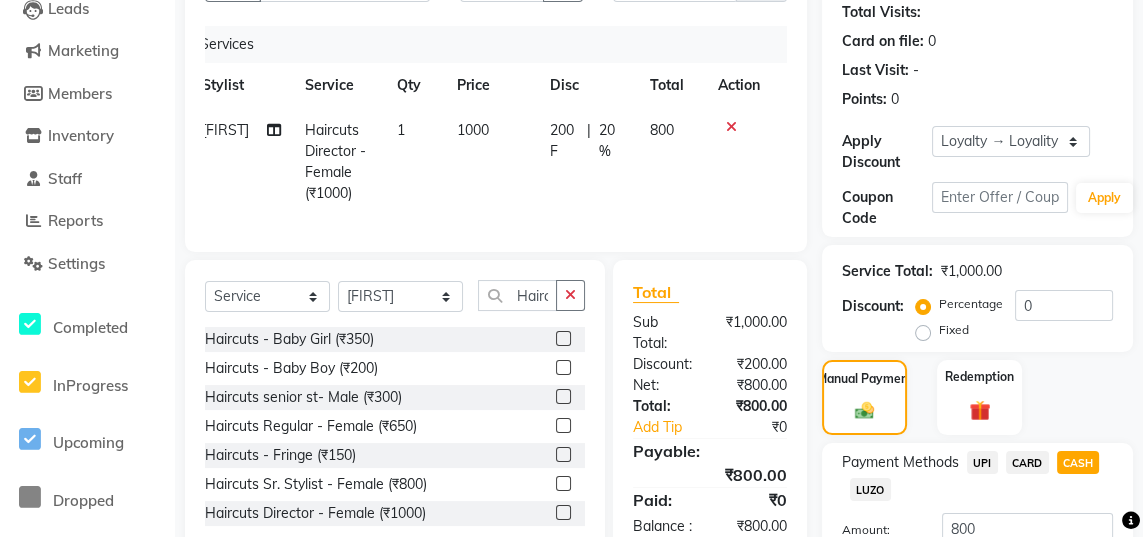 click on "Add Payment" 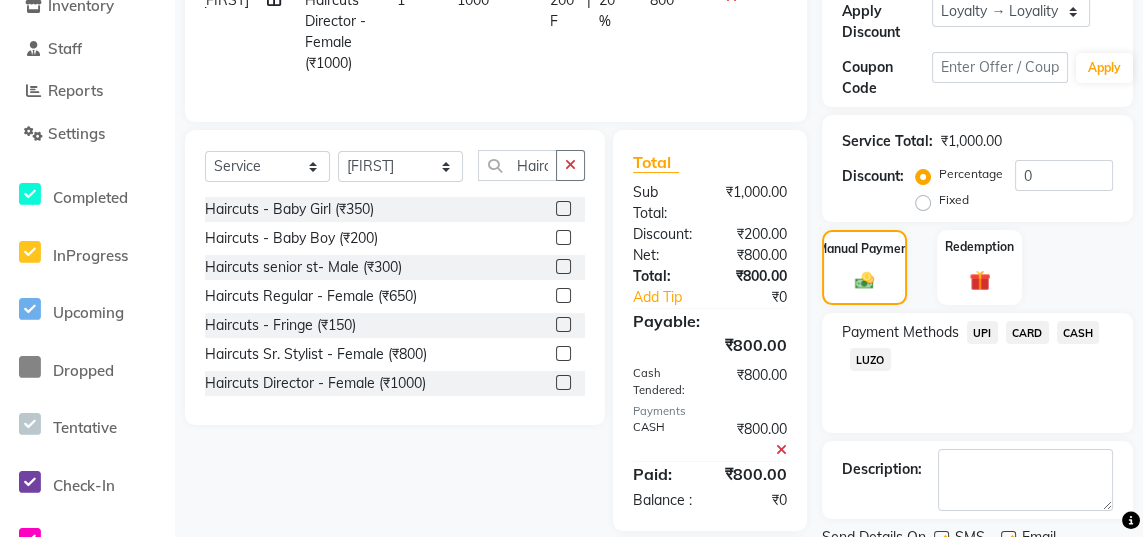 scroll, scrollTop: 460, scrollLeft: 0, axis: vertical 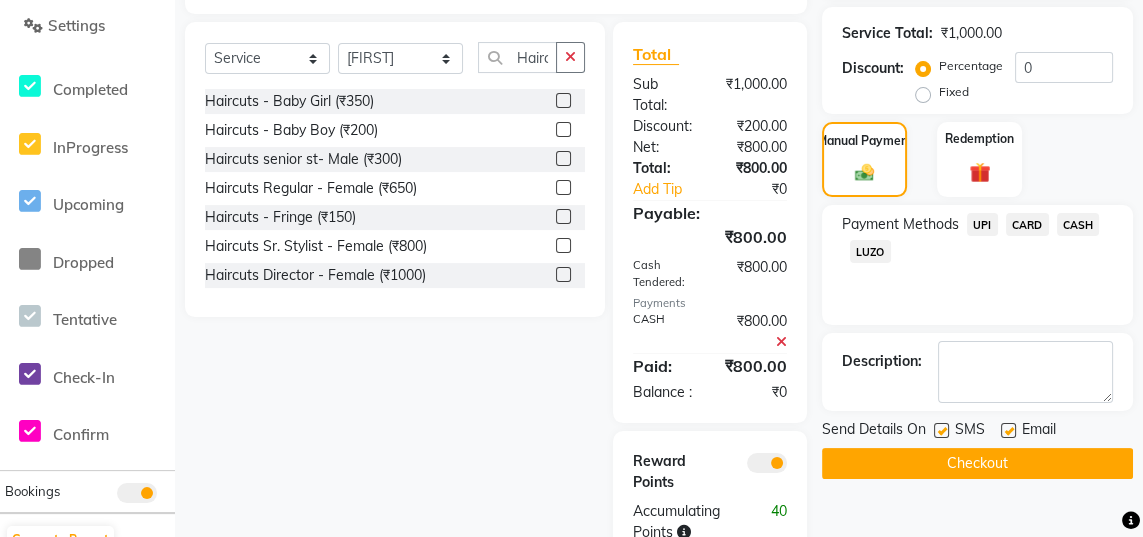 click on "Checkout" 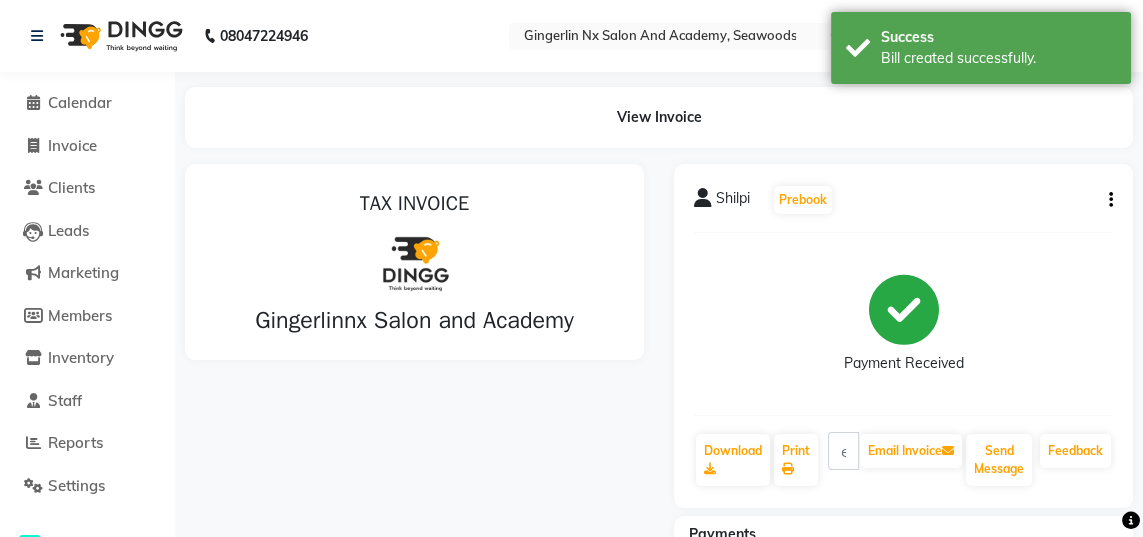 scroll, scrollTop: 0, scrollLeft: 0, axis: both 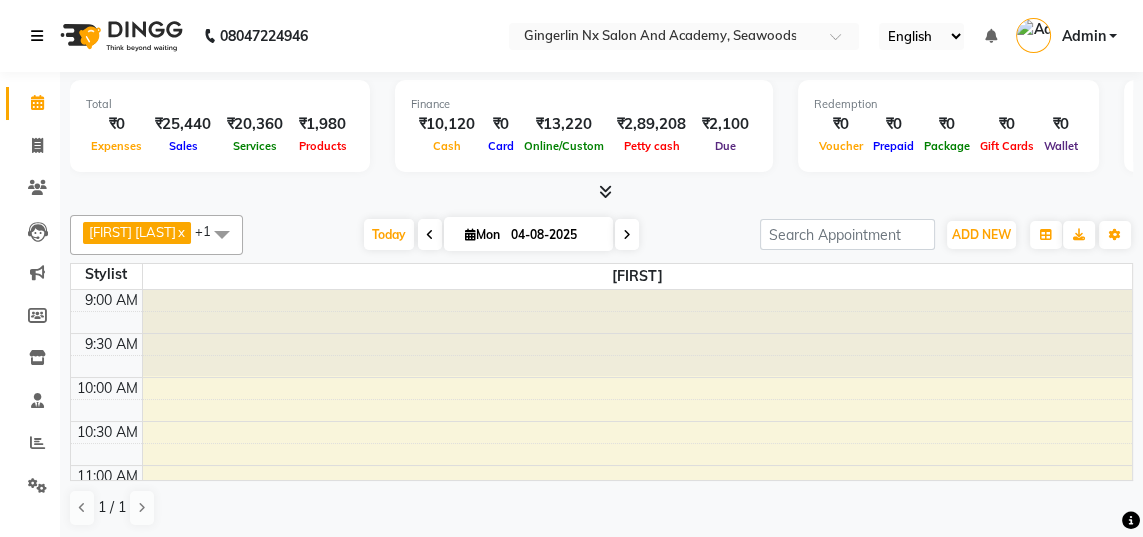 click at bounding box center [37, 36] 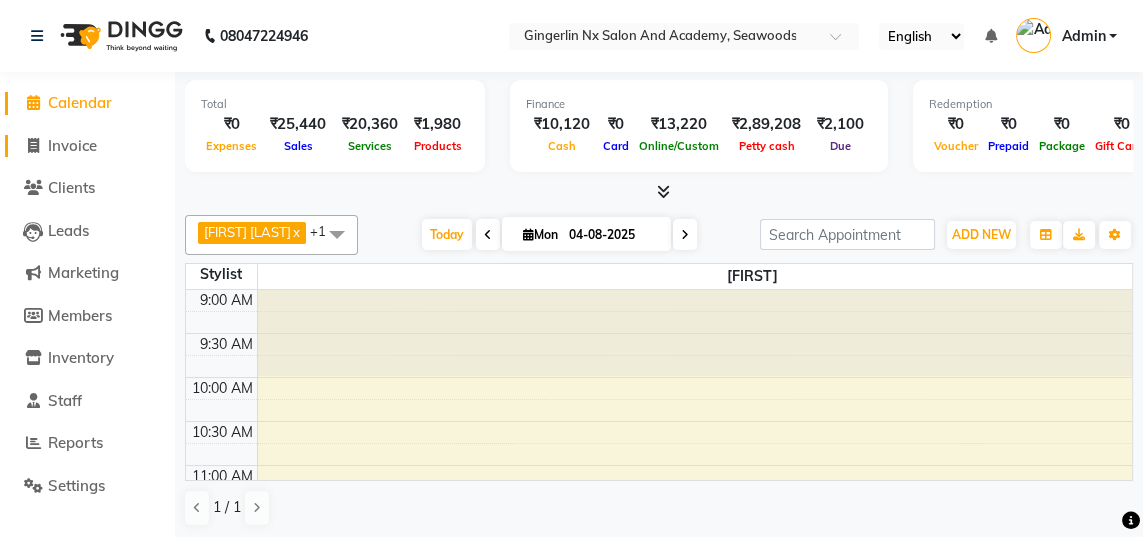 click on "Invoice" 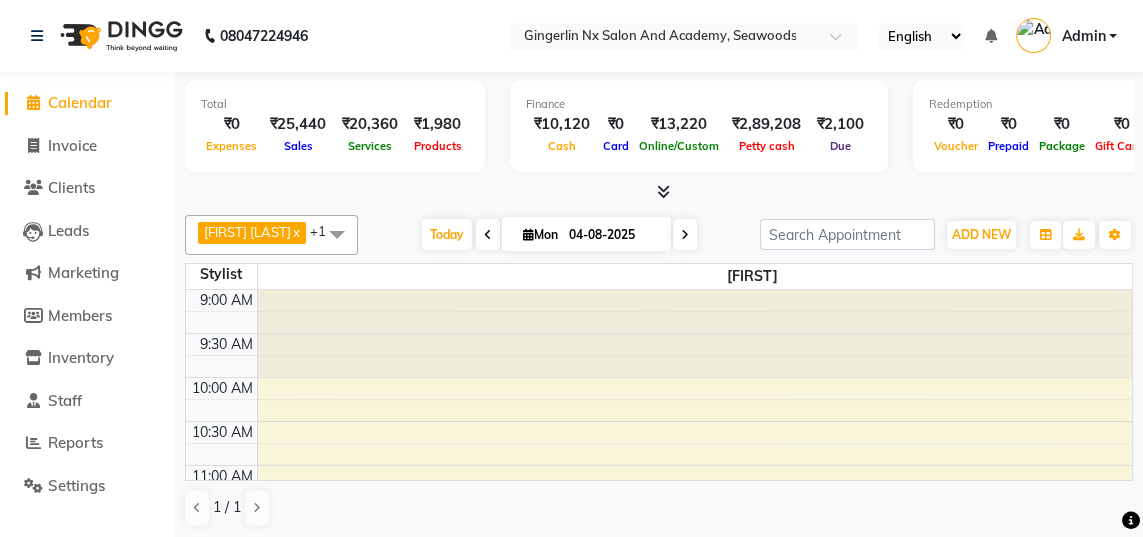 select on "service" 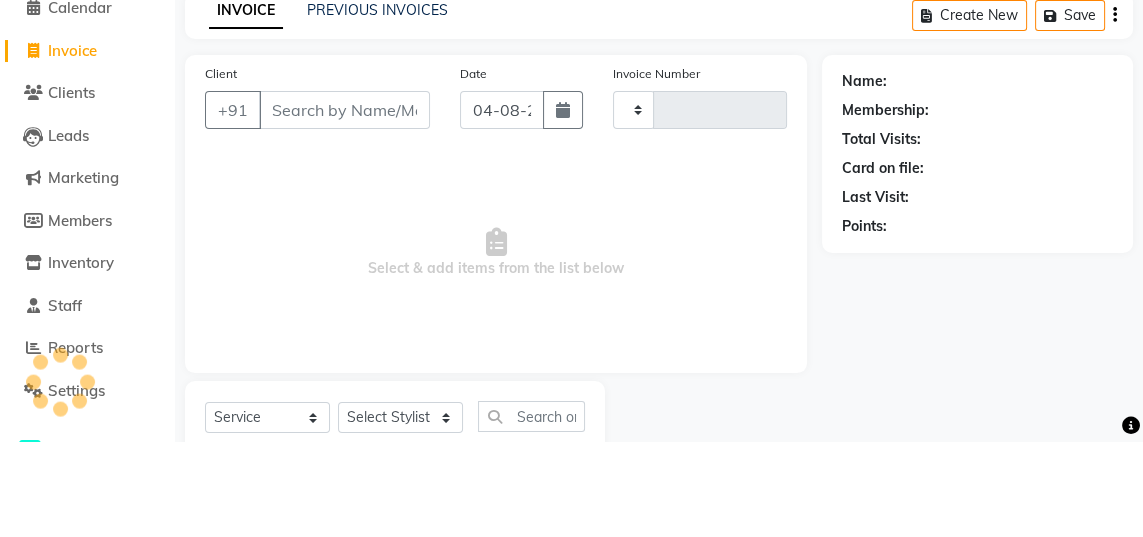 type on "0507" 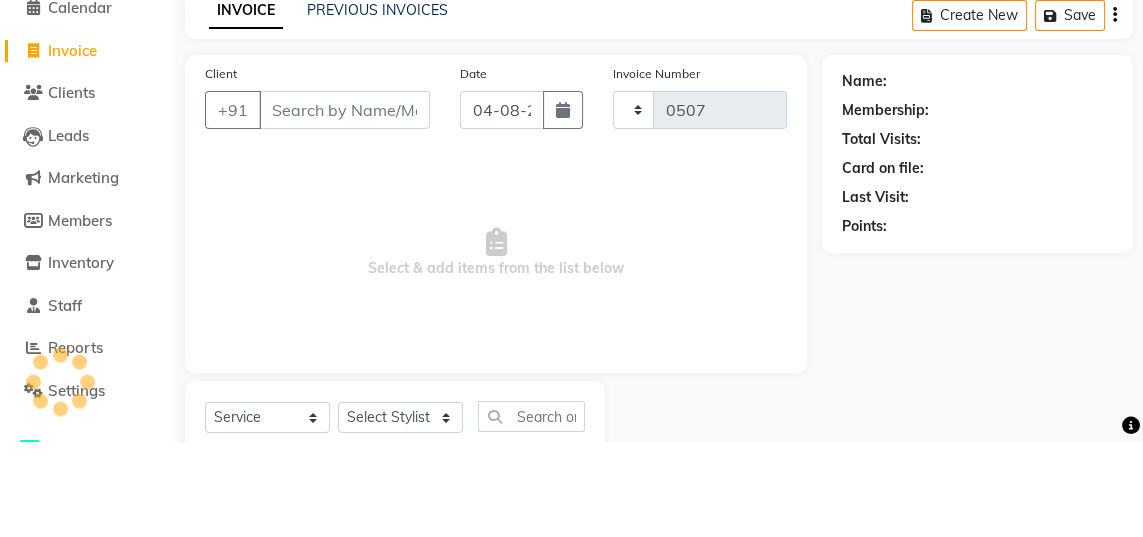 select on "480" 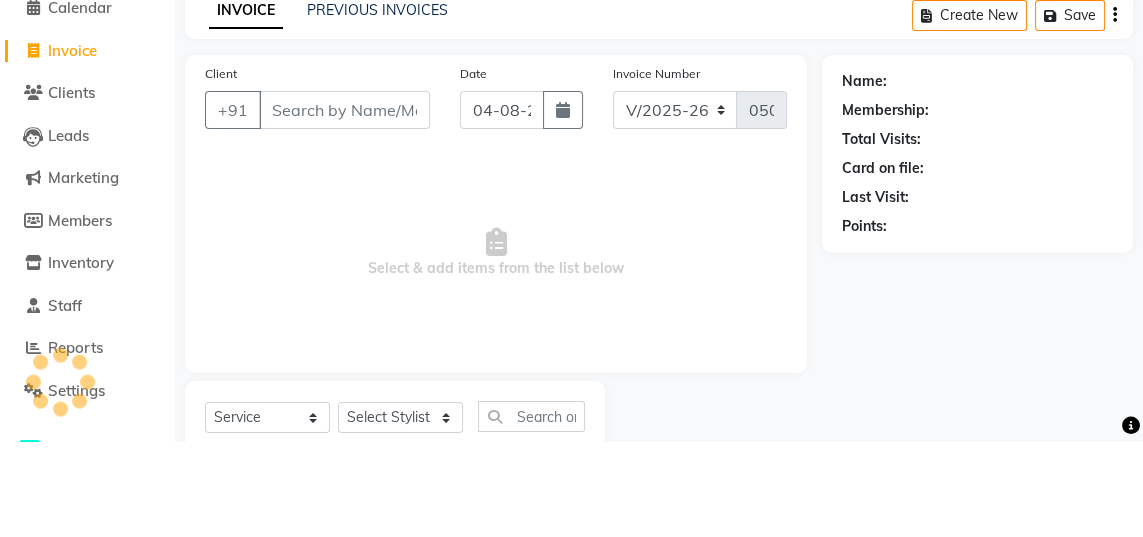 select on "membership" 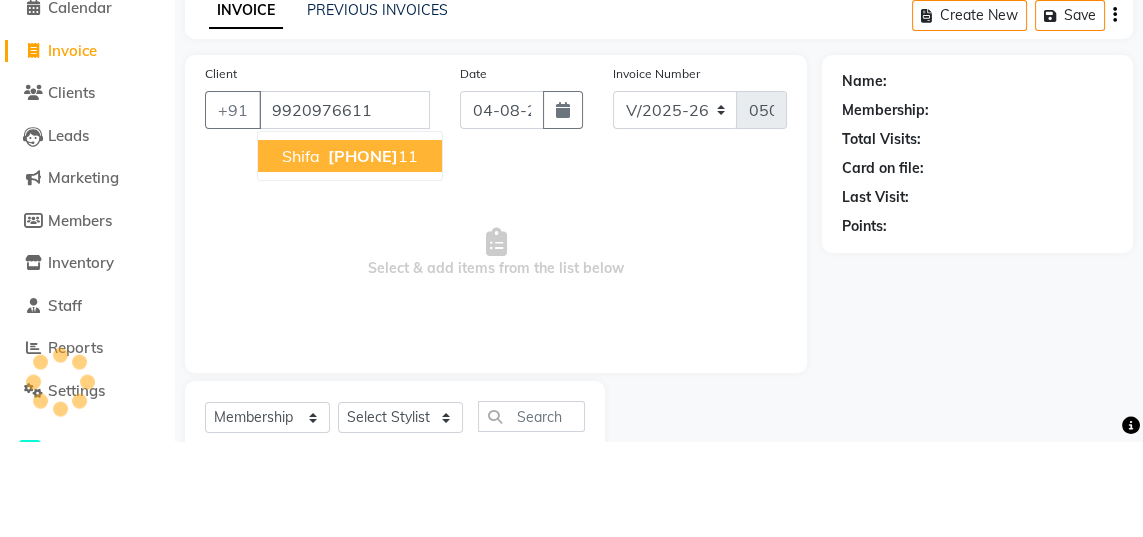 scroll, scrollTop: 0, scrollLeft: 0, axis: both 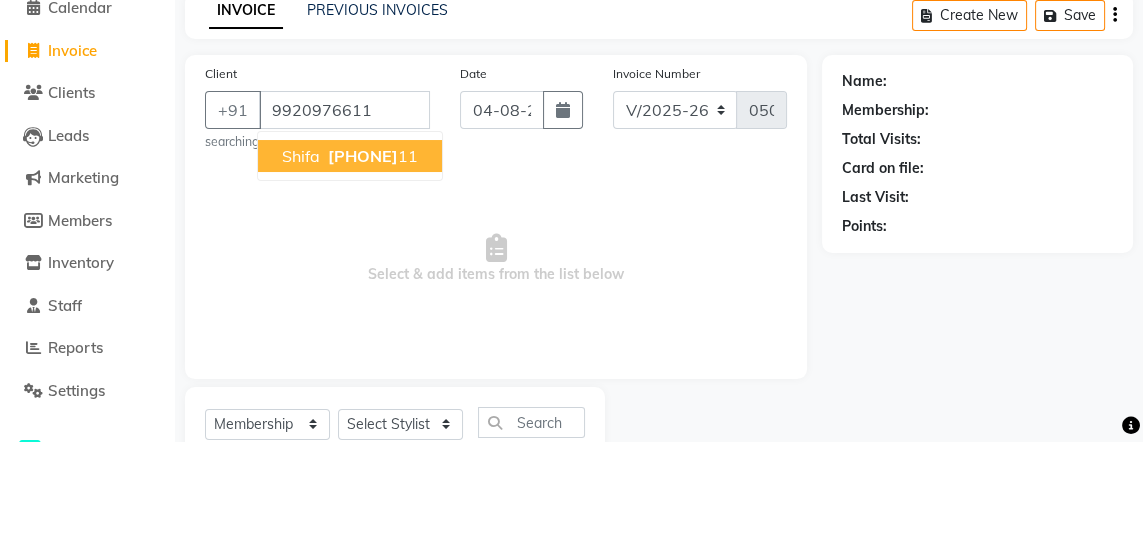 type on "9920976611" 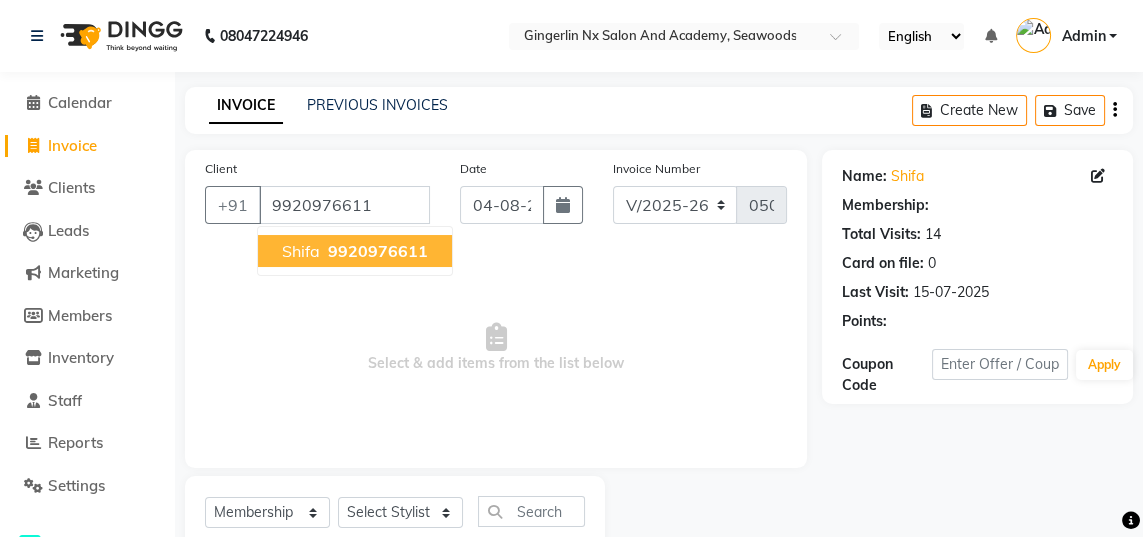 select on "2: Object" 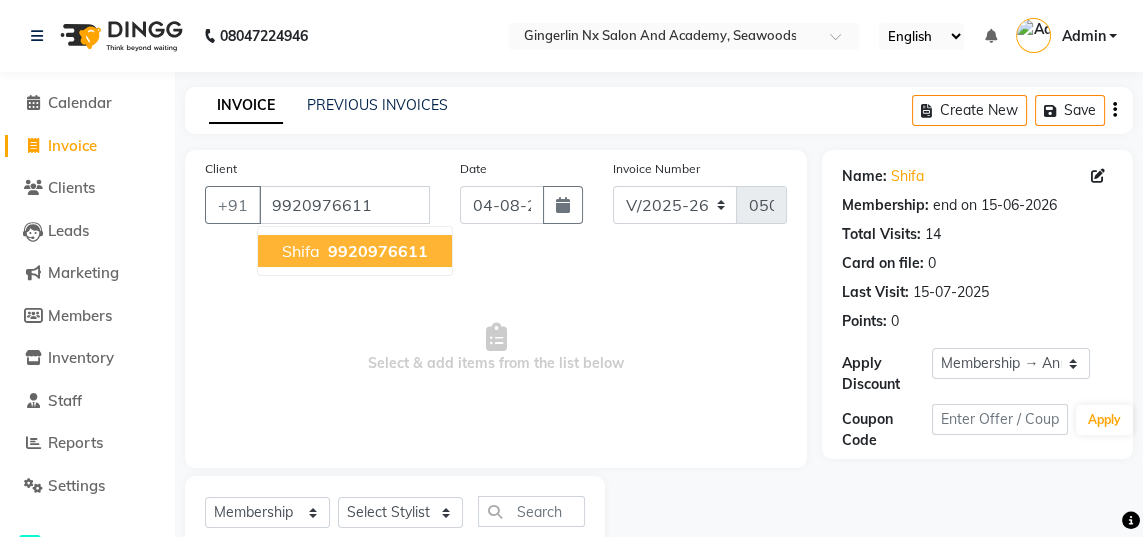 click on "9920976611" at bounding box center [378, 251] 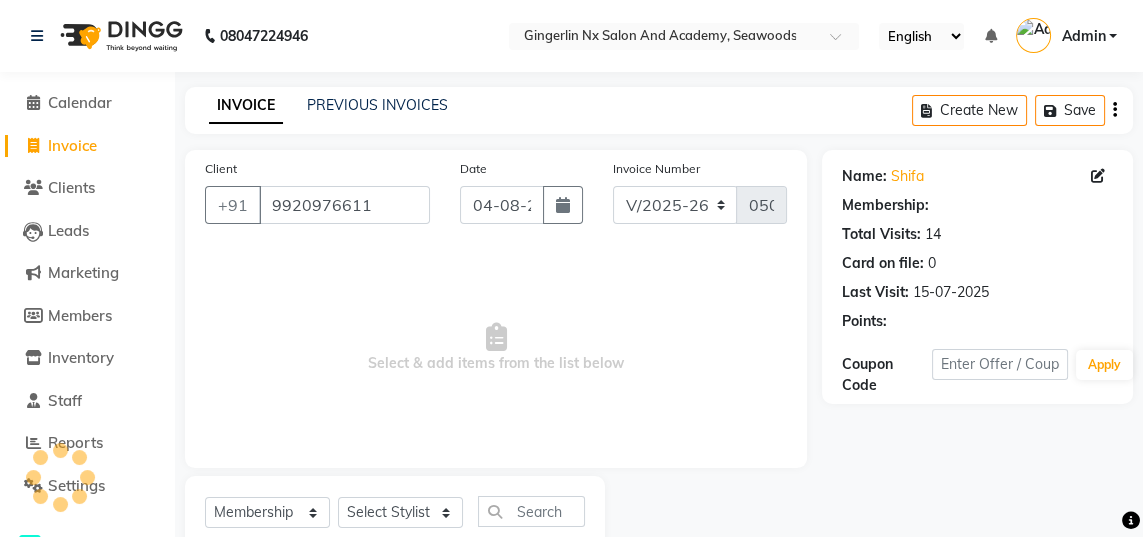 select on "2: Object" 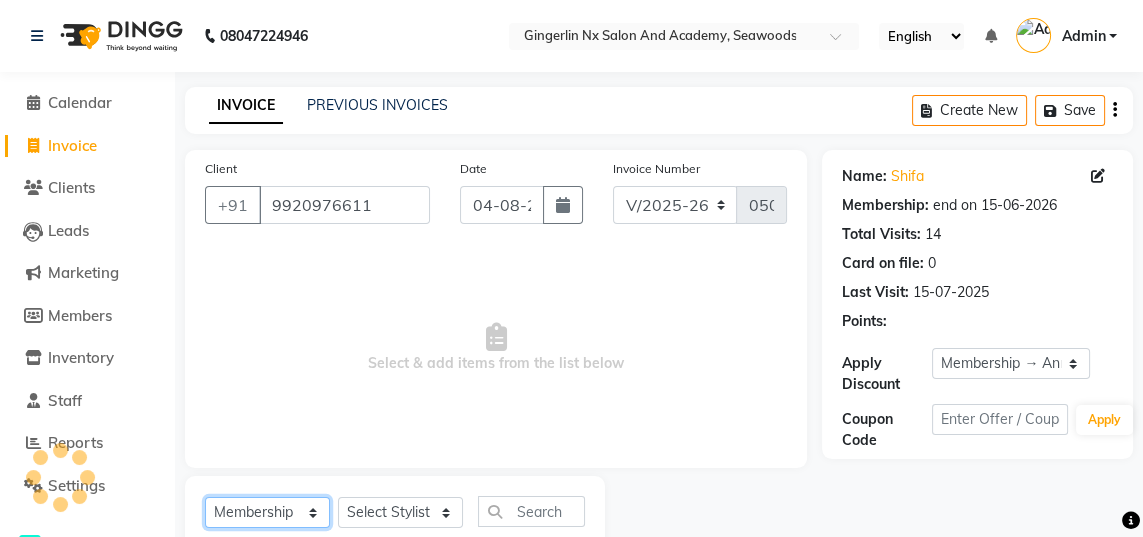 click on "Select  Service  Product  Membership  Package Voucher Prepaid Gift Card" 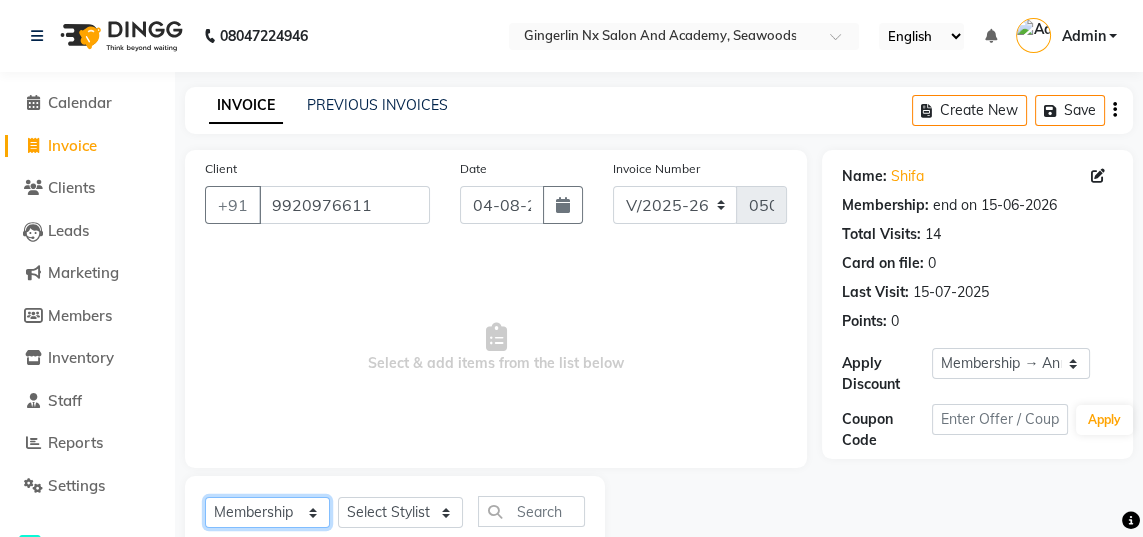 select on "service" 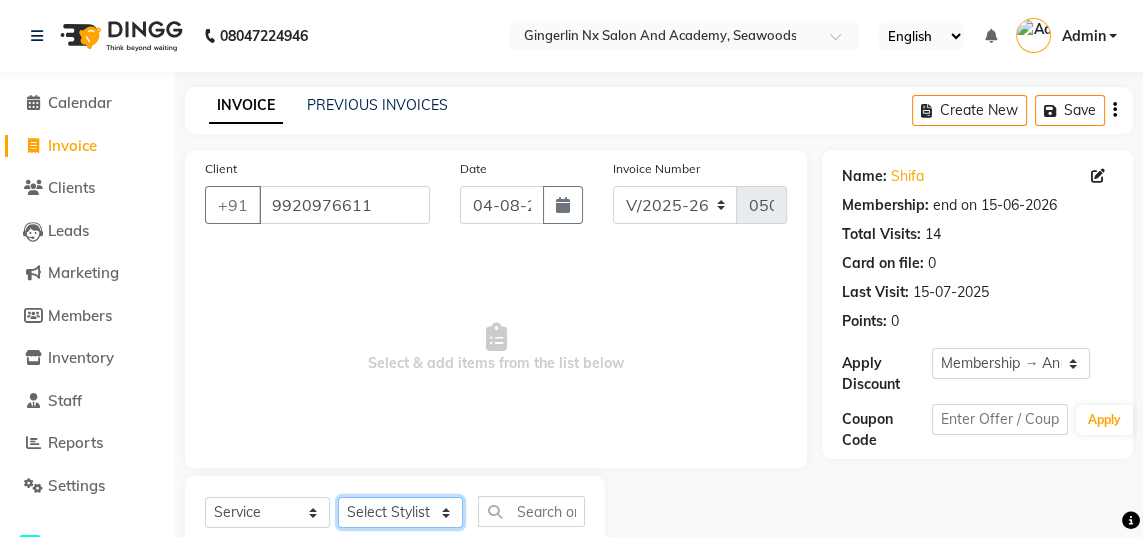 click on "Select Stylist Jaya Sajida Samar Sashina Sheetal Tosif" 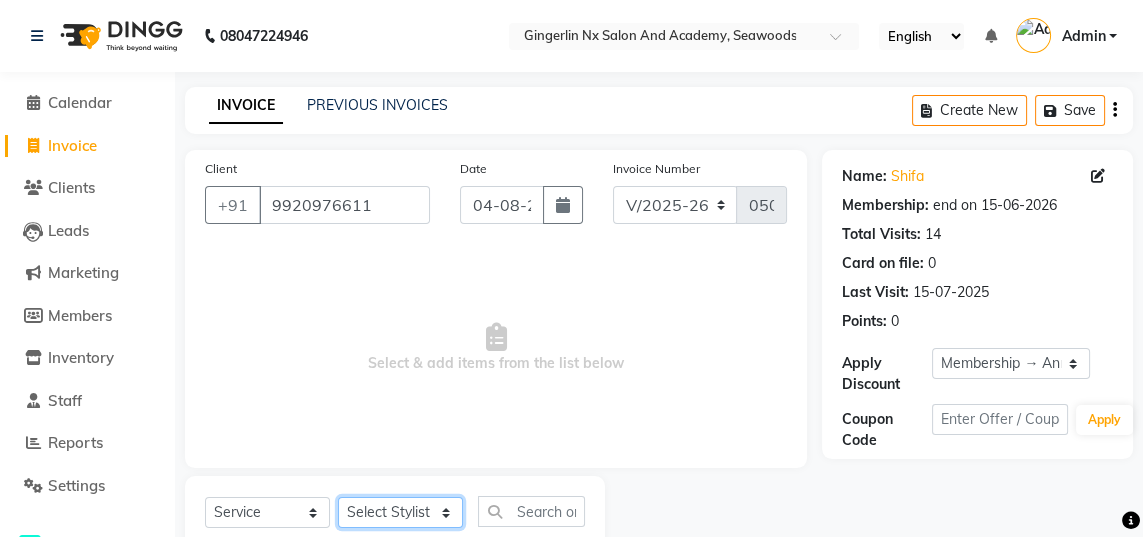 select on "84216" 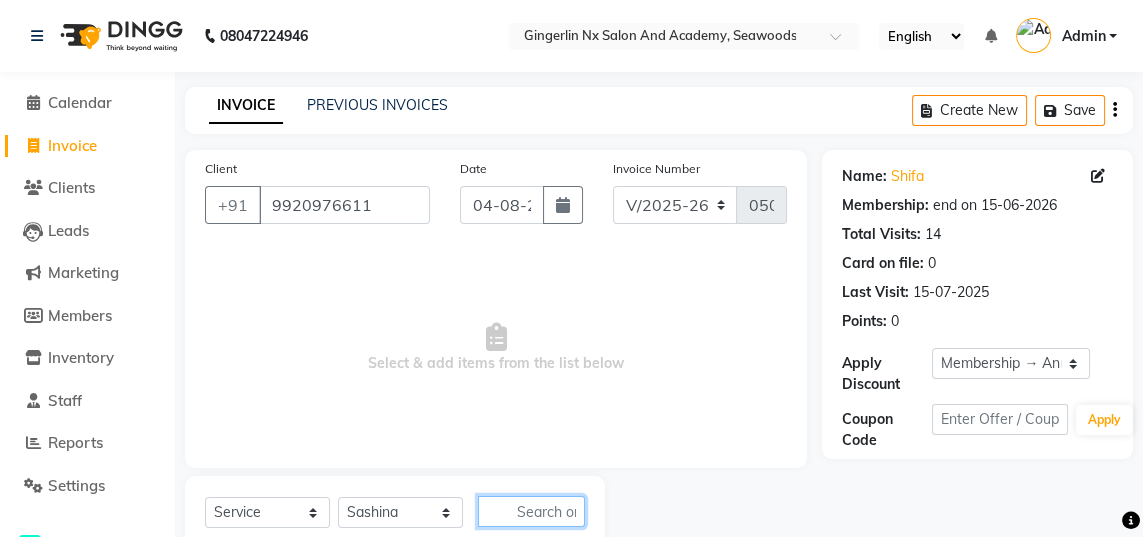 click 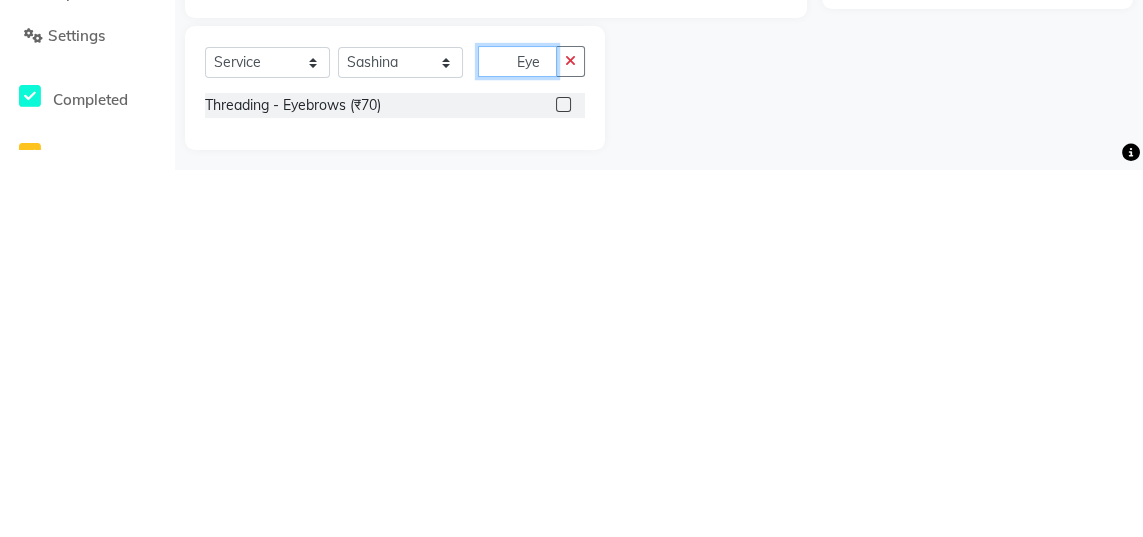 scroll, scrollTop: 93, scrollLeft: 0, axis: vertical 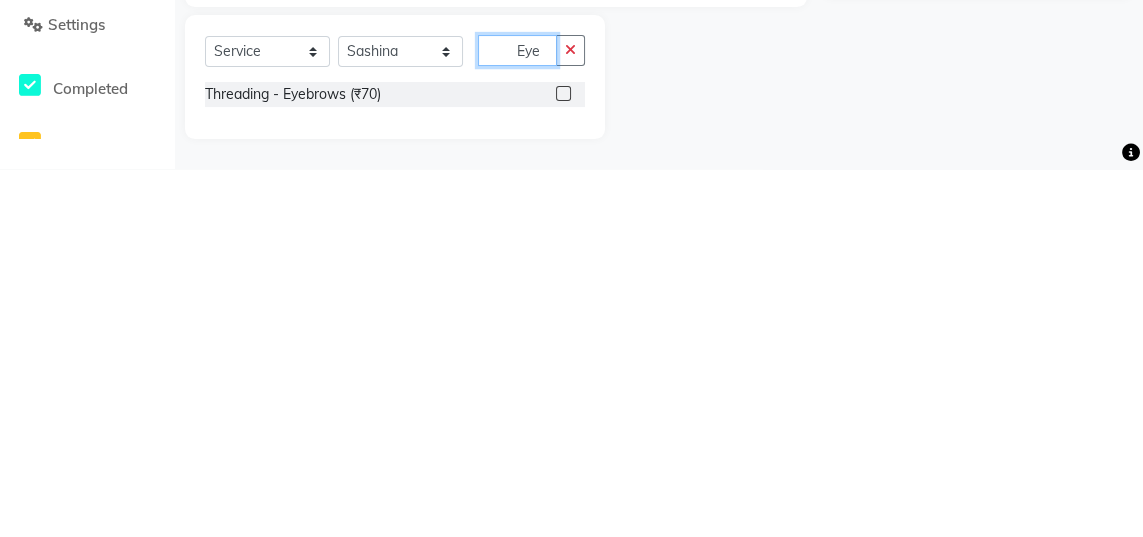 type on "Eye" 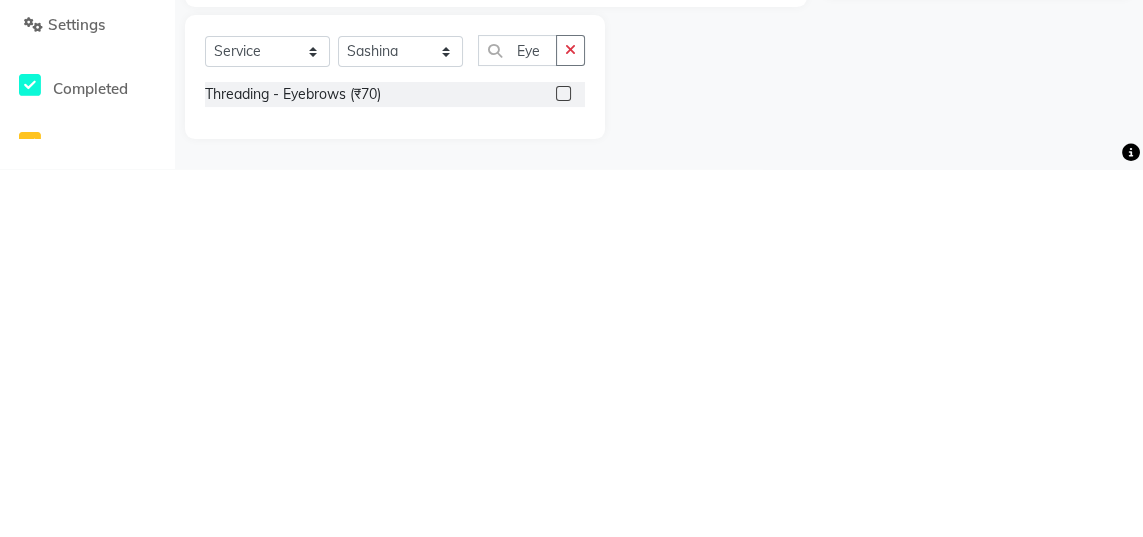 click 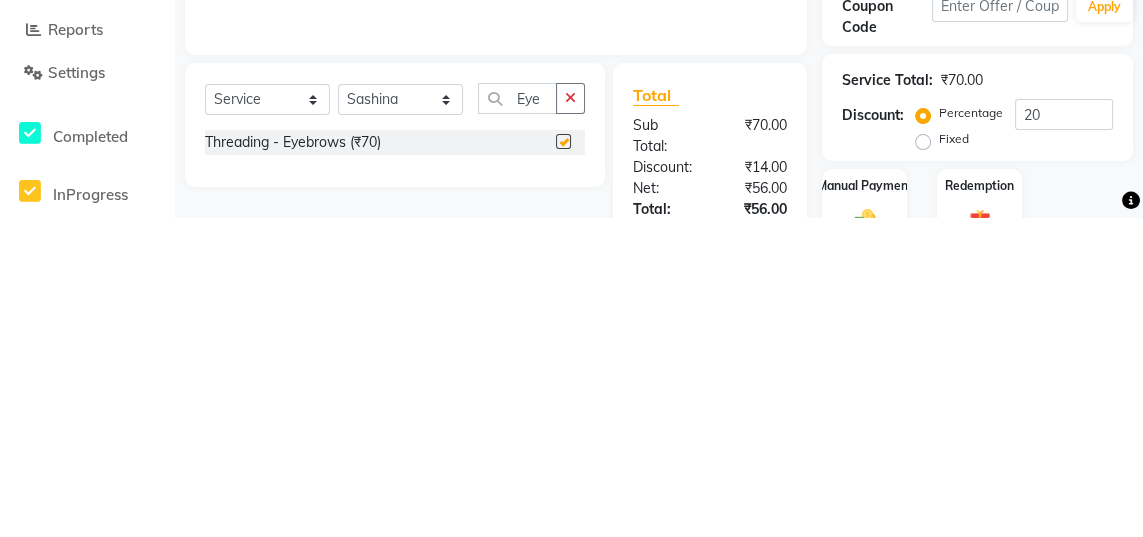scroll, scrollTop: 93, scrollLeft: 0, axis: vertical 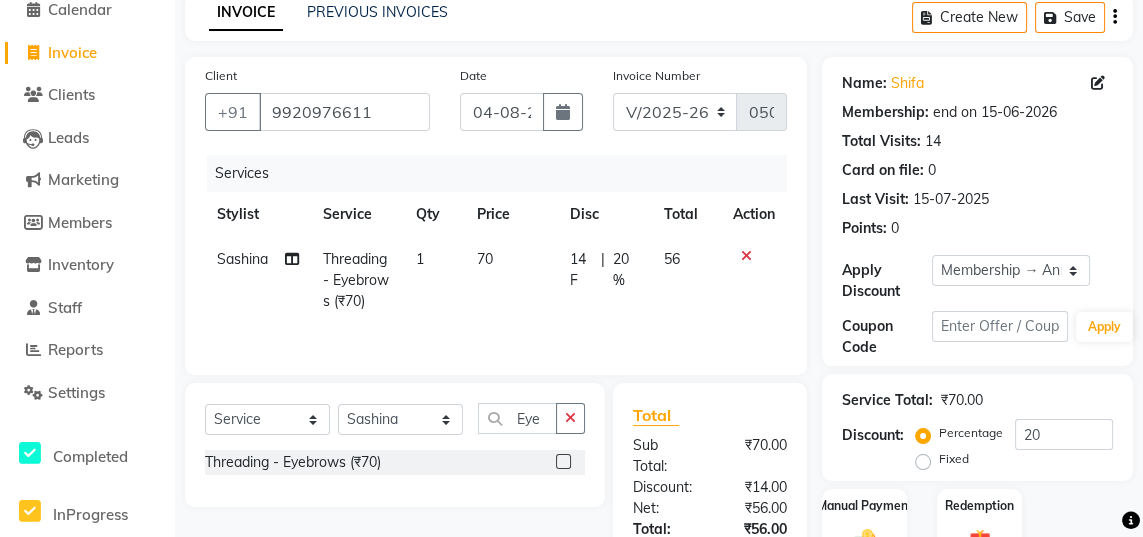 checkbox on "false" 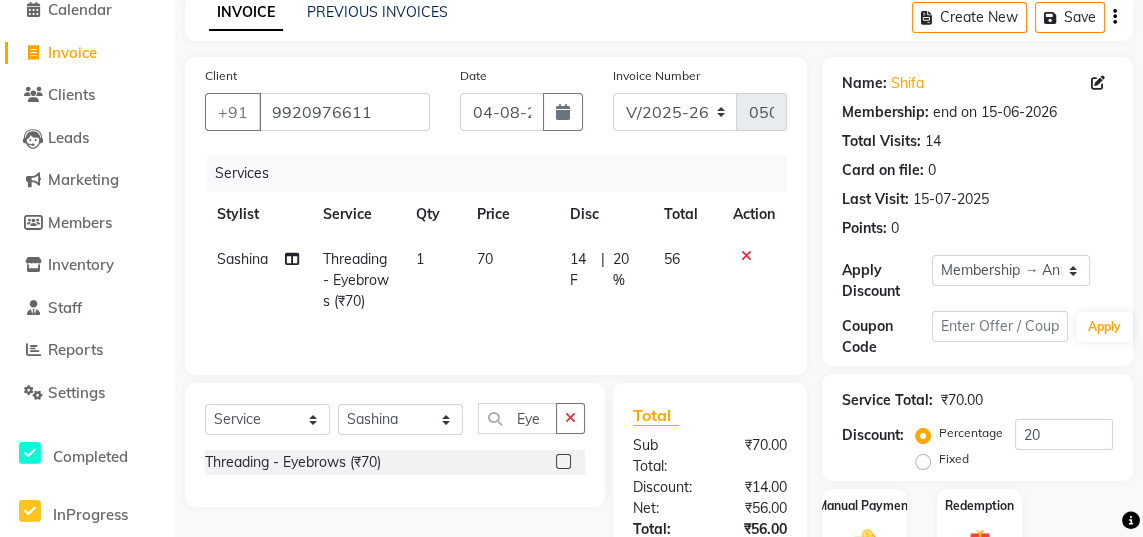 click on "70" 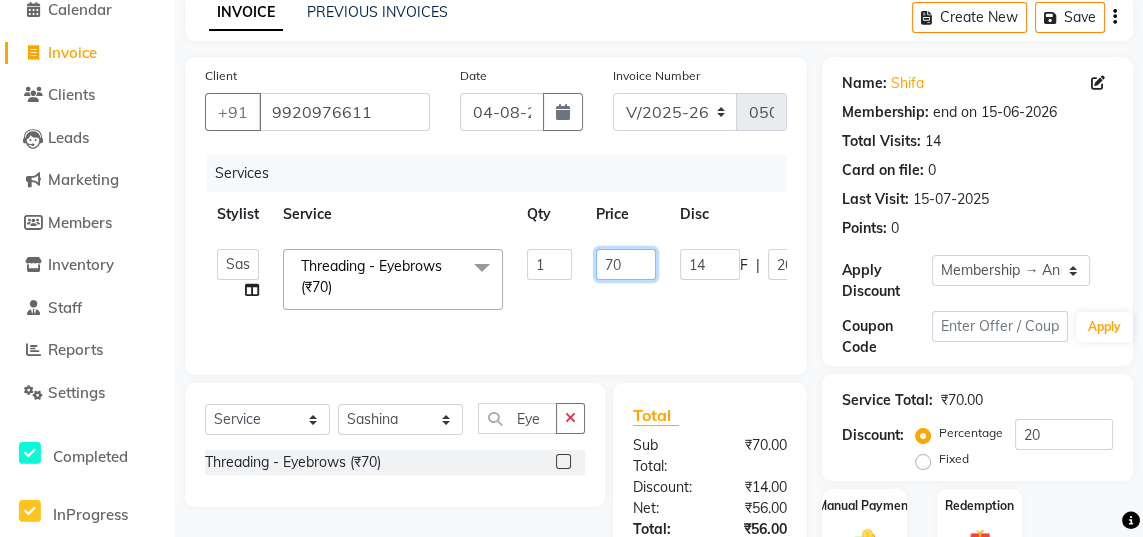 click on "70" 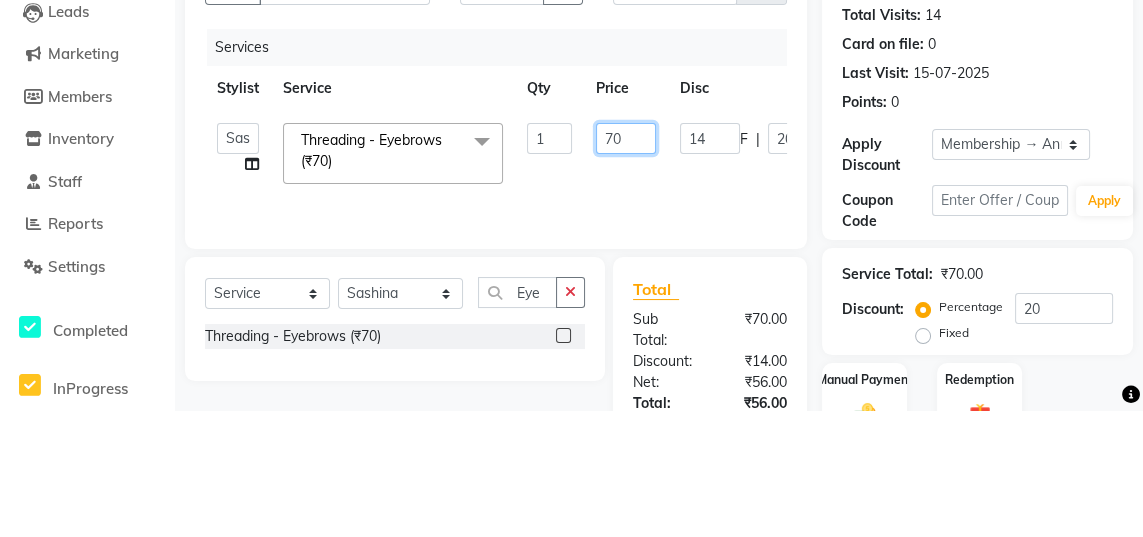 scroll, scrollTop: 93, scrollLeft: 0, axis: vertical 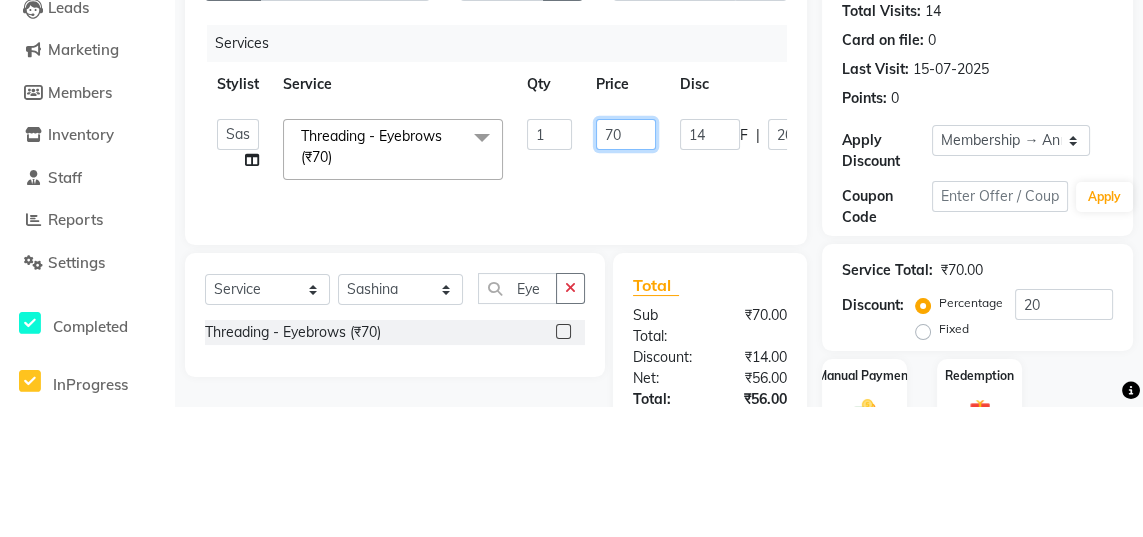 type on "7" 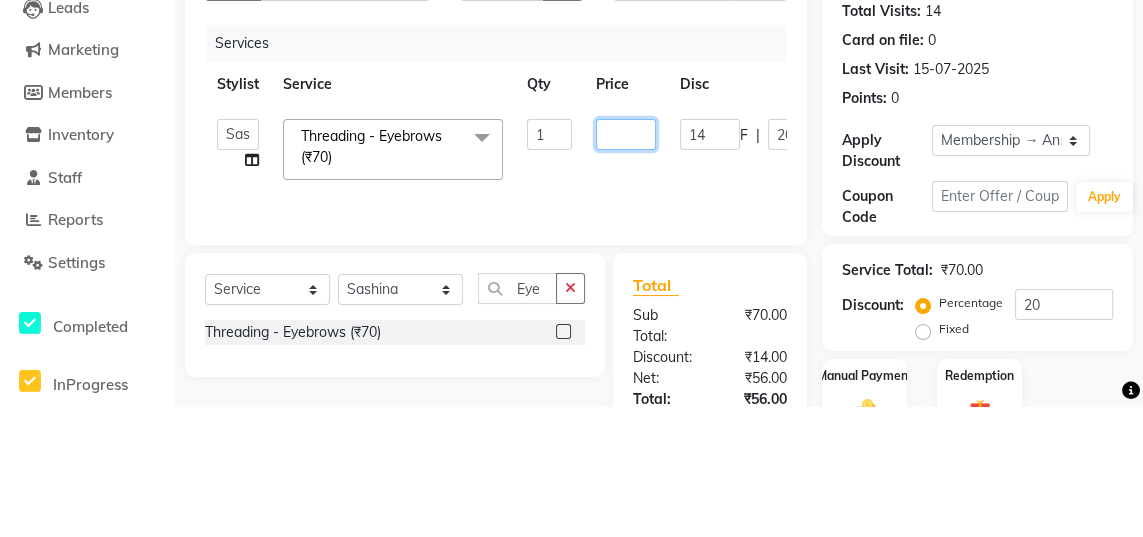 type on "2" 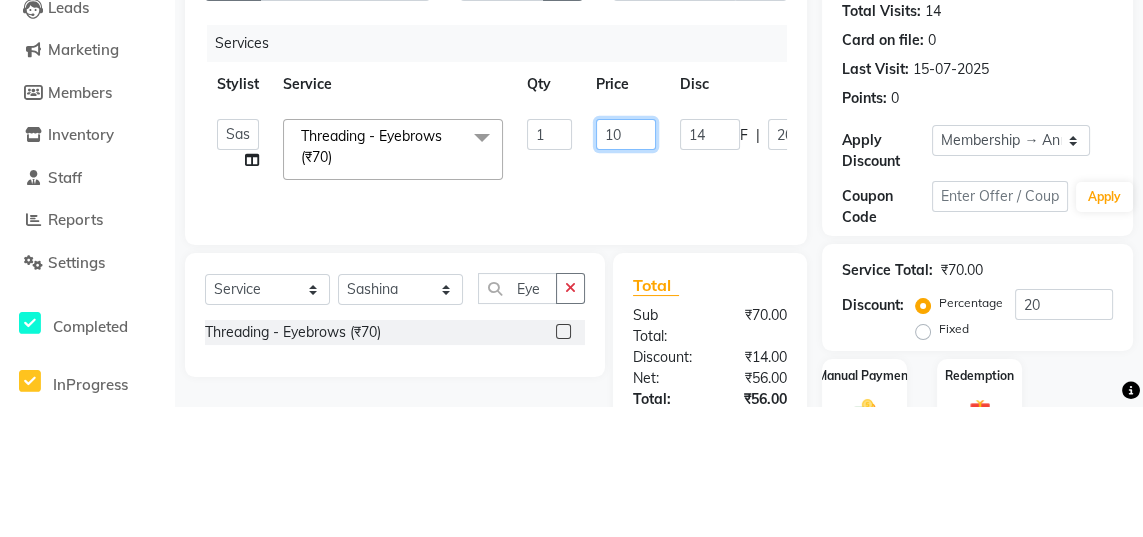 type on "100" 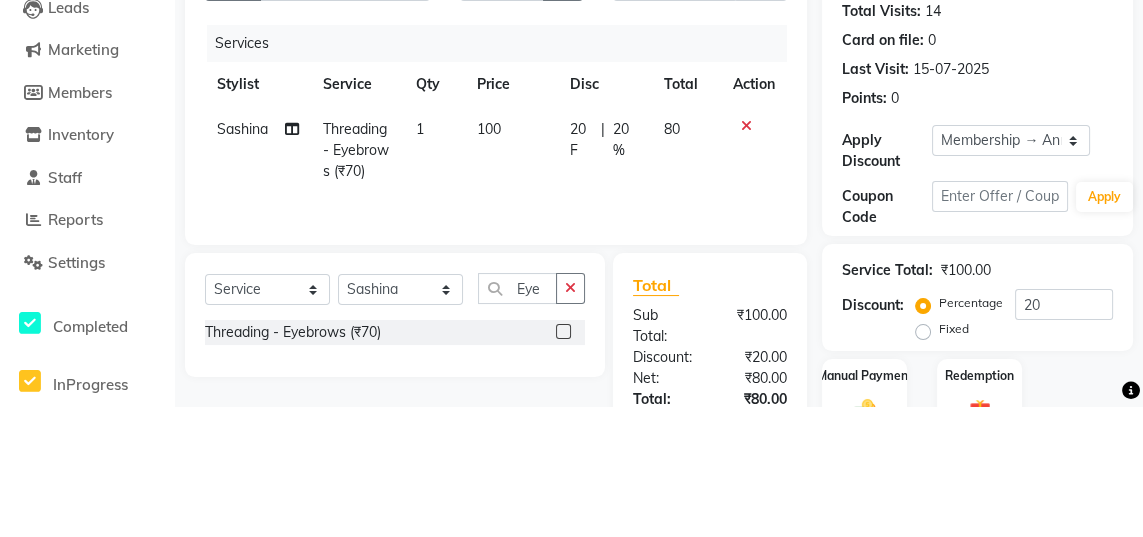 scroll, scrollTop: 93, scrollLeft: 0, axis: vertical 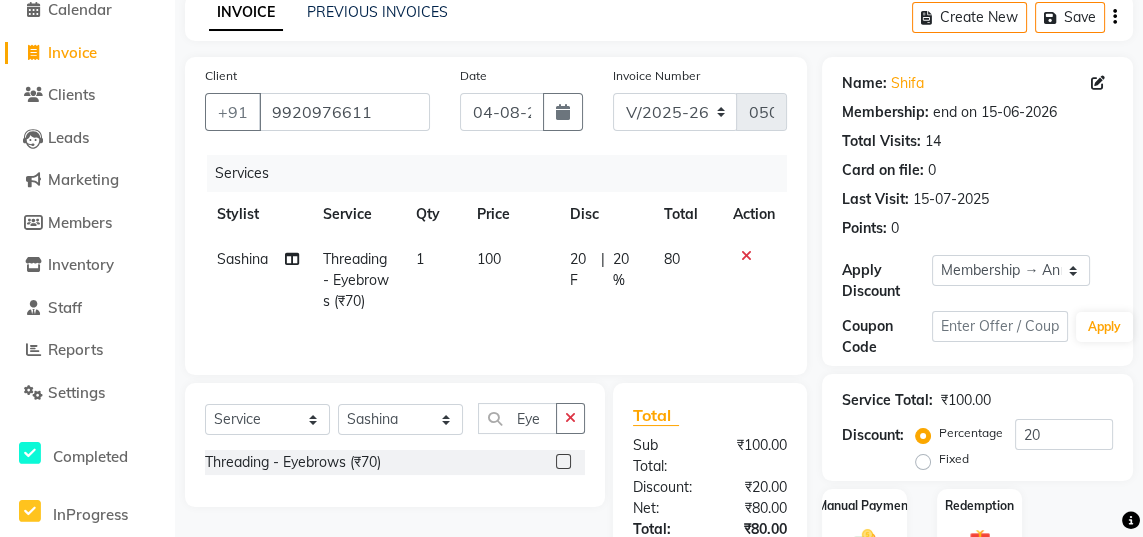 click on "1" 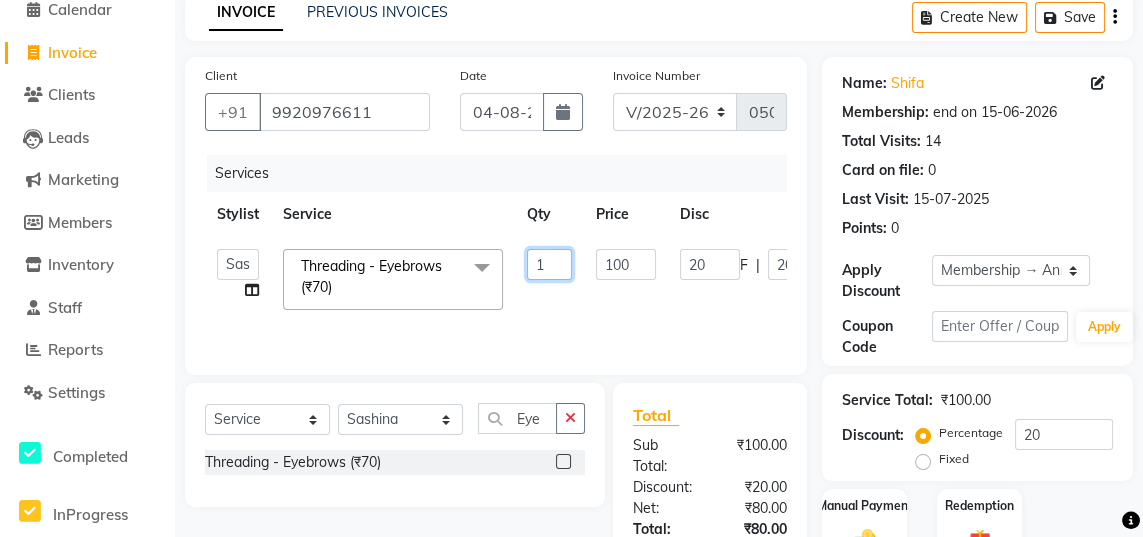 click on "1" 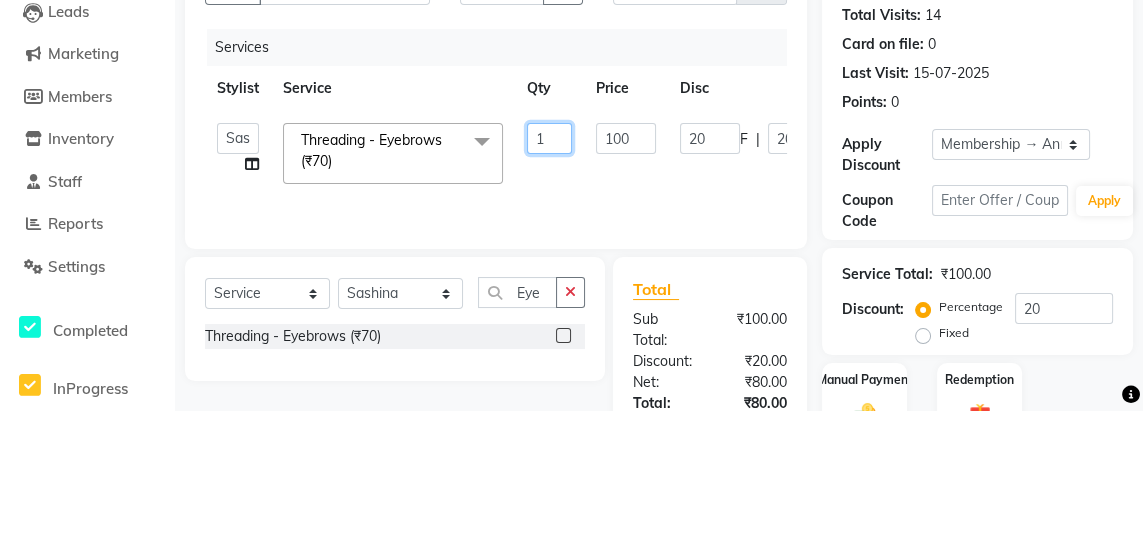 scroll, scrollTop: 93, scrollLeft: 0, axis: vertical 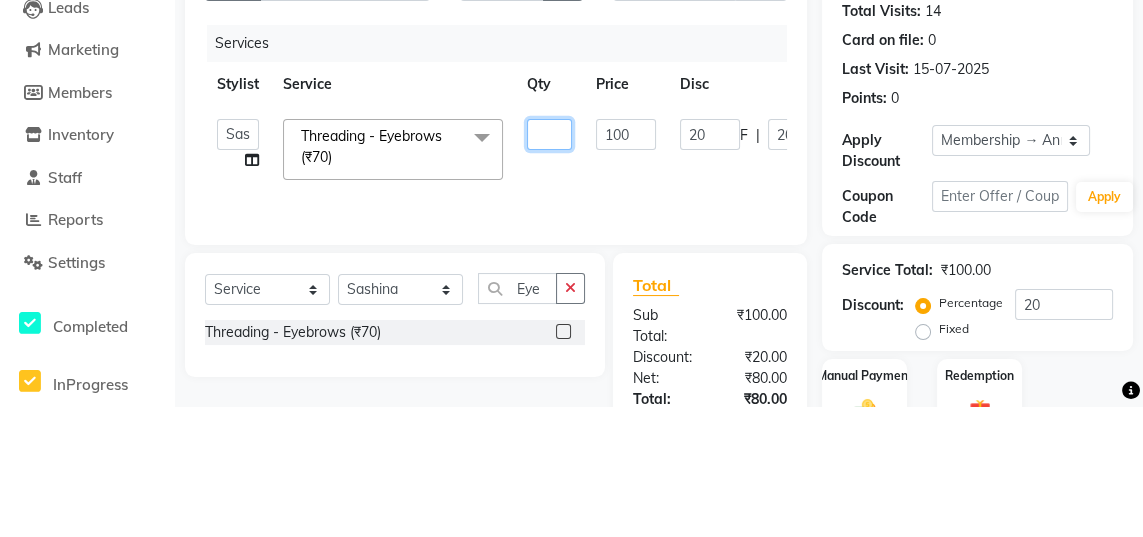 type on "2" 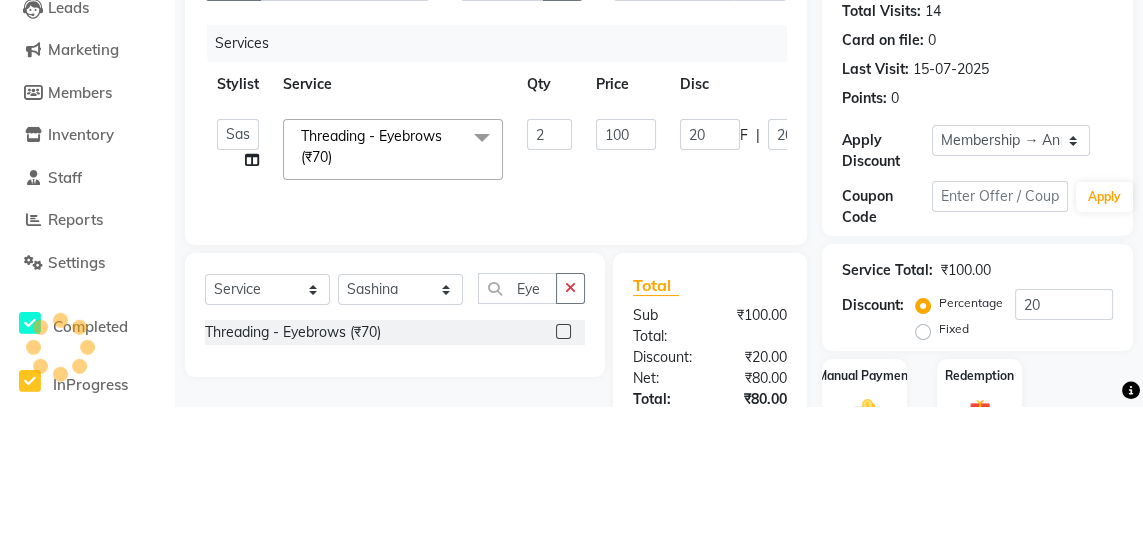 click on "[FIRST]  [FIRST]  [FIRST]  [FIRST]  [FIRST]  [FIRST]  Haircuts Director - Female  (₹1000)  x Haircuts - Baby Girl (₹350) Haircuts - Baby Boy (₹200) Haircuts senior st- Male (₹300) Haircuts Regular - Female  (₹650) Haircuts - Fringe (₹150) Face wax full (₹250) smart bond upto shoulder (₹1000) smart bond below shoulder (₹1200) Haircuts Sr. Stylist - Female  (₹800) Haircuts Director - Female  (₹1000) Haircuts Sr. Stylist - Male (₹300) Haircuts Director- Male (₹500) streaks (₹250) cystein wash upto shoulder (₹350) cystien wash below shoulder (₹350) Botox (₹5000) Nanoplastia (₹6000) Makeup (₹2500) Olaplex (₹1500) Back neck bleach (₹400) Neck bleach (₹400) Arms bleach (₹600) Feet bleach  (₹300) Back bleach (₹600) Half leg bleach (₹600) Full legs bleach  (₹800) Charcol faical (₹2800) Radiance  (₹2500) Face bleach (₹400) D tan face  (₹850) D tan hand (₹1200) D tan feet (₹500) Sealer (₹1300) Inforcer shampoo (₹990) Taksh mask (₹1080) Taksh (₹990)" 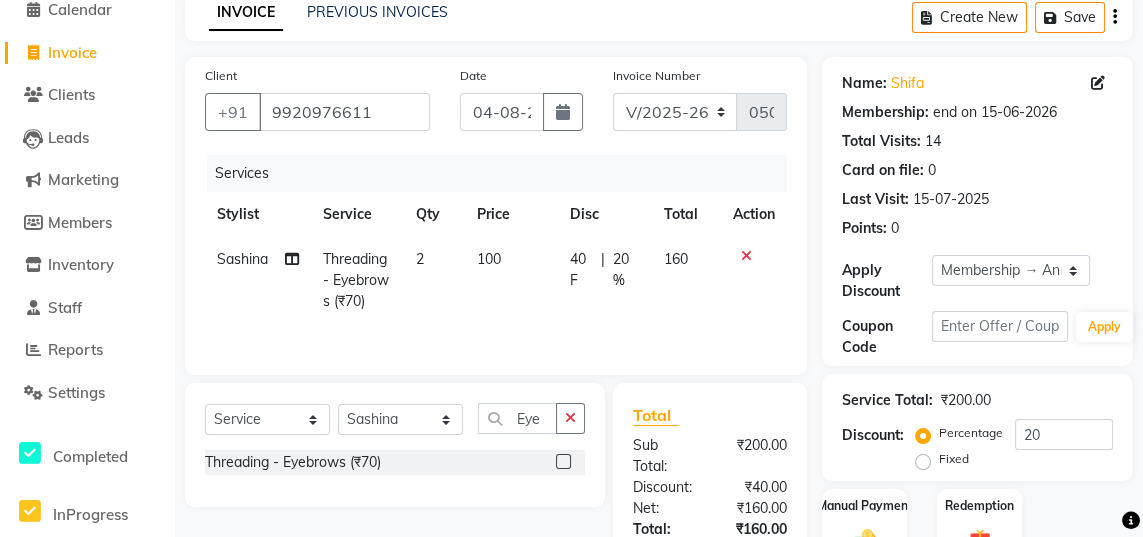 click on "20 %" 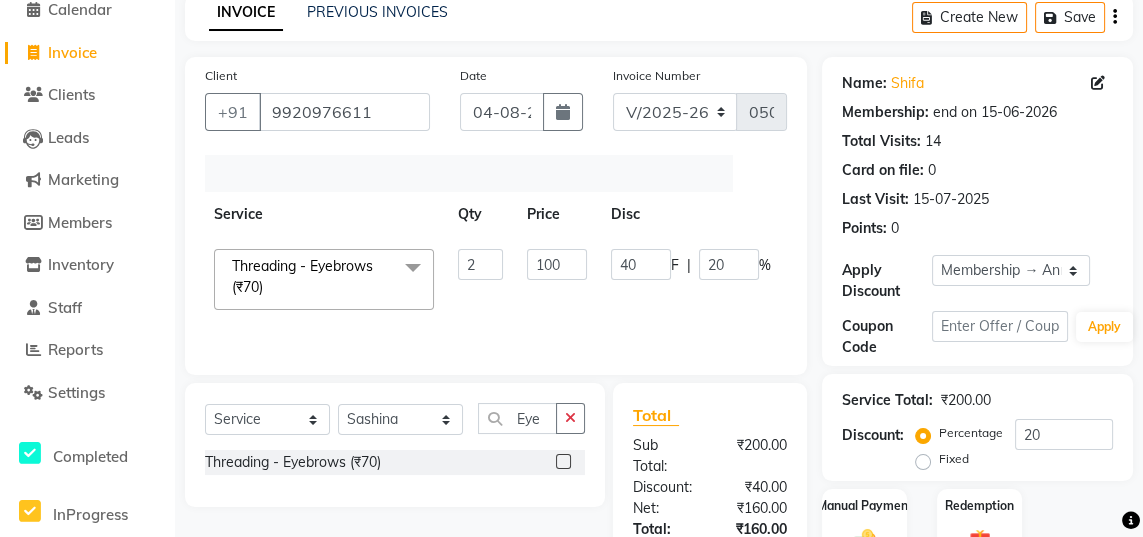 scroll, scrollTop: 0, scrollLeft: 77, axis: horizontal 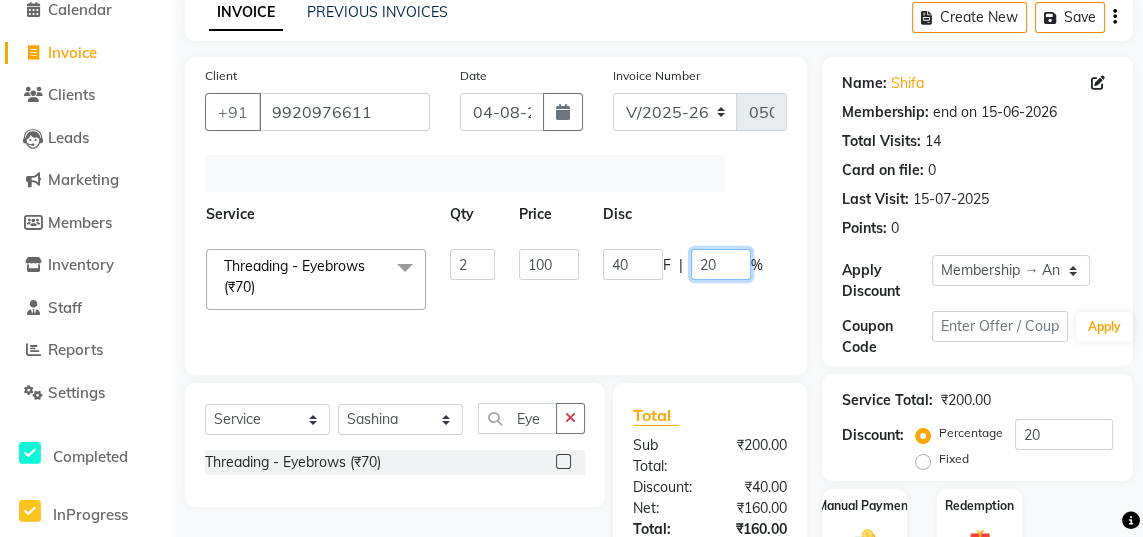 click on "20" 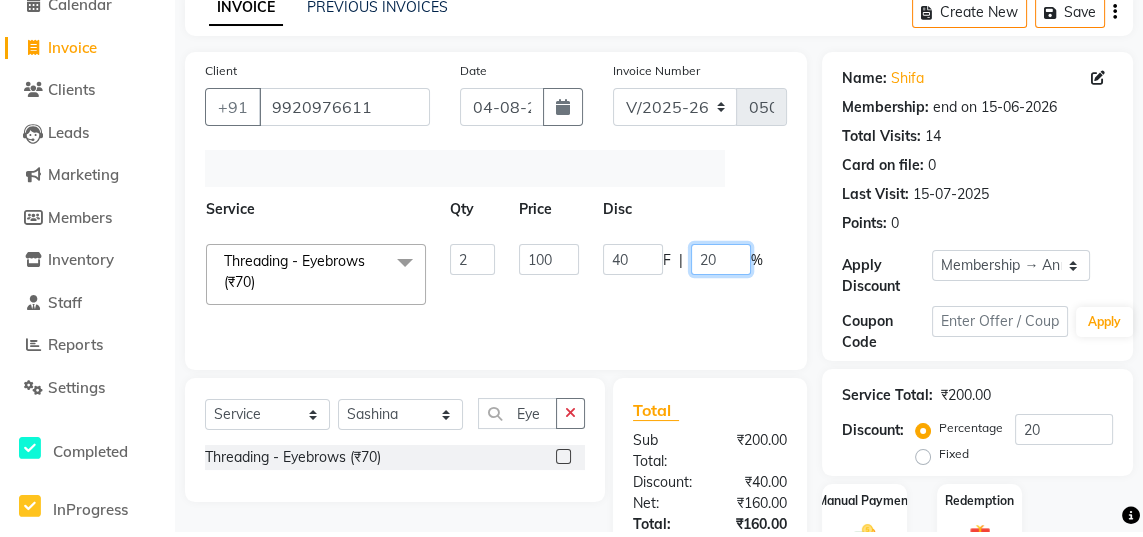 scroll, scrollTop: 93, scrollLeft: 0, axis: vertical 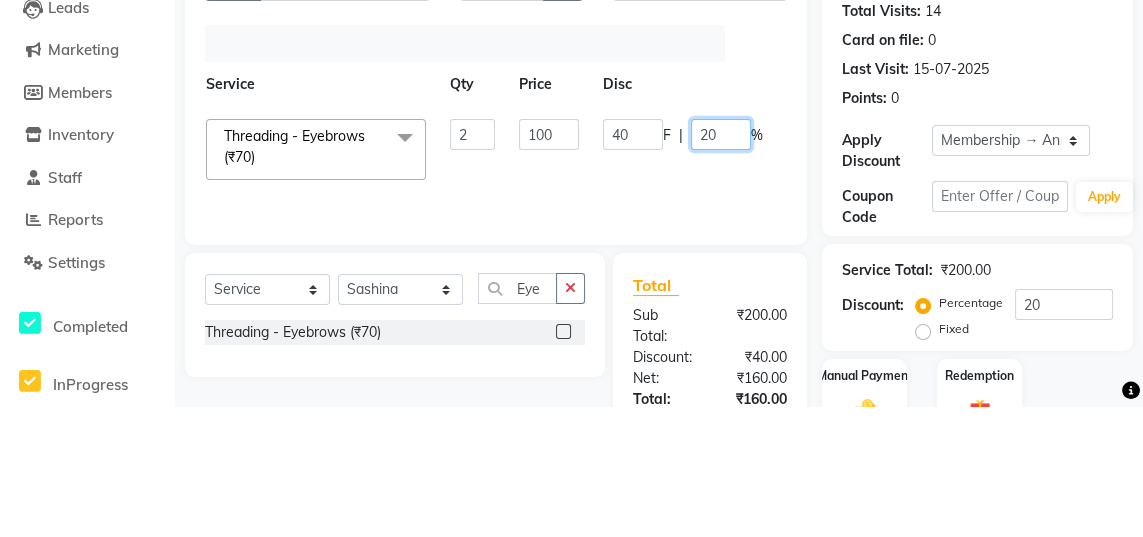 type on "2" 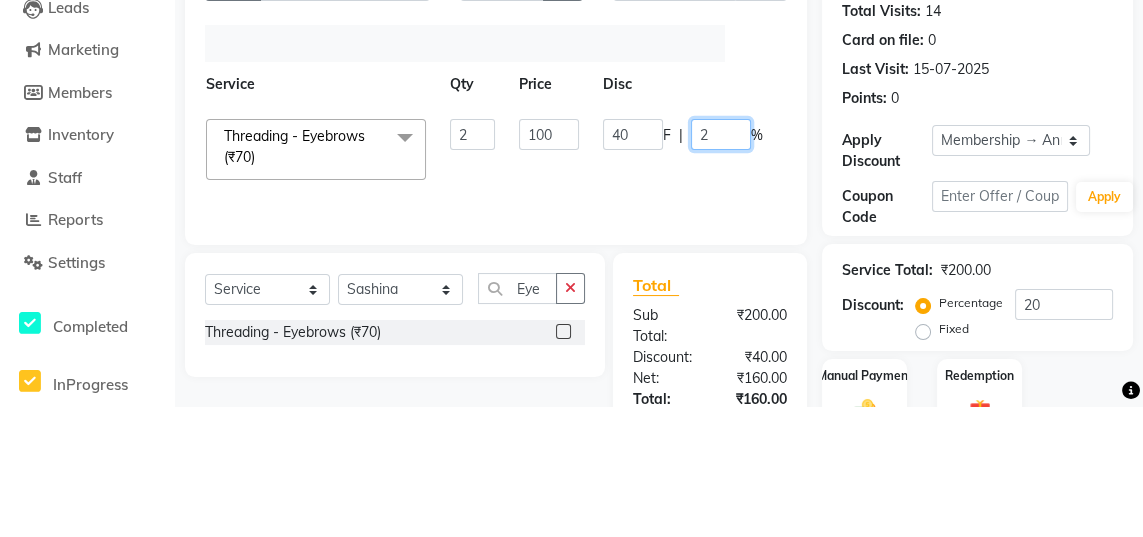type 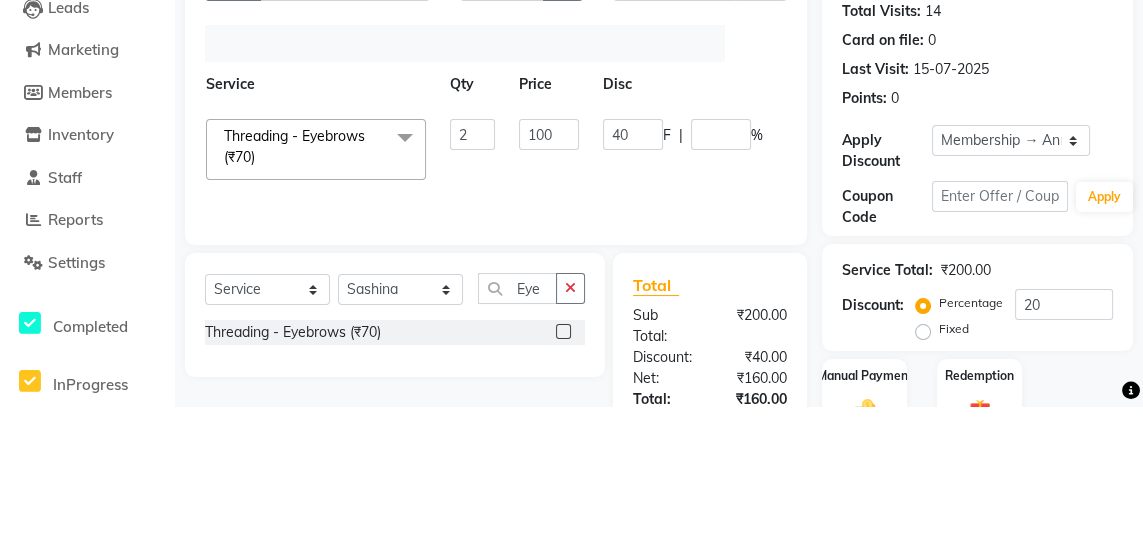click on "[FIRST]  [FIRST]  [FIRST]  [FIRST]  [FIRST]  [FIRST]  Threading - Eyebrows (₹70)  x Haircuts - Baby Girl (₹350) Haircuts - Baby Boy (₹200) Haircuts senior st- Male (₹300) Haircuts Regular - Female  (₹650) Haircuts - Fringe (₹150) Face wax full (₹250) smart bond upto shoulder (₹1000) smart bond below shoulder (₹1200) Haircuts Sr. Stylist - Female  (₹800) Haircuts Director - Female  (₹1000) Haircuts Sr. Stylist - Male (₹300) Haircuts Director- Male (₹500) streaks (₹250) cystein wash upto shoulder (₹350) cystien wash below shoulder (₹350) Botox (₹5000) Nanoplastia (₹6000) Makeup (₹2500) Olaplex (₹1500) Back neck bleach (₹400) Neck bleach (₹400) Arms bleach (₹600) Feet bleach  (₹300) Back bleach (₹600) Half leg bleach (₹600) Full legs bleach  (₹800) Charcol faical (₹2800) Radiance  (₹2500) Face bleach (₹400) D tan face  (₹850) D tan hand (₹1200) D tan feet (₹500) Sealer (₹1300) Inforcer shampoo (₹990) Taksh mask (₹1080) Taksh (₹990) 2 100 40" 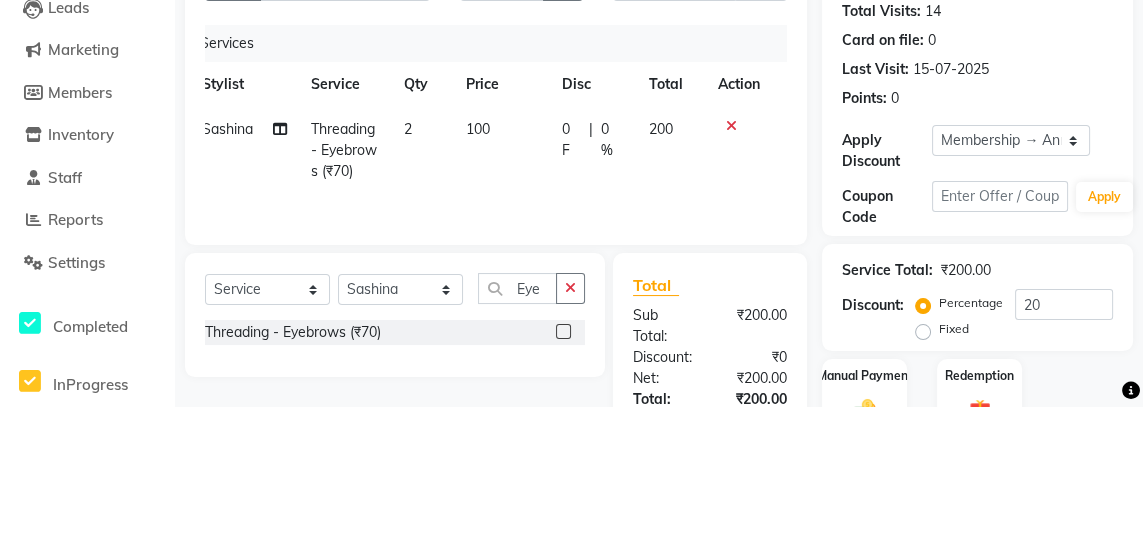 scroll, scrollTop: 93, scrollLeft: 0, axis: vertical 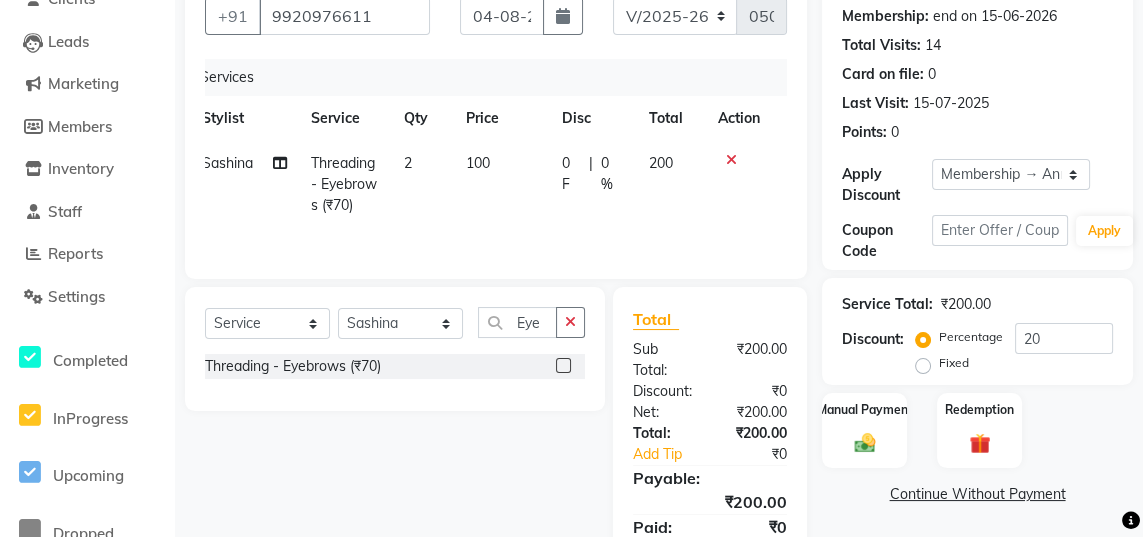 click 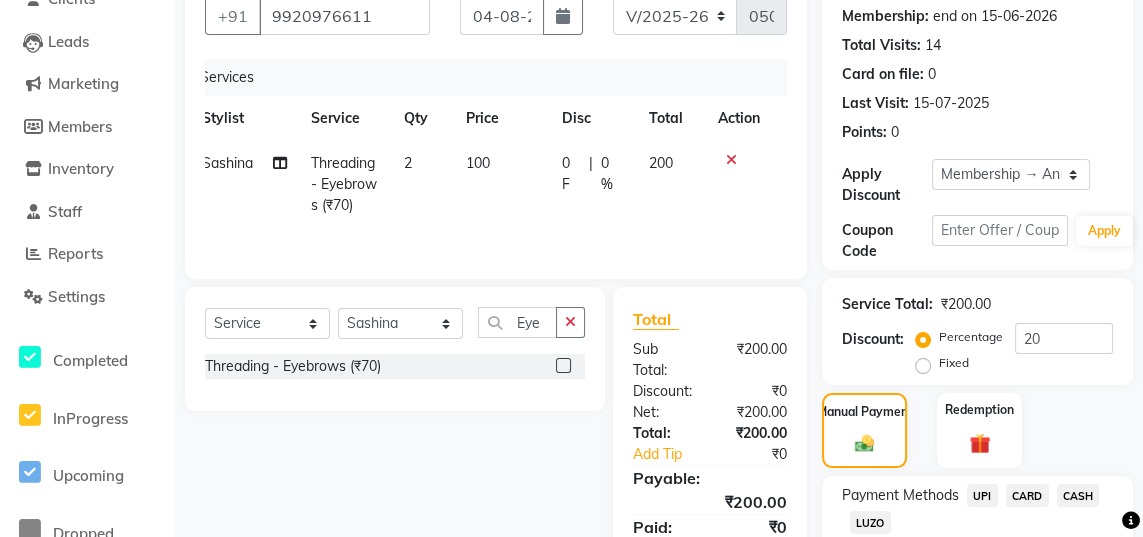 click on "UPI" 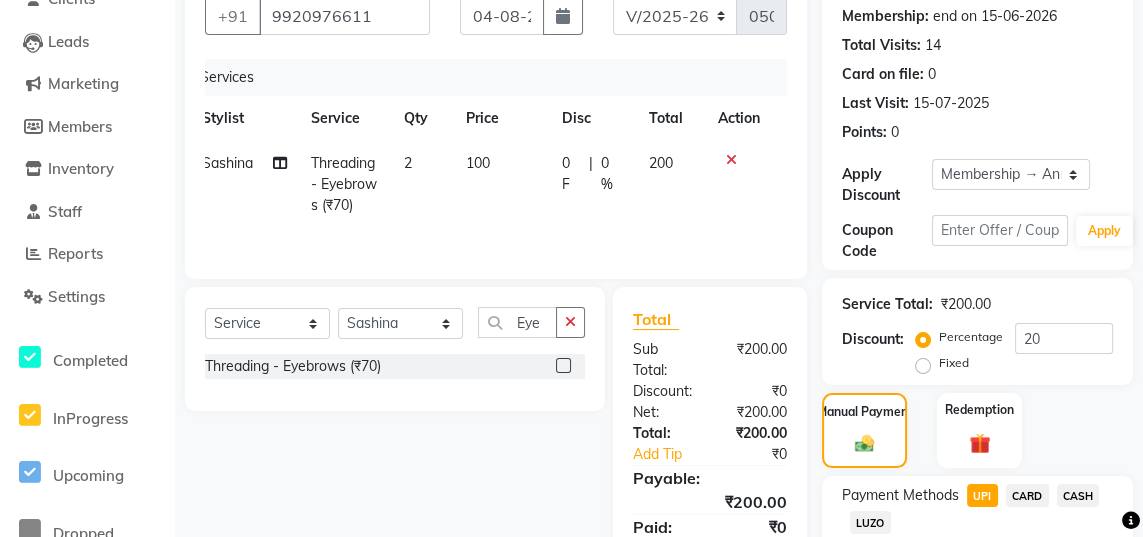 scroll, scrollTop: 277, scrollLeft: 0, axis: vertical 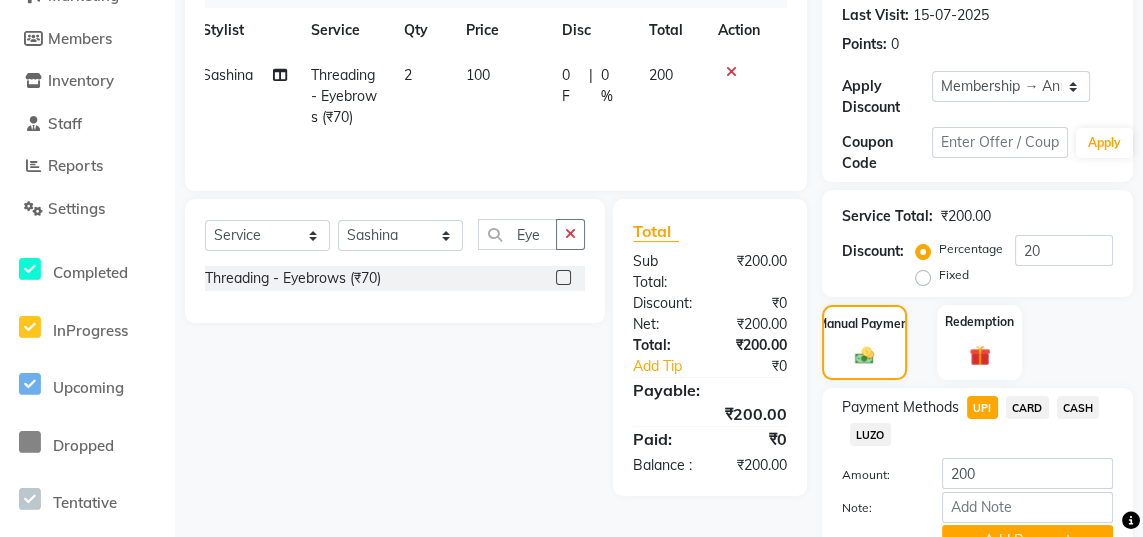 click on "Add Payment" 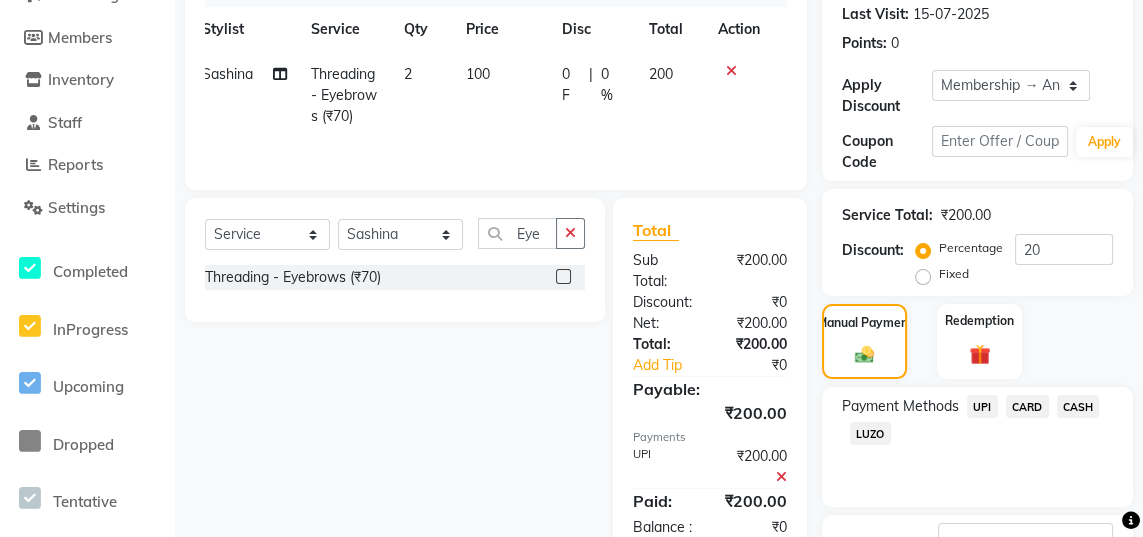 scroll, scrollTop: 342, scrollLeft: 0, axis: vertical 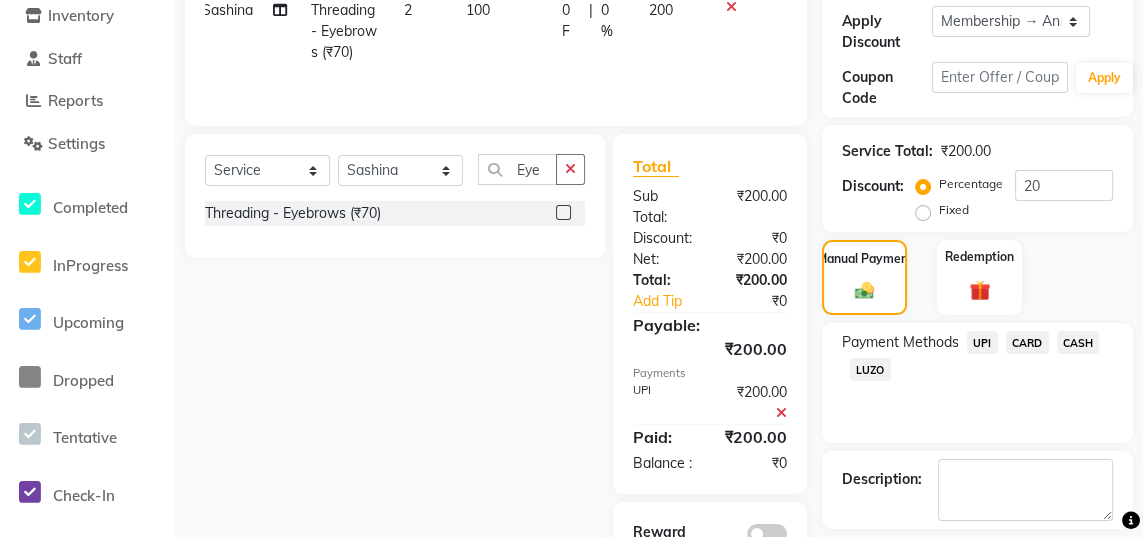 click on "Checkout" 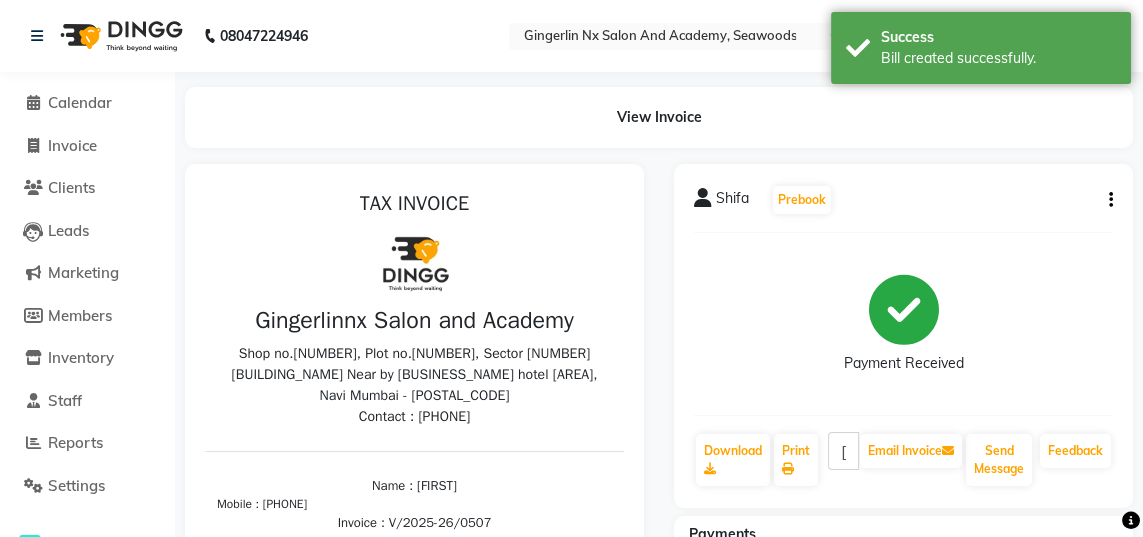 scroll, scrollTop: 0, scrollLeft: 0, axis: both 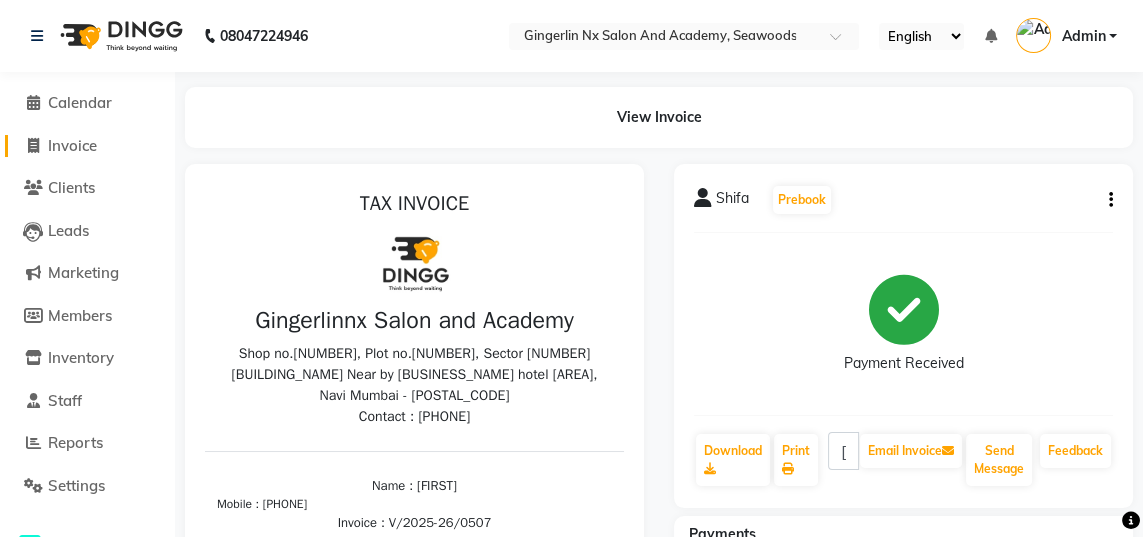 click on "Invoice" 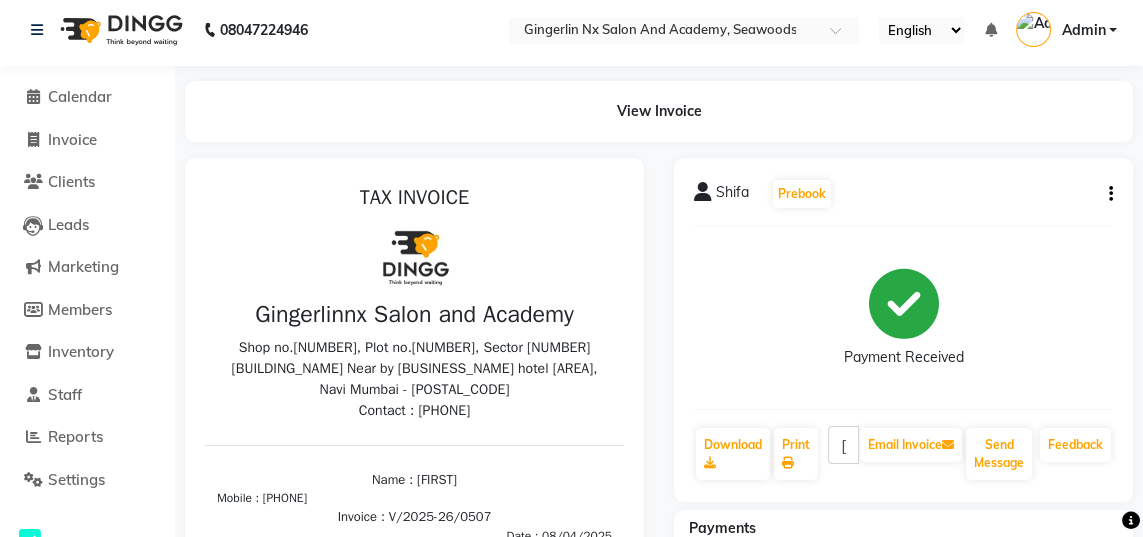 select on "service" 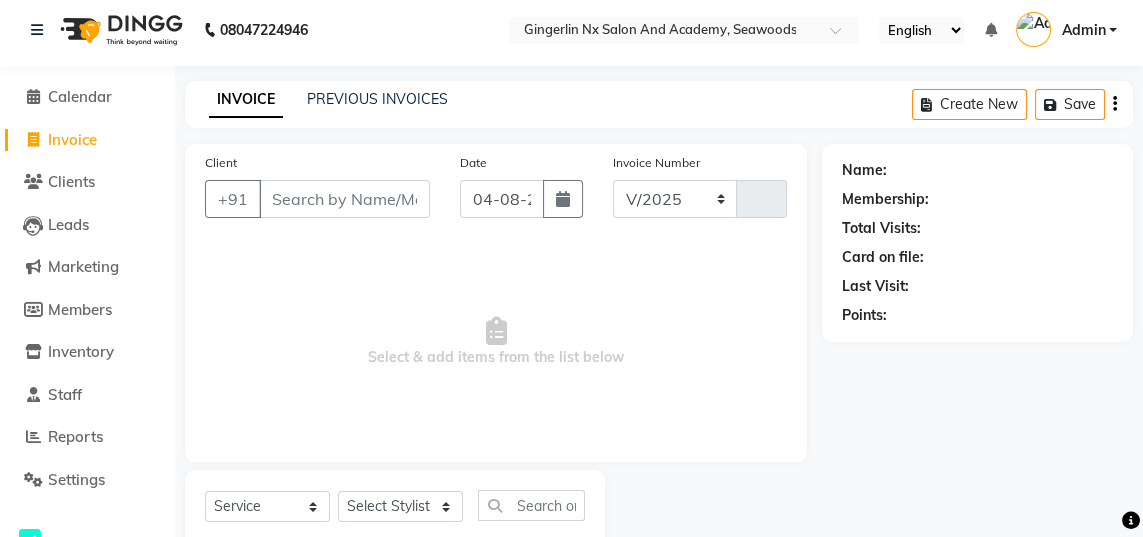 select on "480" 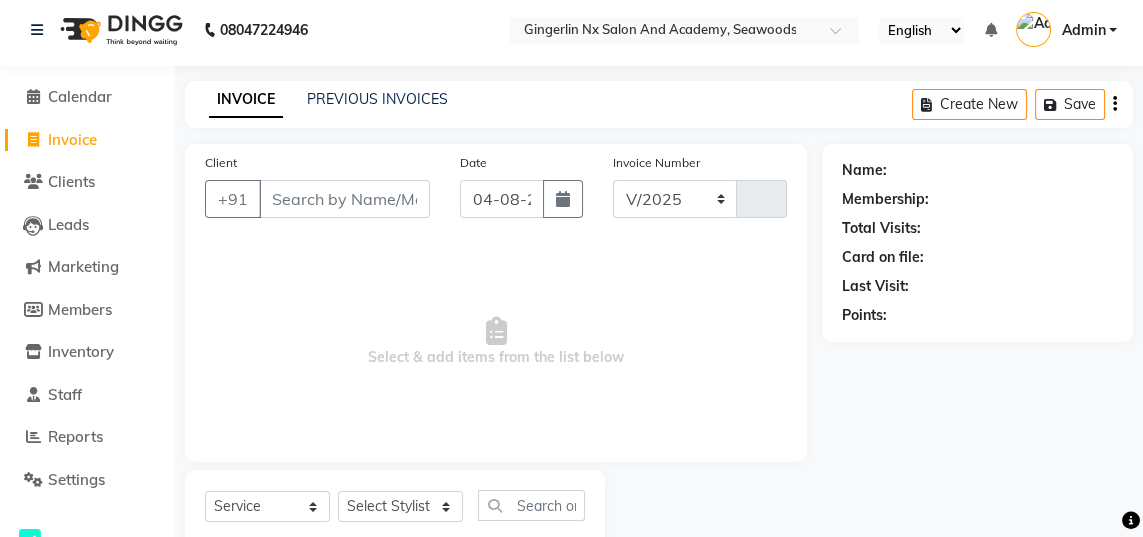 type on "0508" 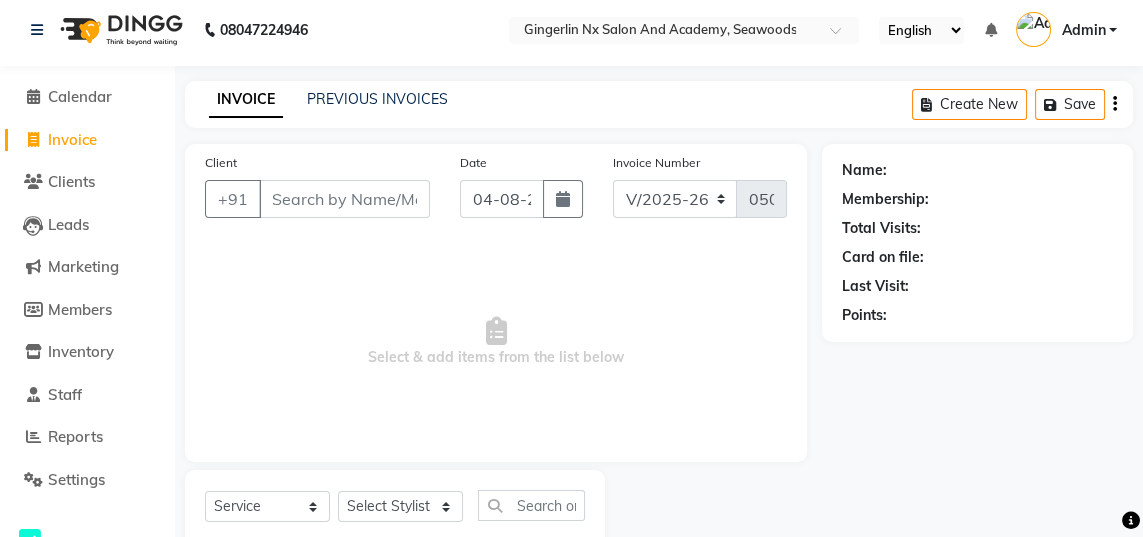 scroll, scrollTop: 63, scrollLeft: 0, axis: vertical 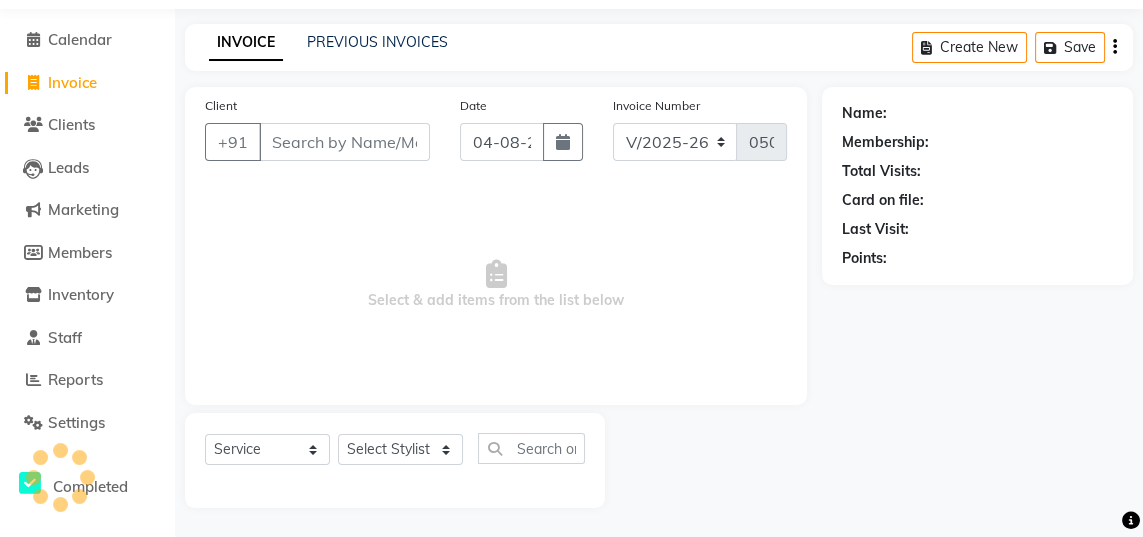 select on "membership" 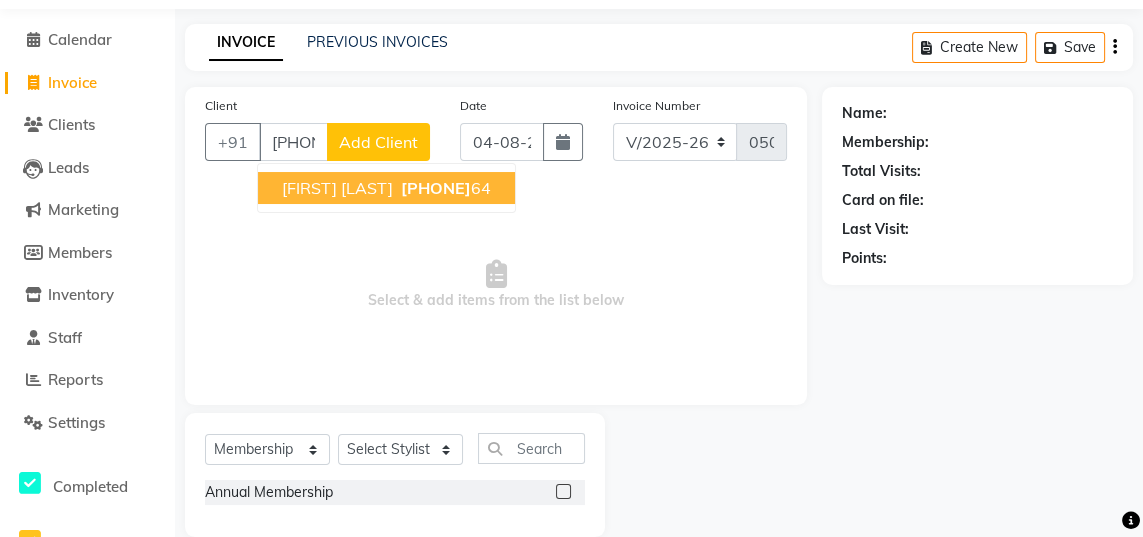 scroll, scrollTop: 0, scrollLeft: 0, axis: both 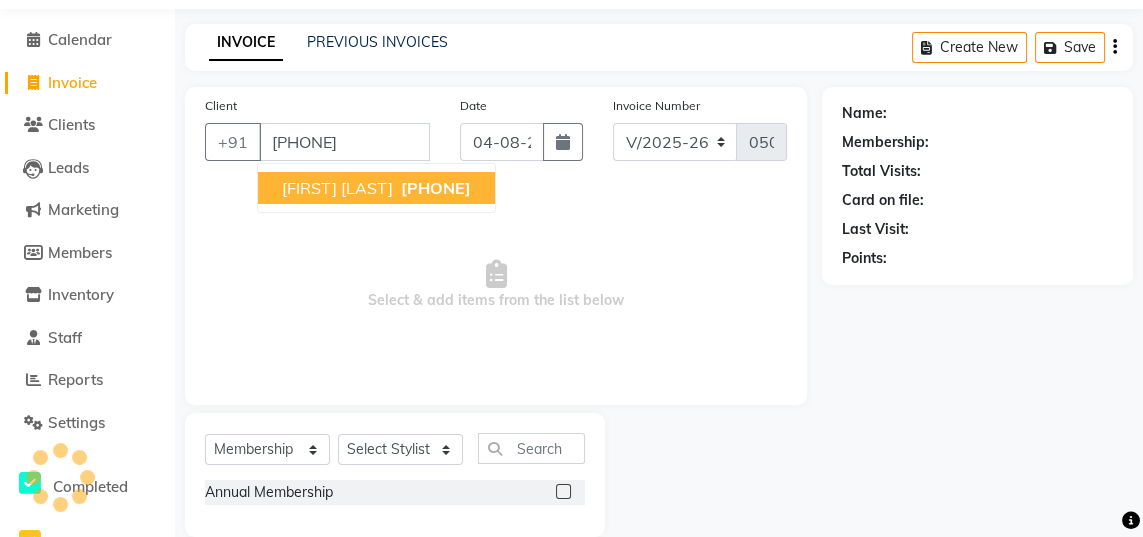 type on "[PHONE]" 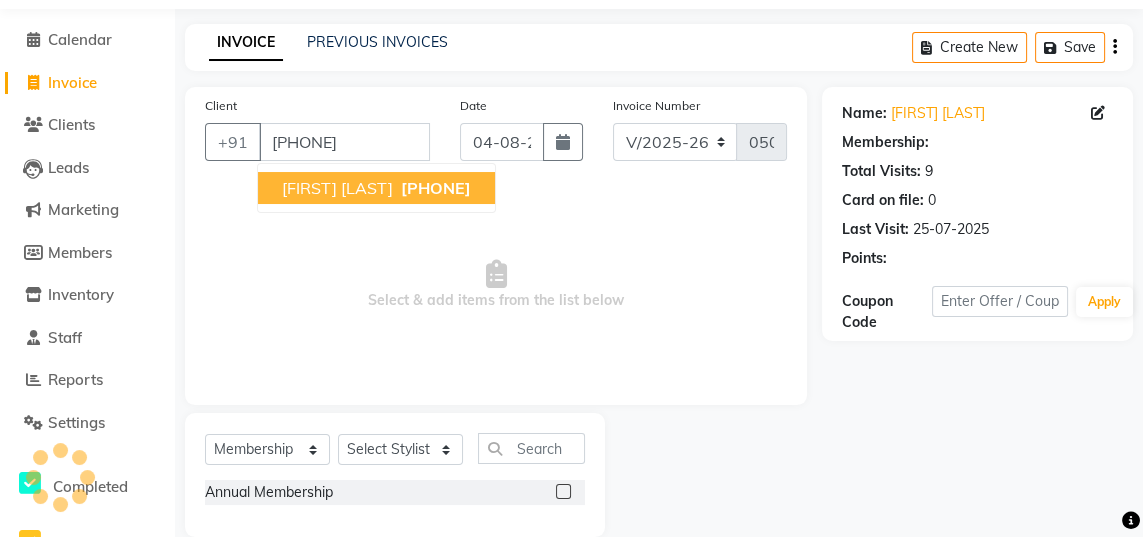 select on "2: Object" 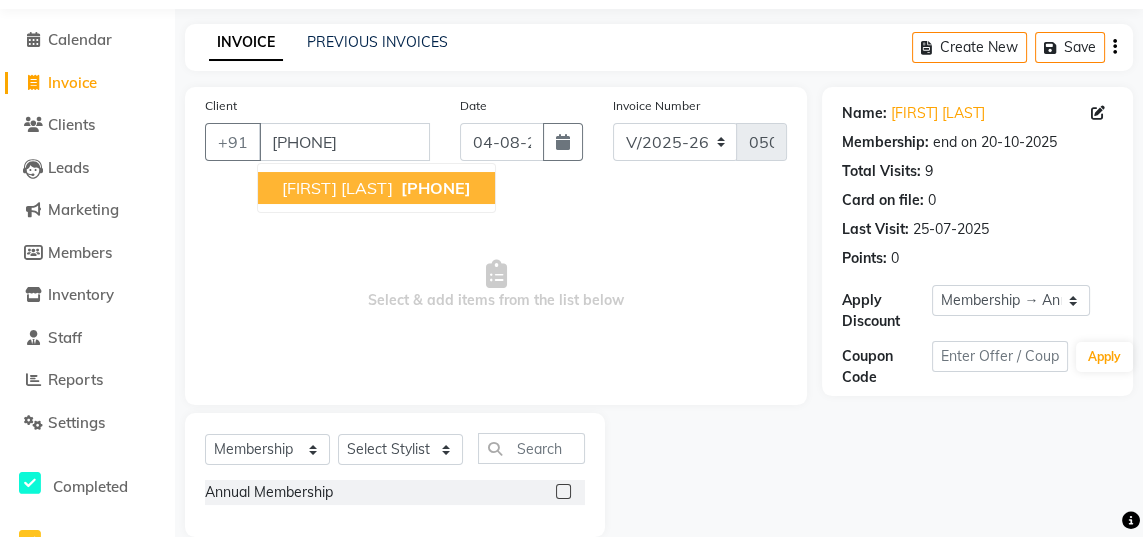 click on "[PHONE]" at bounding box center (436, 188) 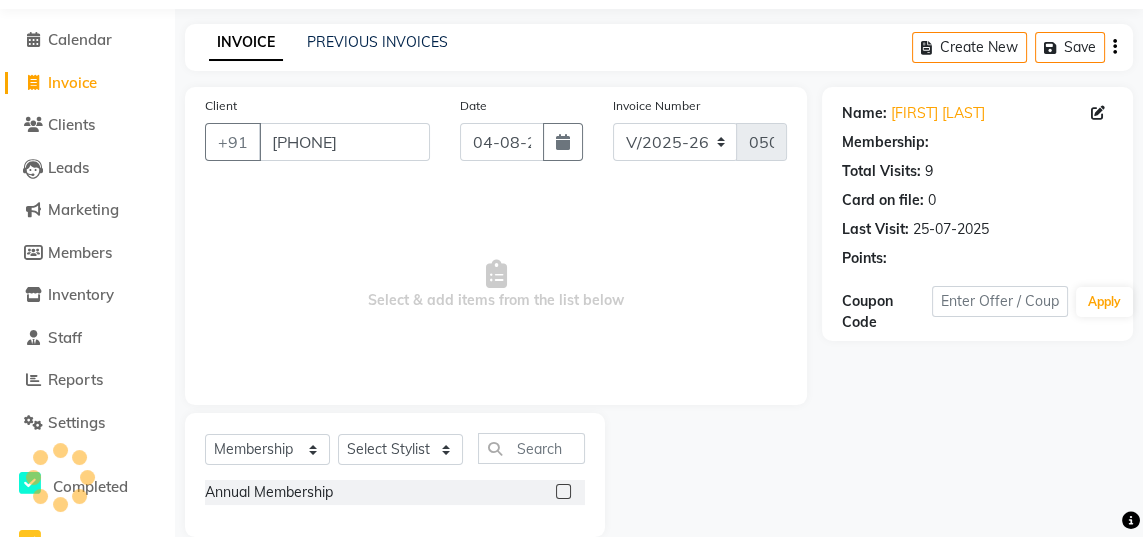 select on "2: Object" 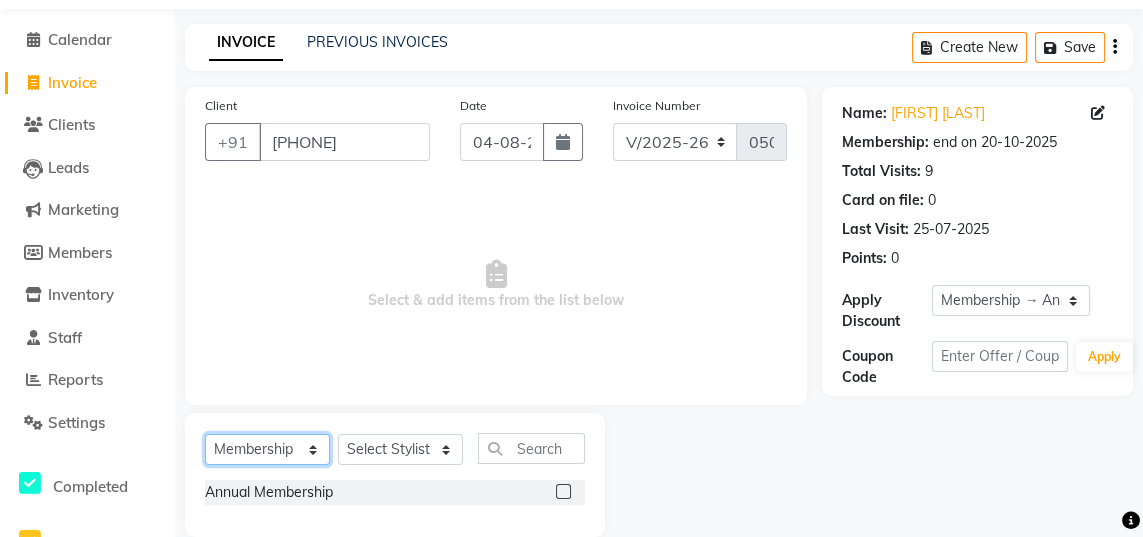 click on "Select  Service  Product  Membership  Package Voucher Prepaid Gift Card" 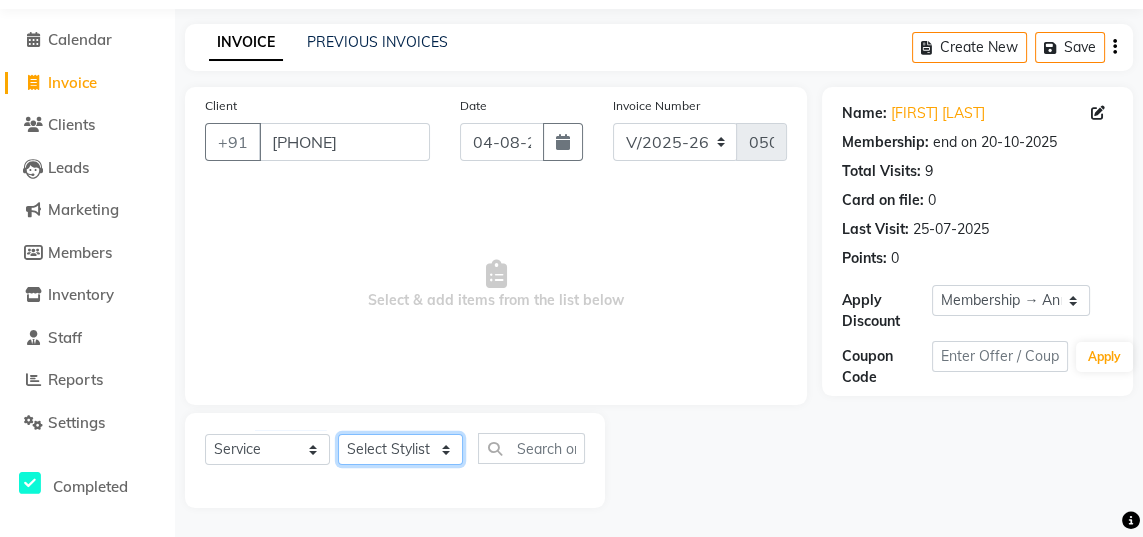 click on "Select Stylist Jaya Sajida Samar Sashina Sheetal Tosif" 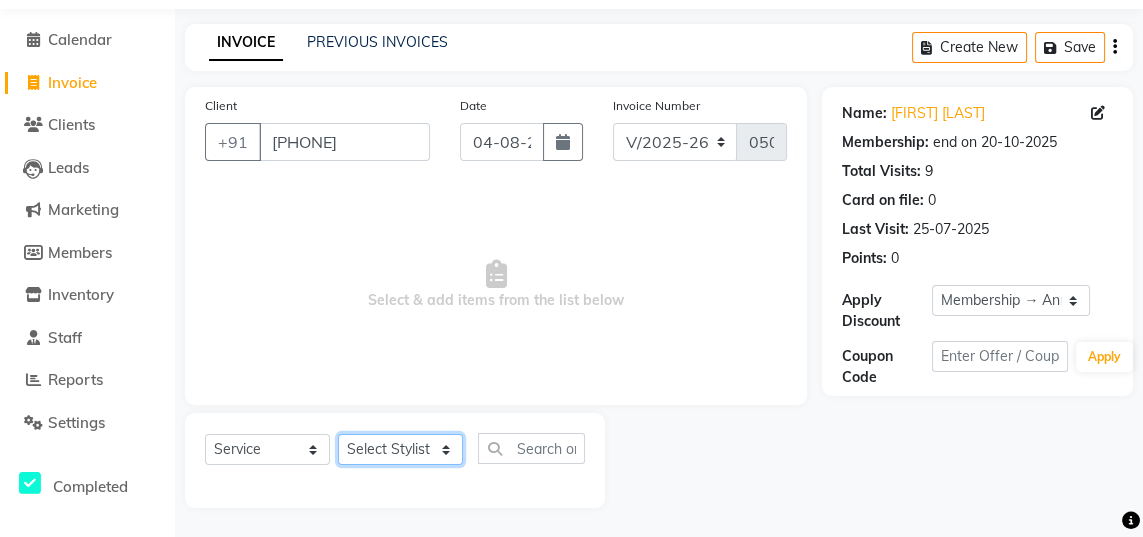 select on "84216" 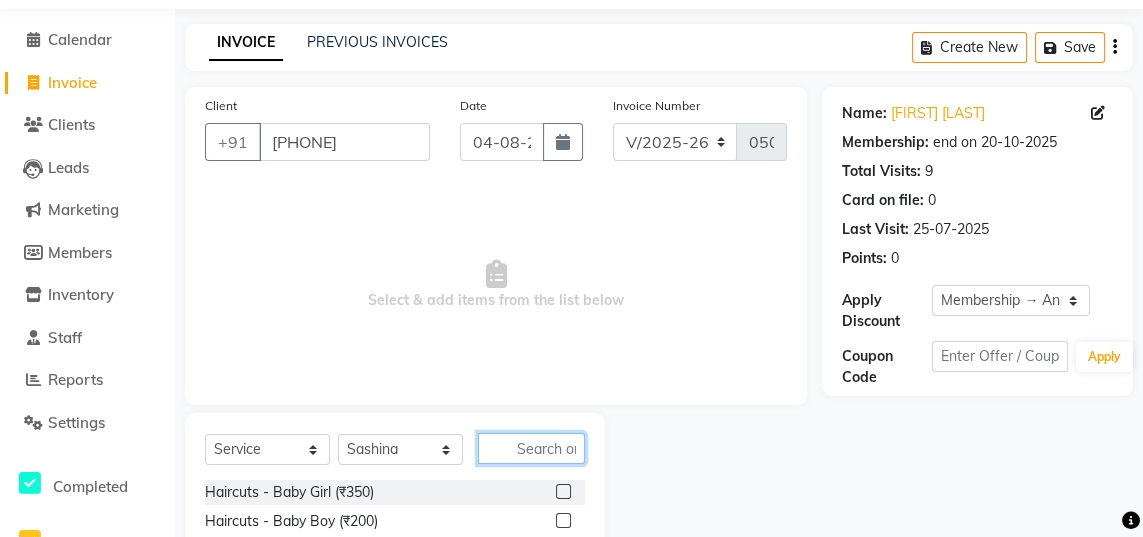 click 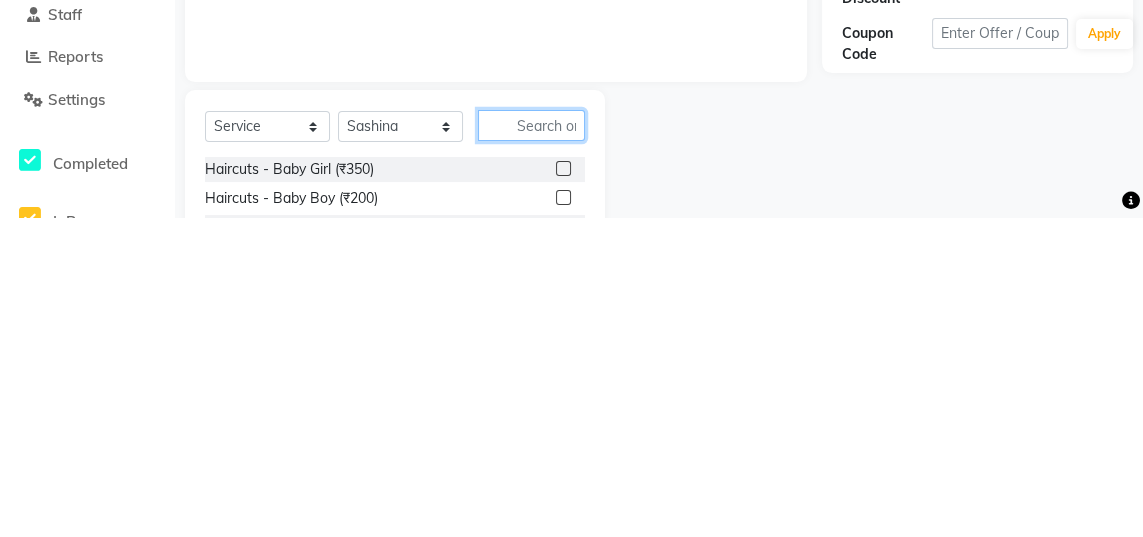 scroll, scrollTop: 82, scrollLeft: 0, axis: vertical 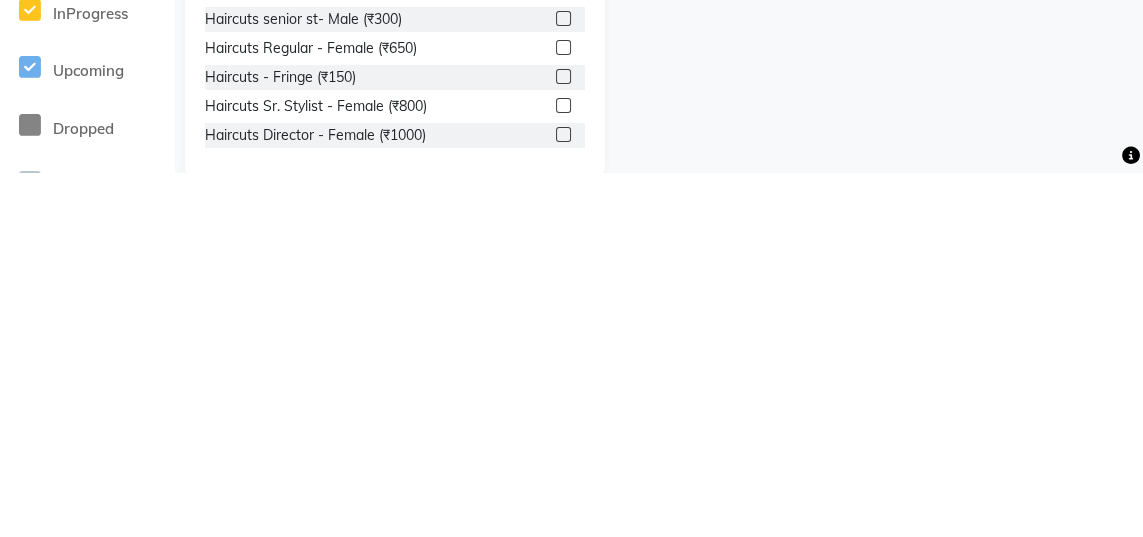 type on "Hairc" 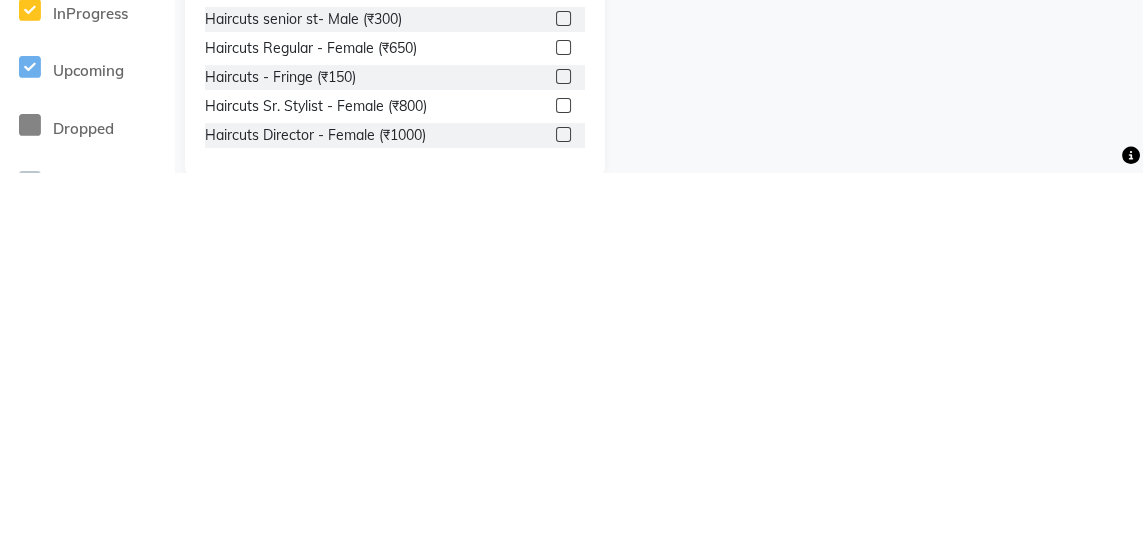 click 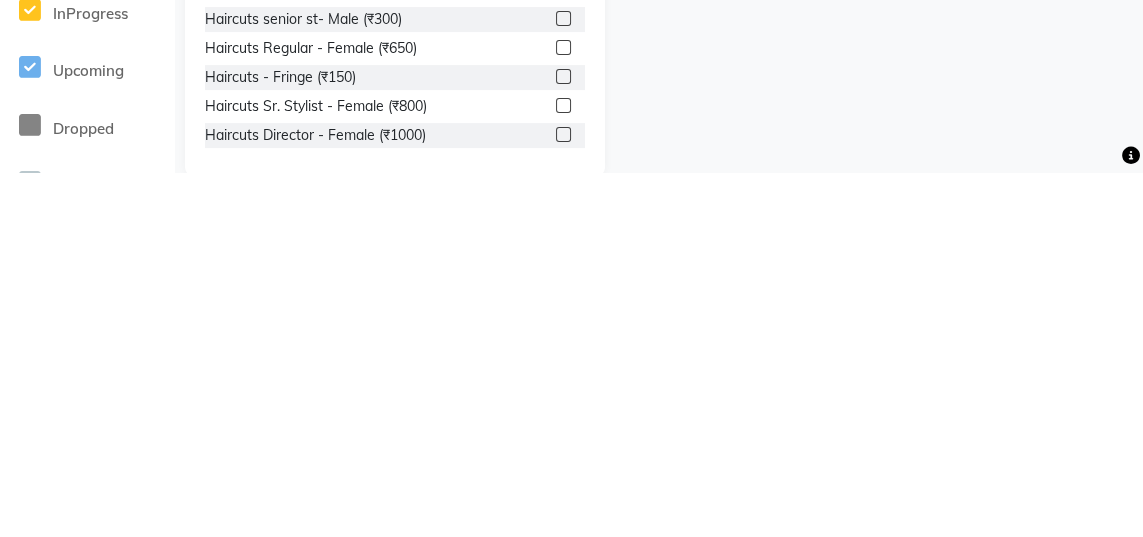 click at bounding box center [562, 500] 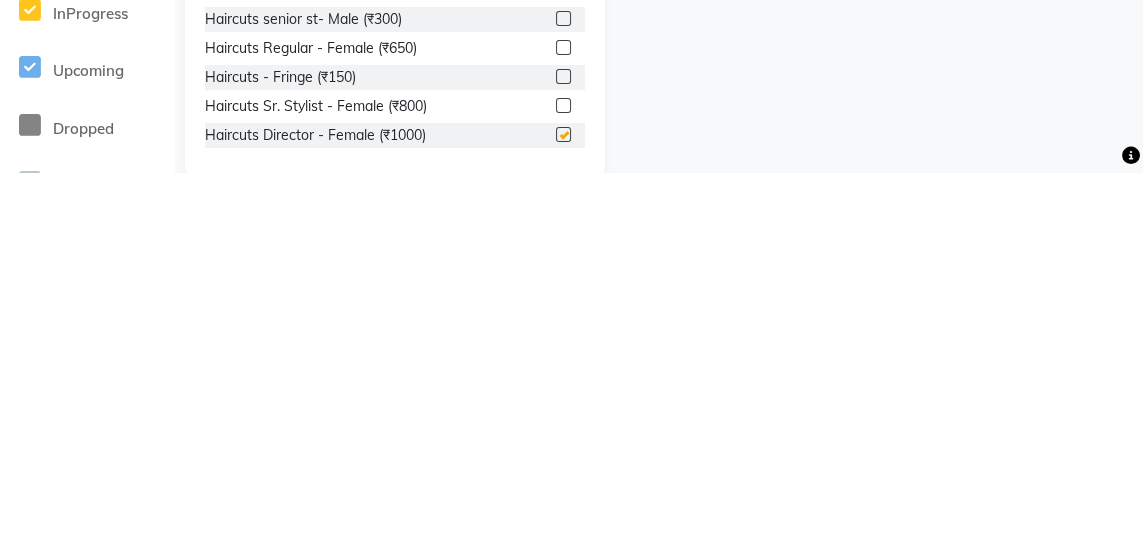 scroll, scrollTop: 229, scrollLeft: 0, axis: vertical 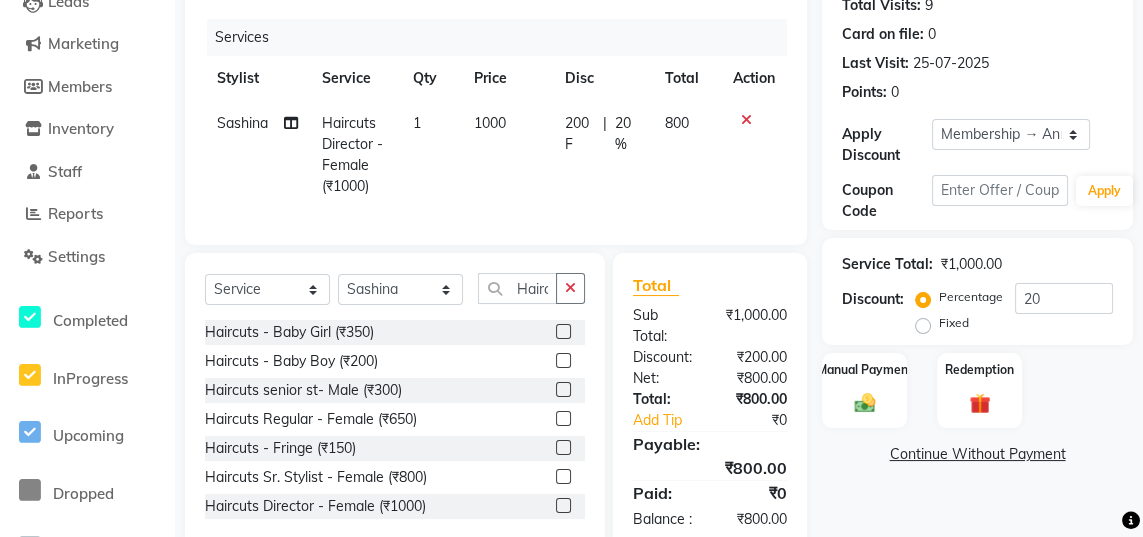 checkbox on "false" 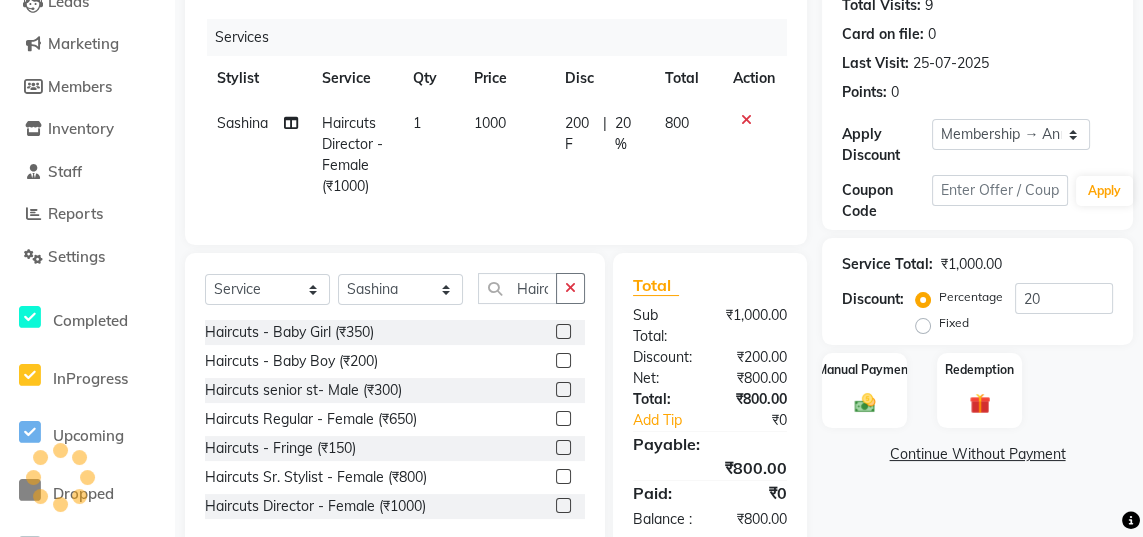 click on "800" 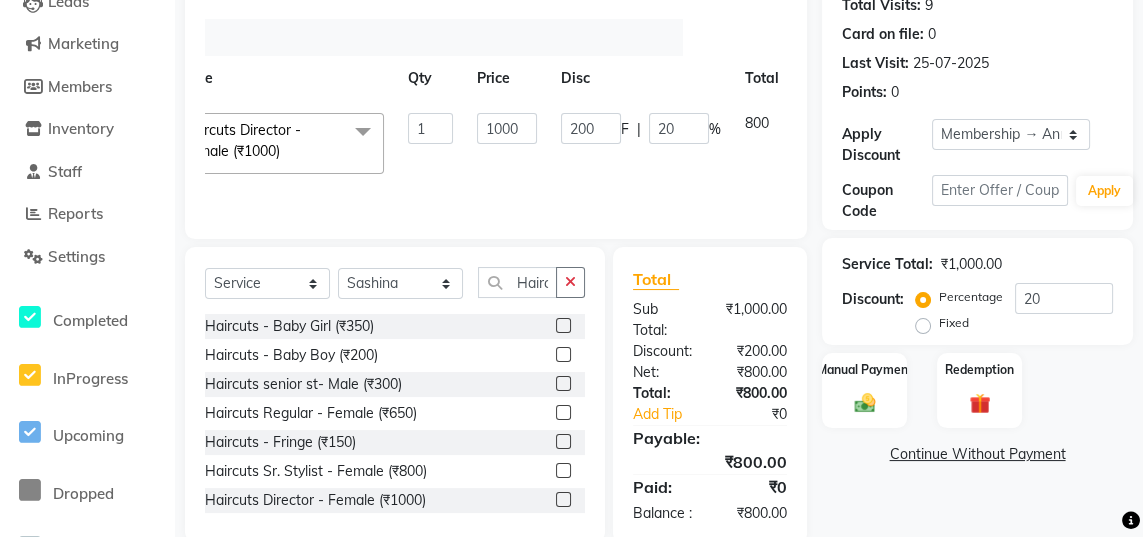 scroll, scrollTop: 0, scrollLeft: 122, axis: horizontal 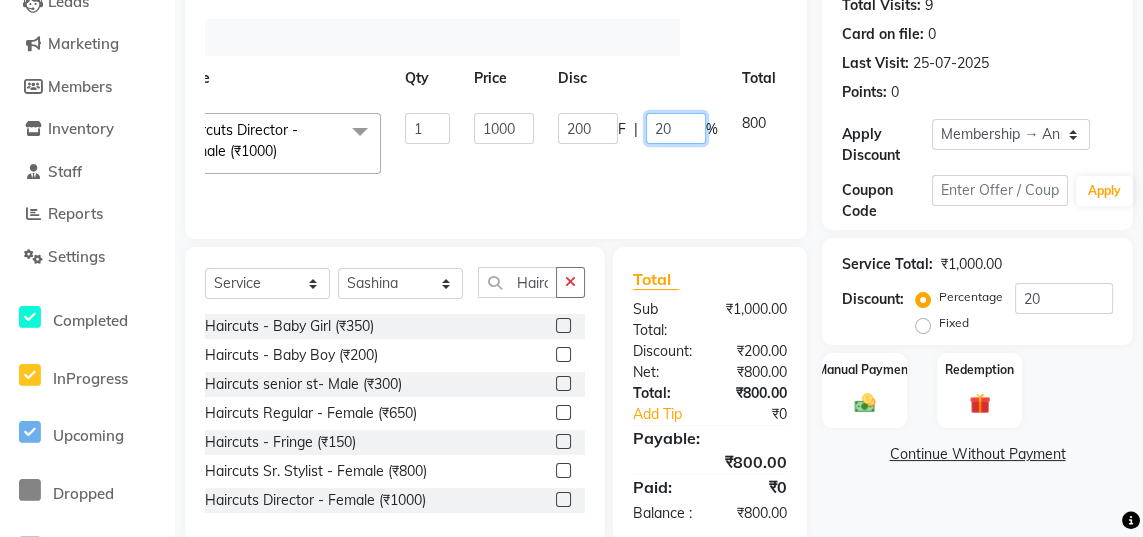 click on "20" 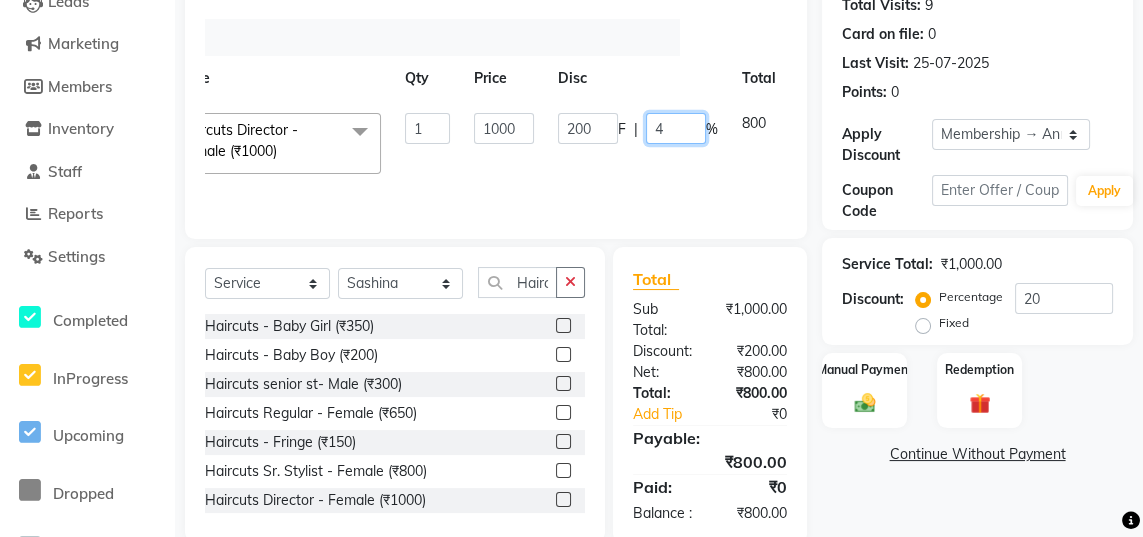 type on "40" 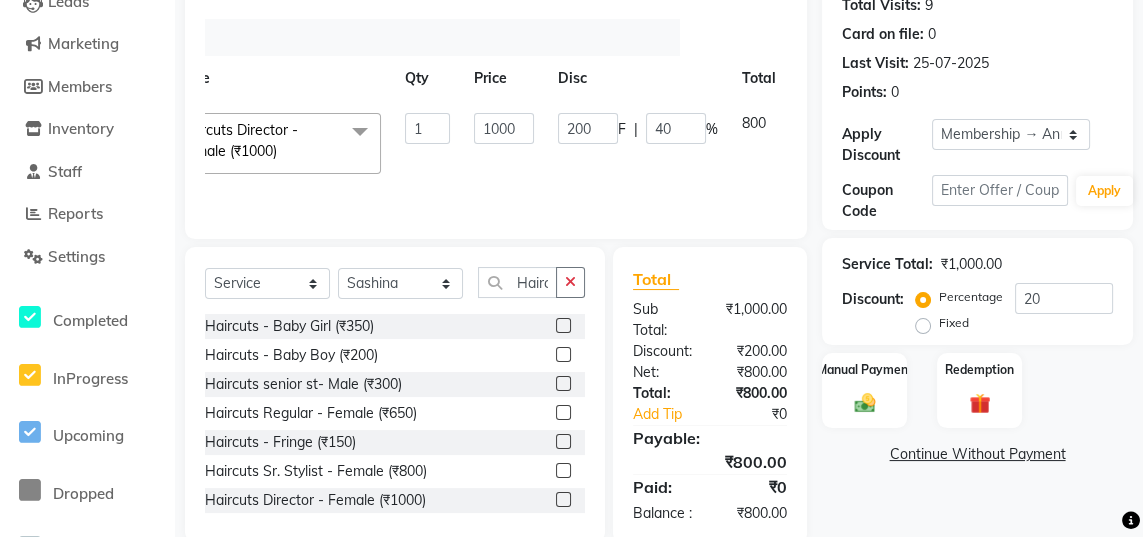 click on "[FIRST]  [FIRST]  [FIRST]  [FIRST]  [FIRST]  [FIRST]  Haircuts Director - Female  (₹1000)  x Haircuts - Baby Girl (₹350) Haircuts - Baby Boy (₹200) Haircuts senior st- Male (₹300) Haircuts Regular - Female  (₹650) Haircuts - Fringe (₹150) Face wax full (₹250) smart bond upto shoulder (₹1000) smart bond below shoulder (₹1200) Haircuts Sr. Stylist - Female  (₹800) Haircuts Director - Female  (₹1000) Haircuts Sr. Stylist - Male (₹300) Haircuts Director- Male (₹500) streaks (₹250) cystein wash upto shoulder (₹350) cystien wash below shoulder (₹350) Botox (₹5000) Nanoplastia (₹6000) Makeup (₹2500) Olaplex (₹1500) Back neck bleach (₹400) Neck bleach (₹400) Arms bleach (₹600) Feet bleach  (₹300) Back bleach (₹600) Half leg bleach (₹600) Full legs bleach  (₹800) Charcol faical (₹2800) Radiance  (₹2500) Face bleach (₹400) D tan face  (₹850) D tan hand (₹1200) D tan feet (₹500) Sealer (₹1300) Inforcer shampoo (₹990) Taksh mask (₹1080) Taksh (₹990)" 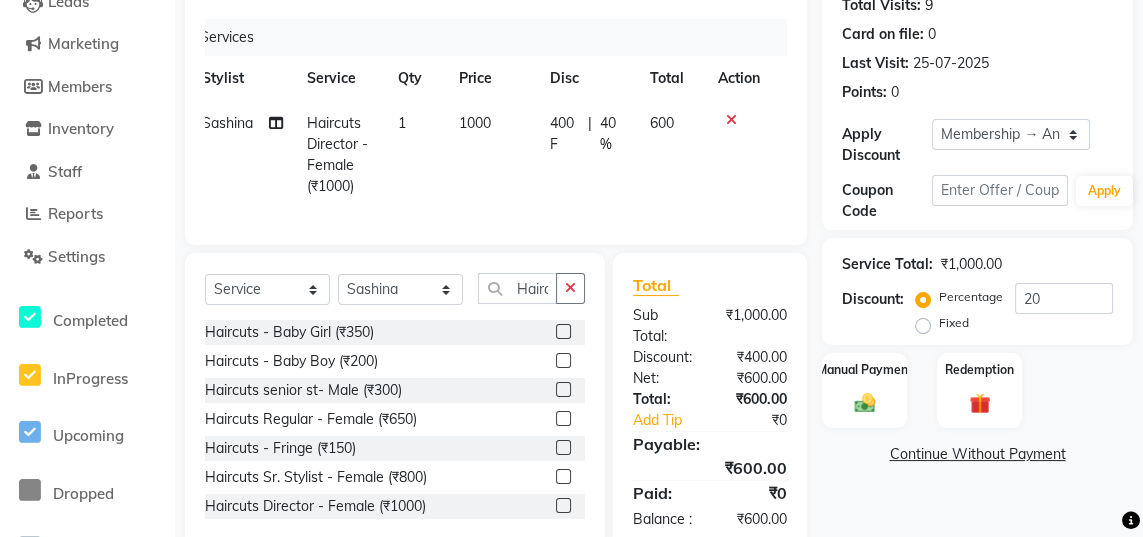 scroll, scrollTop: 0, scrollLeft: 15, axis: horizontal 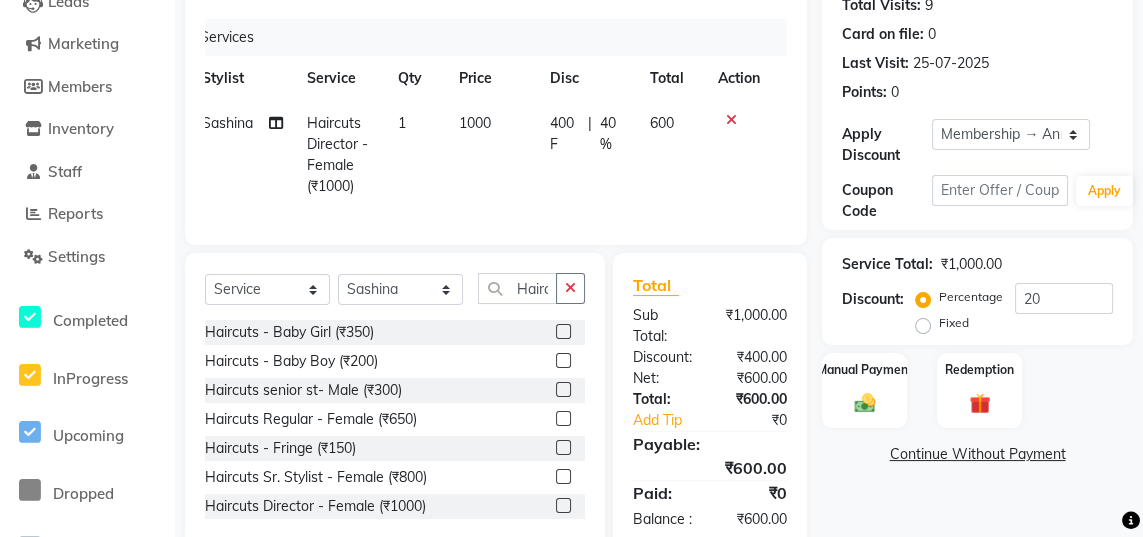 click on "Manual Payment" 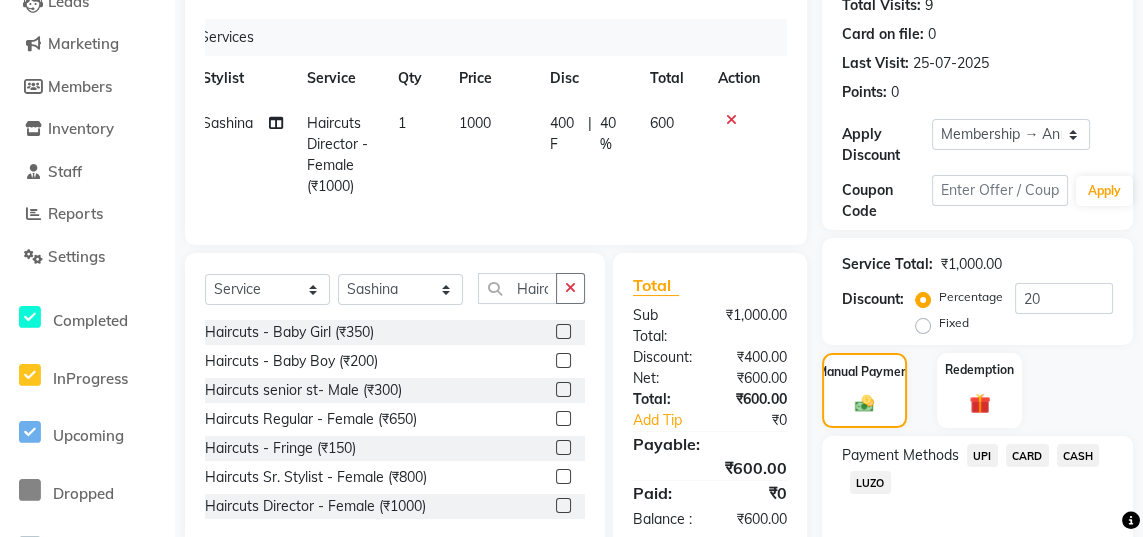 click on "UPI" 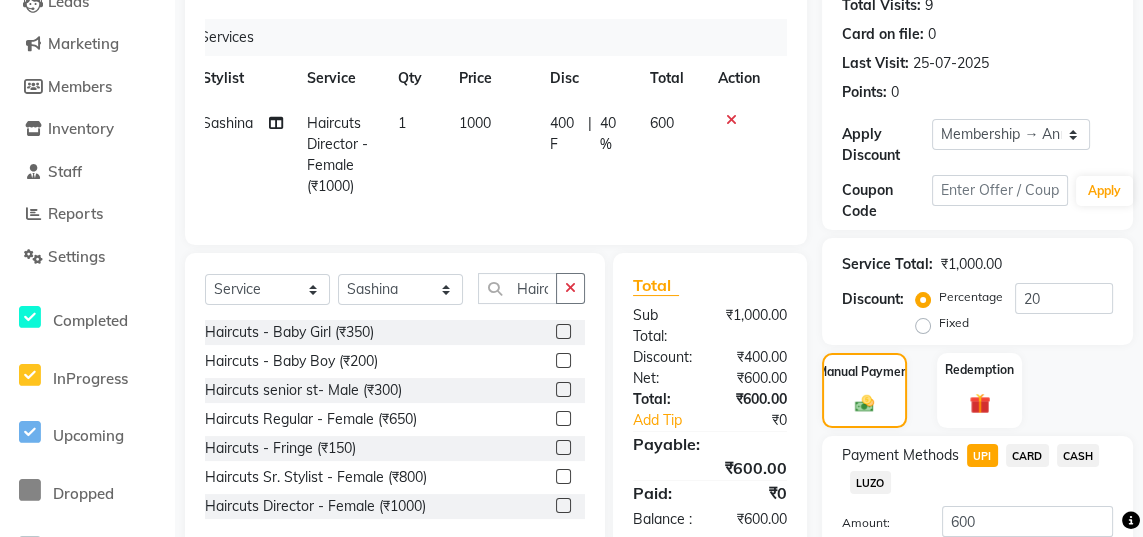 scroll, scrollTop: 277, scrollLeft: 0, axis: vertical 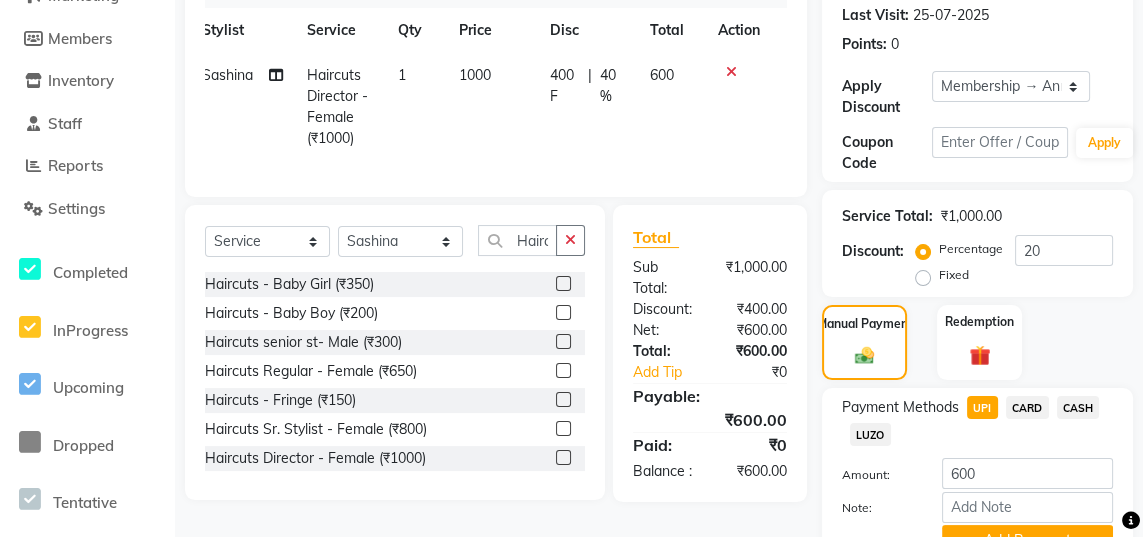 click on "Add Payment" 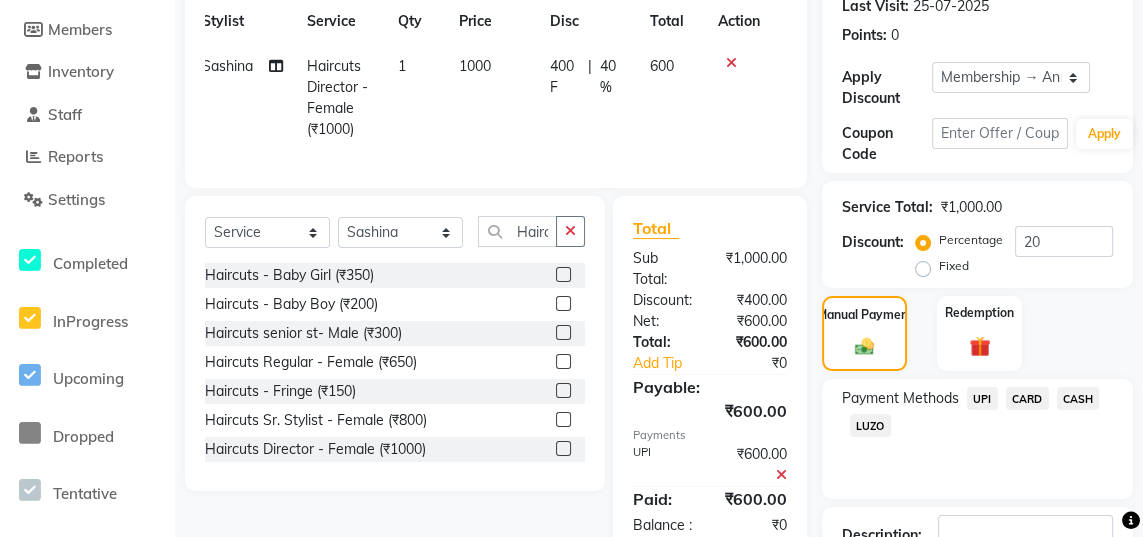 scroll, scrollTop: 348, scrollLeft: 0, axis: vertical 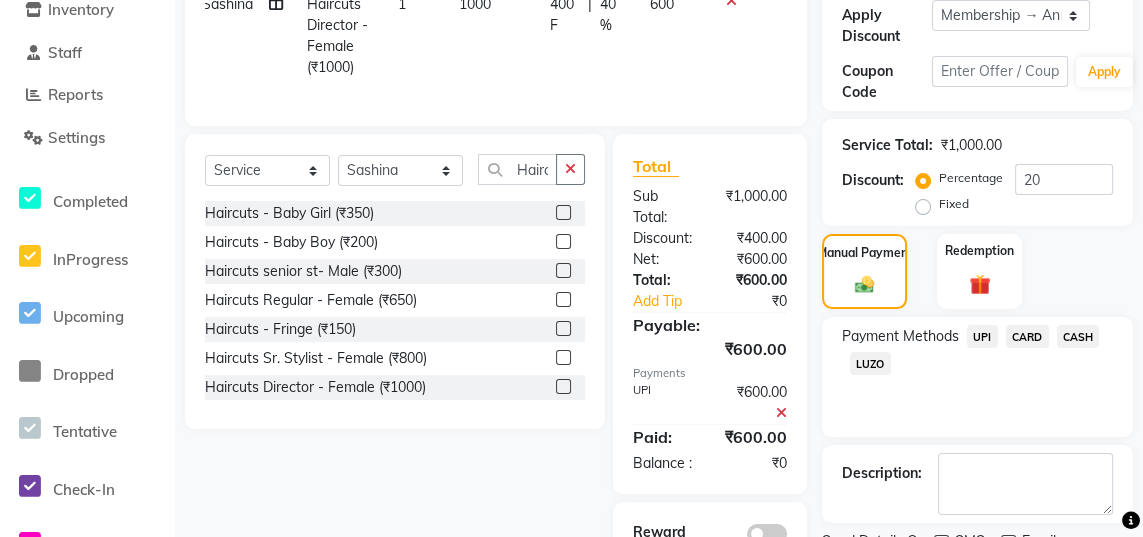click on "Checkout" 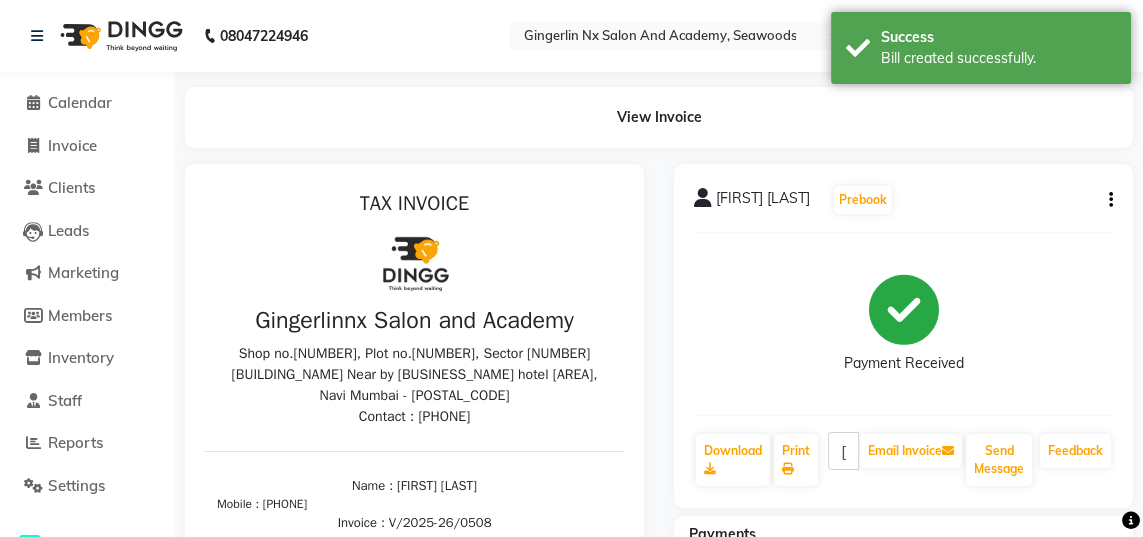 scroll, scrollTop: 0, scrollLeft: 0, axis: both 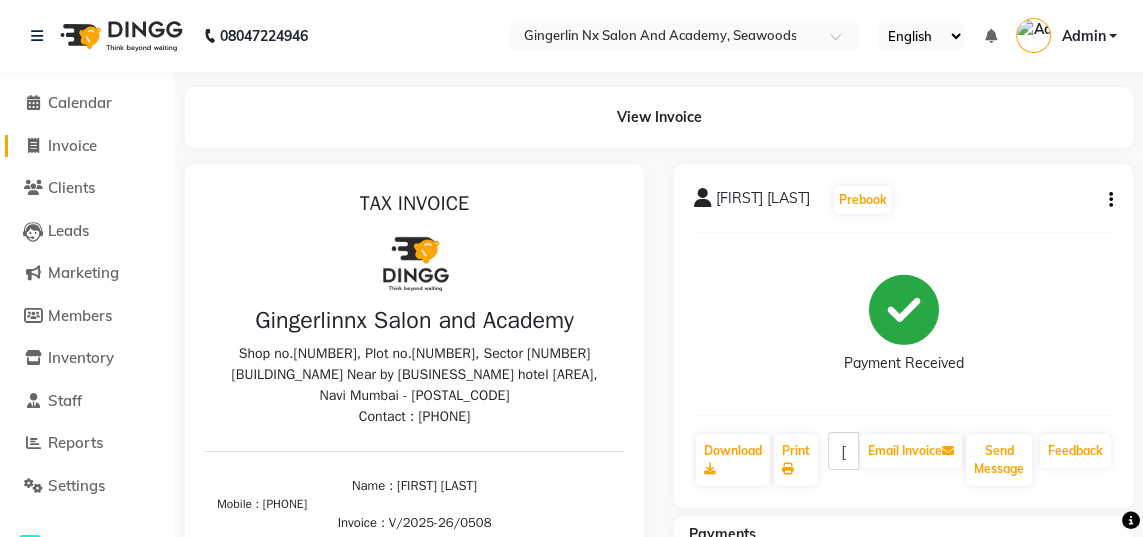 click on "Invoice" 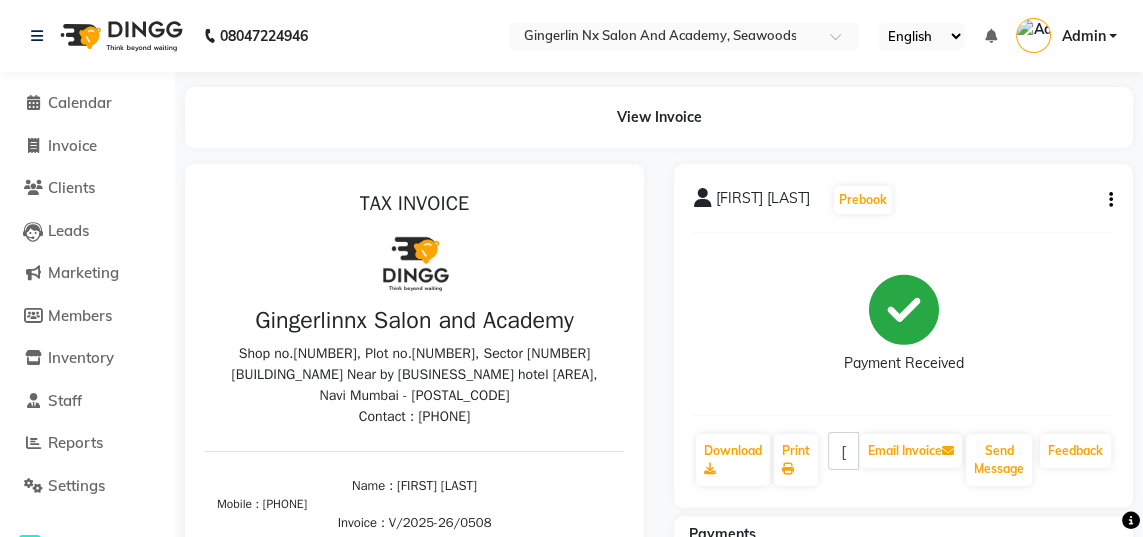 select on "service" 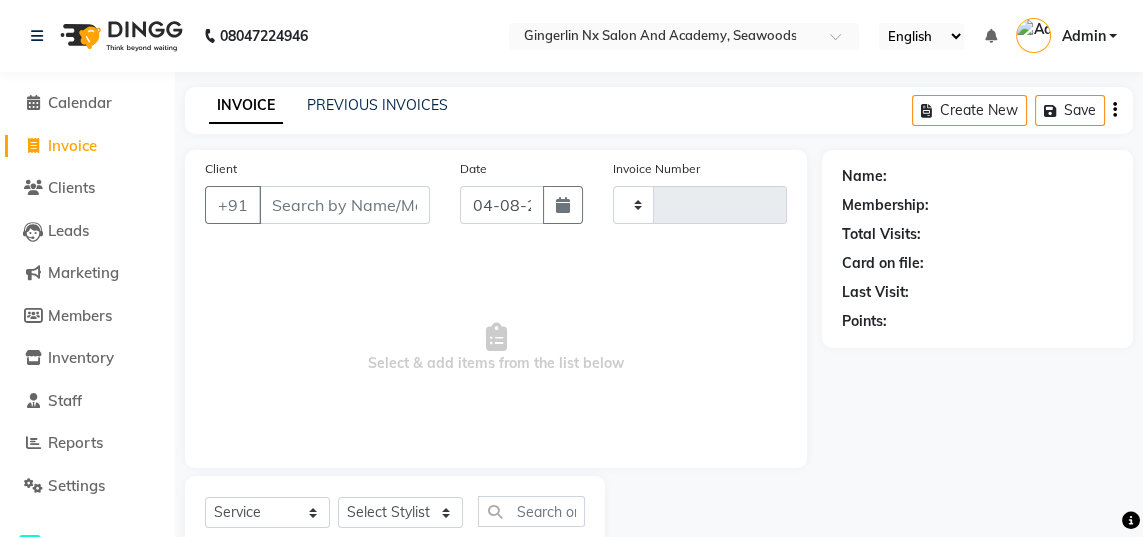 scroll, scrollTop: 63, scrollLeft: 0, axis: vertical 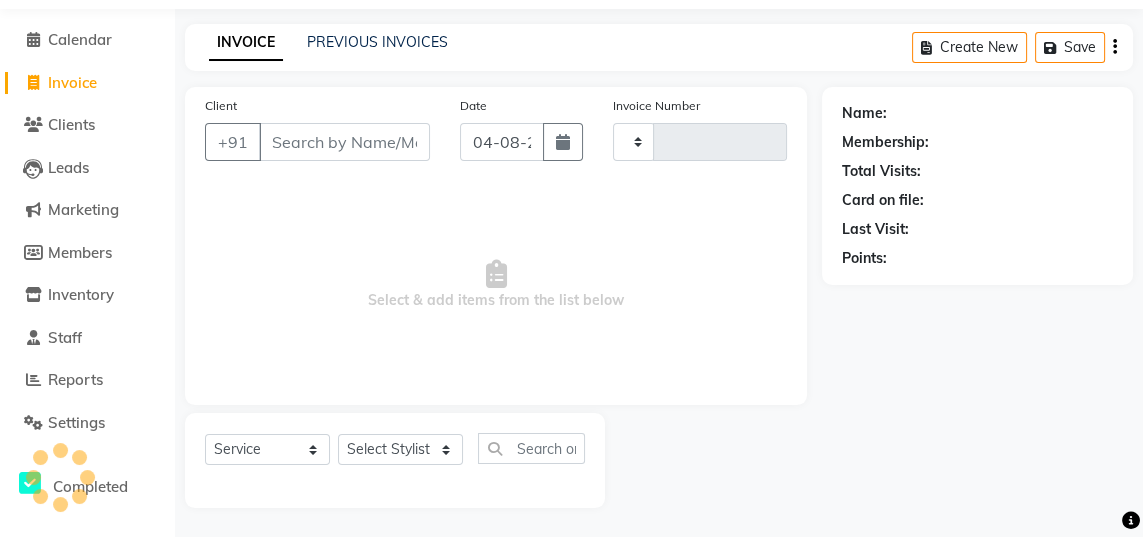 type on "0509" 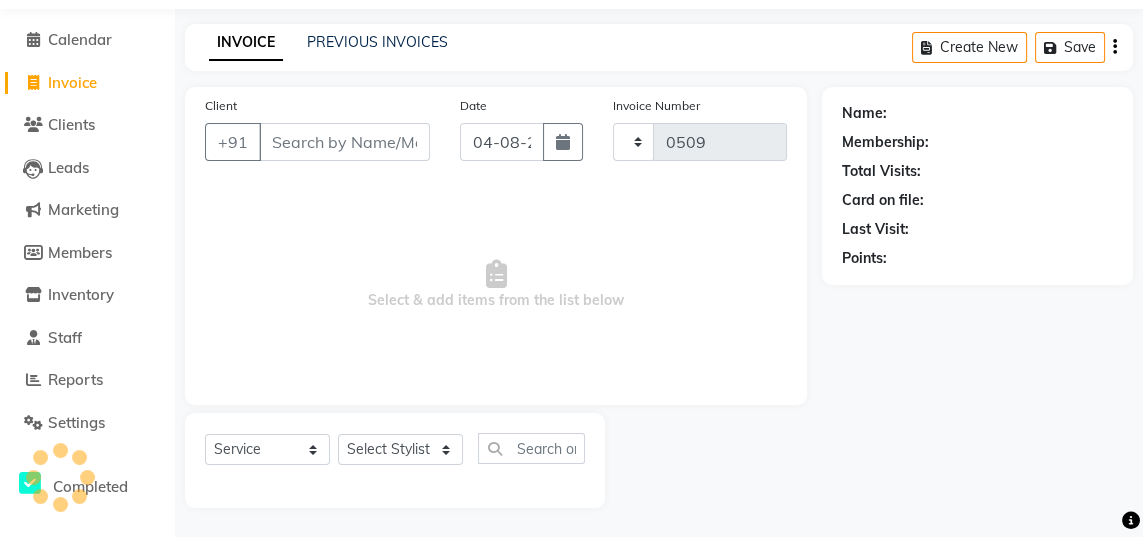 select on "480" 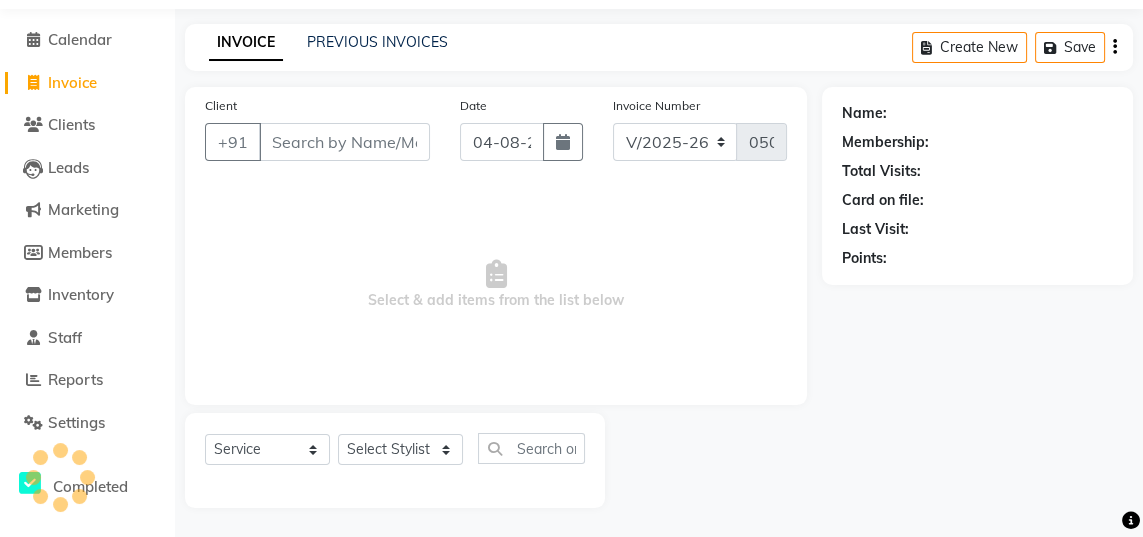 select on "membership" 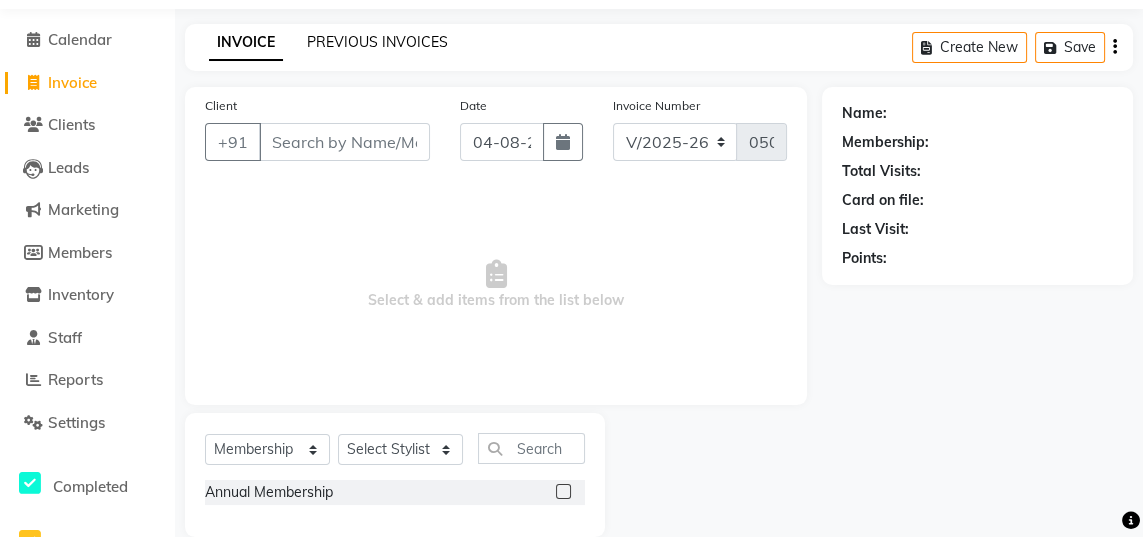 click on "PREVIOUS INVOICES" 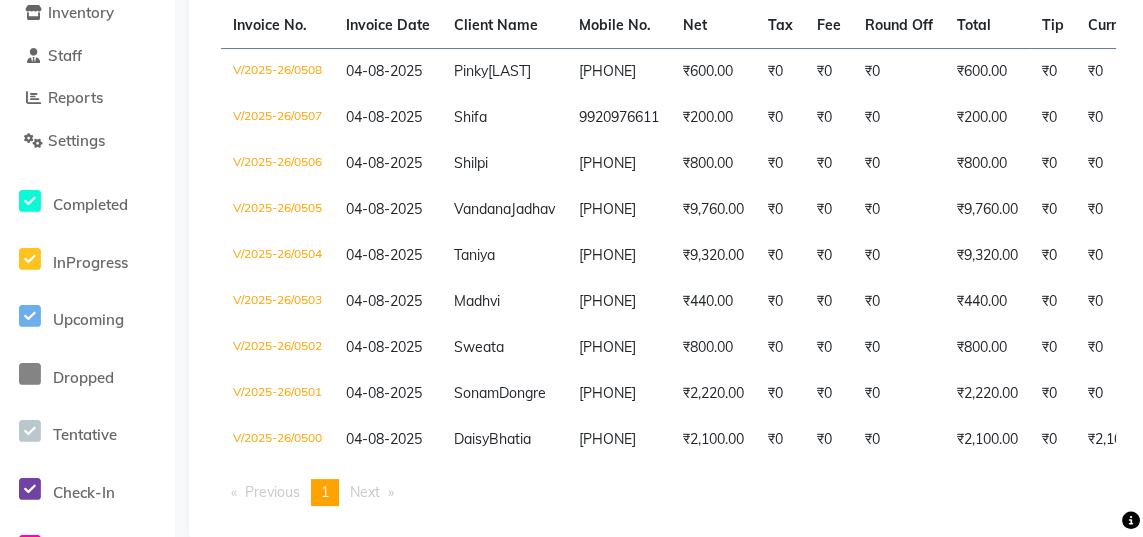 scroll, scrollTop: 360, scrollLeft: 0, axis: vertical 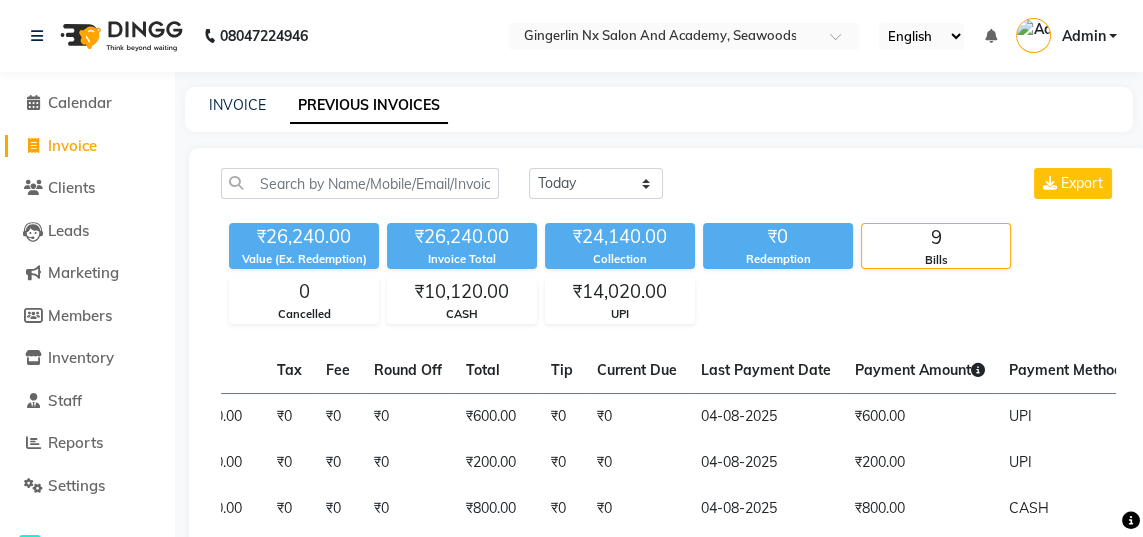 click on "Invoice" 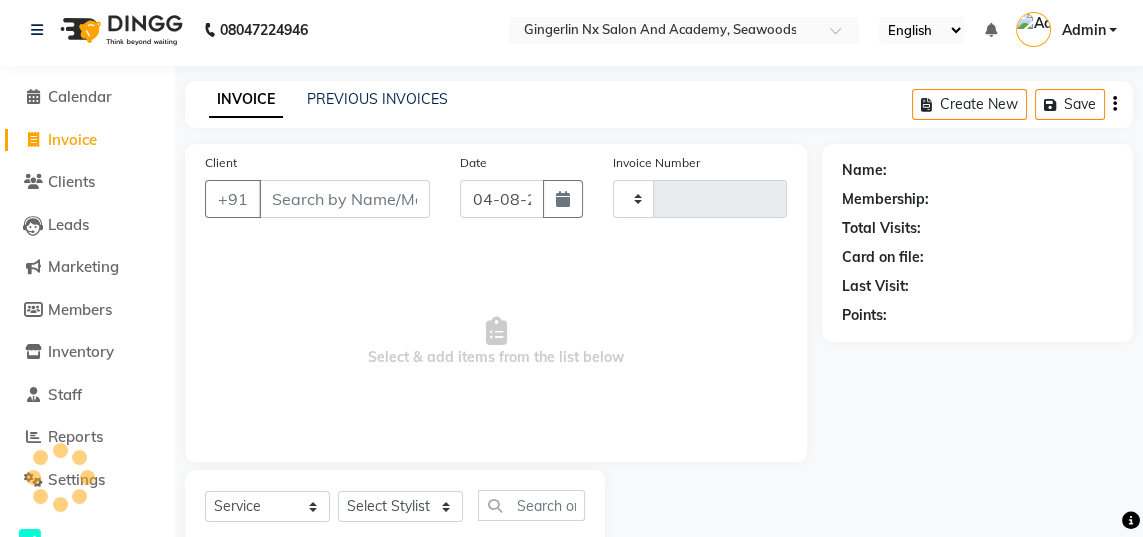 type on "0509" 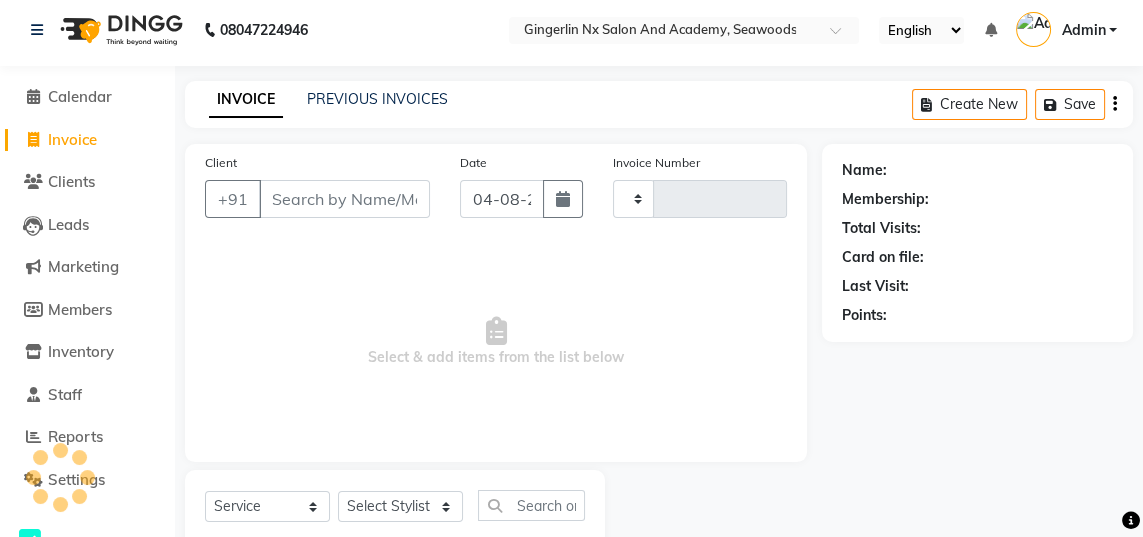 select on "480" 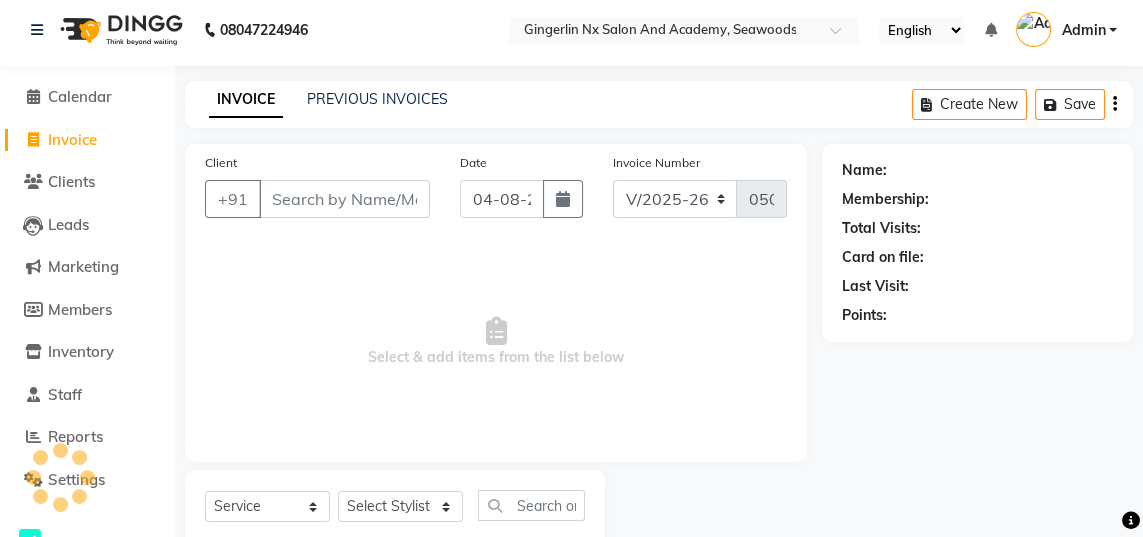 scroll, scrollTop: 63, scrollLeft: 0, axis: vertical 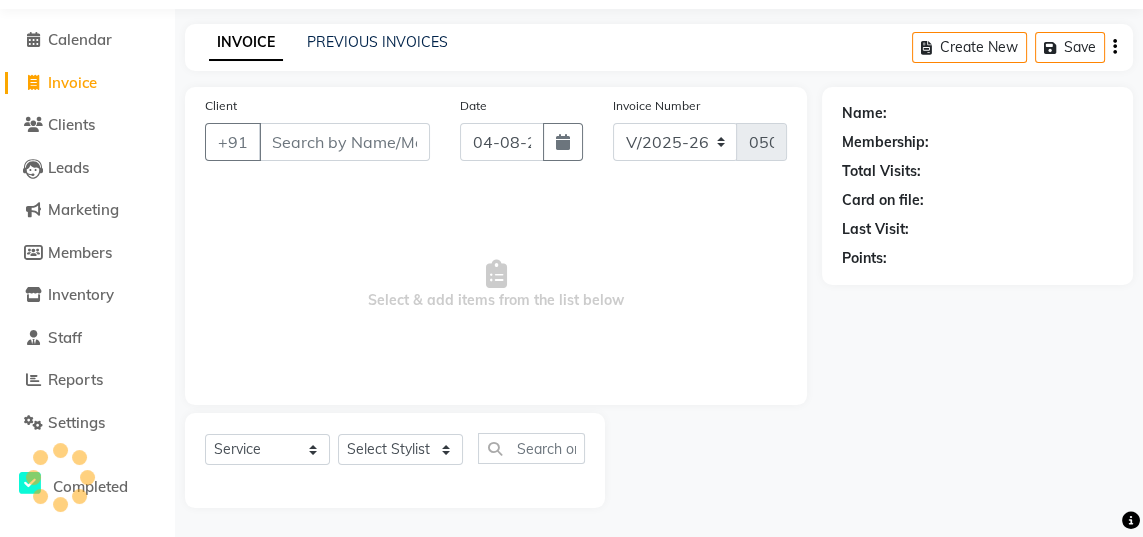 click on "Client" at bounding box center [344, 142] 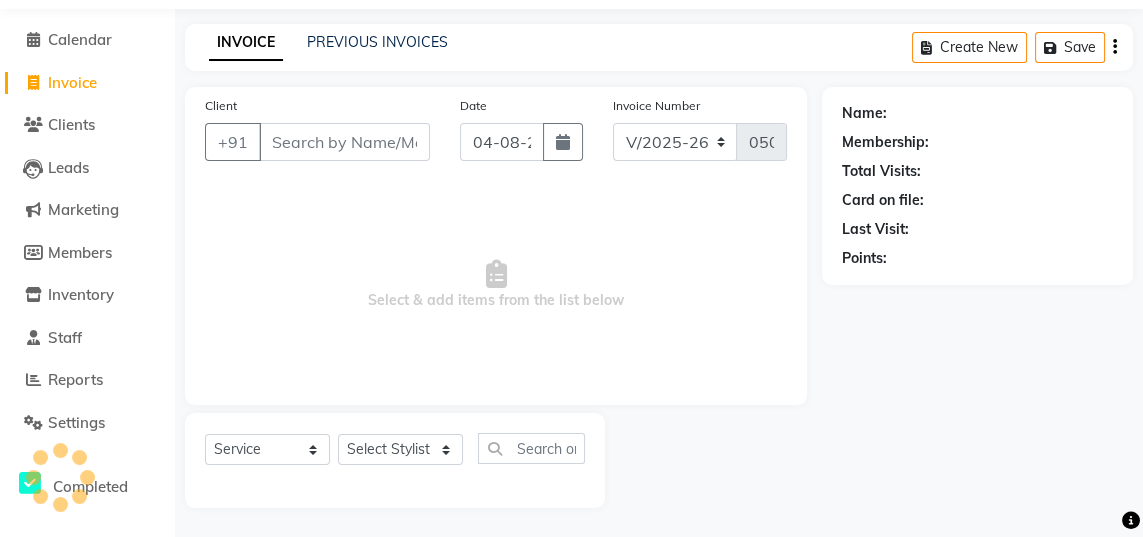 select on "membership" 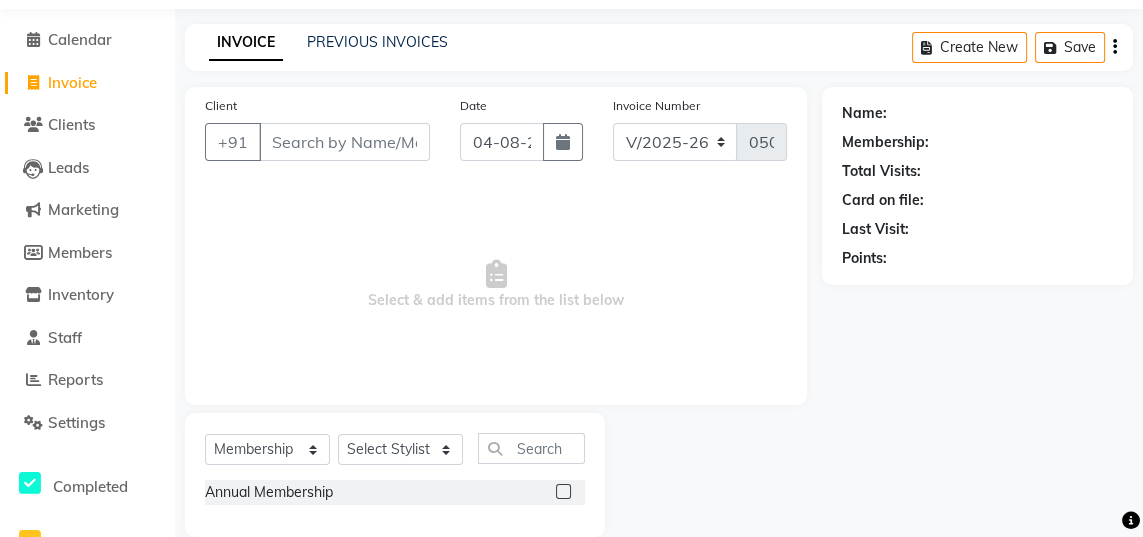 click on "Client" at bounding box center [344, 142] 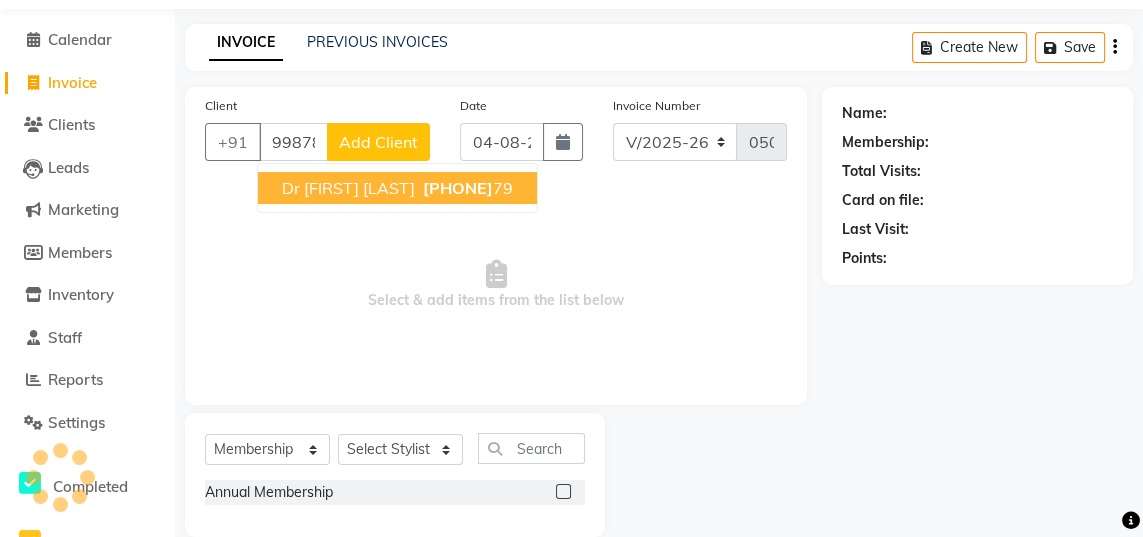 scroll, scrollTop: 0, scrollLeft: 0, axis: both 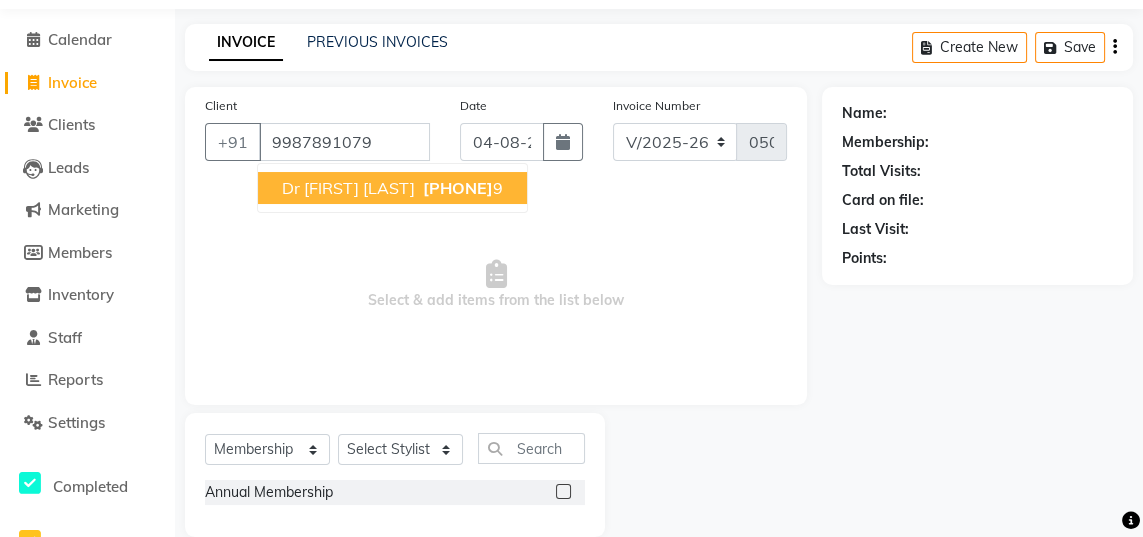 type on "9987891079" 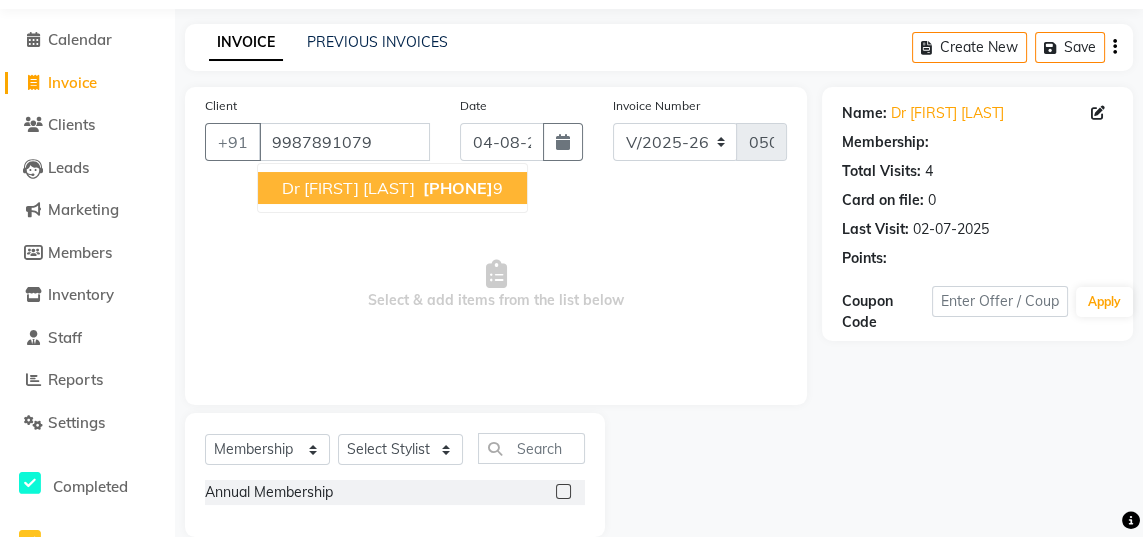 select on "1: Object" 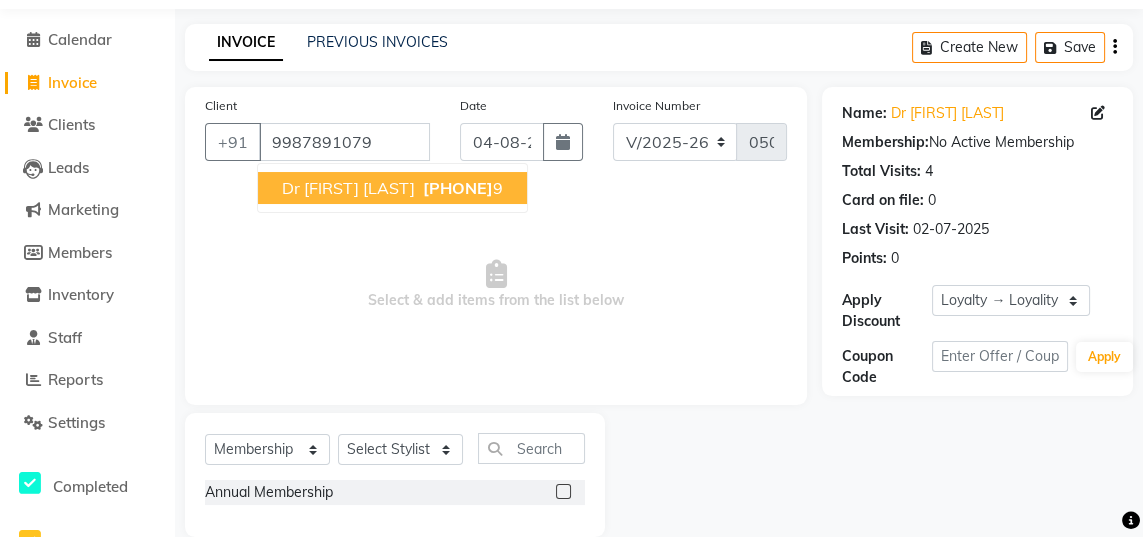 click on "[PHONE]" at bounding box center (458, 188) 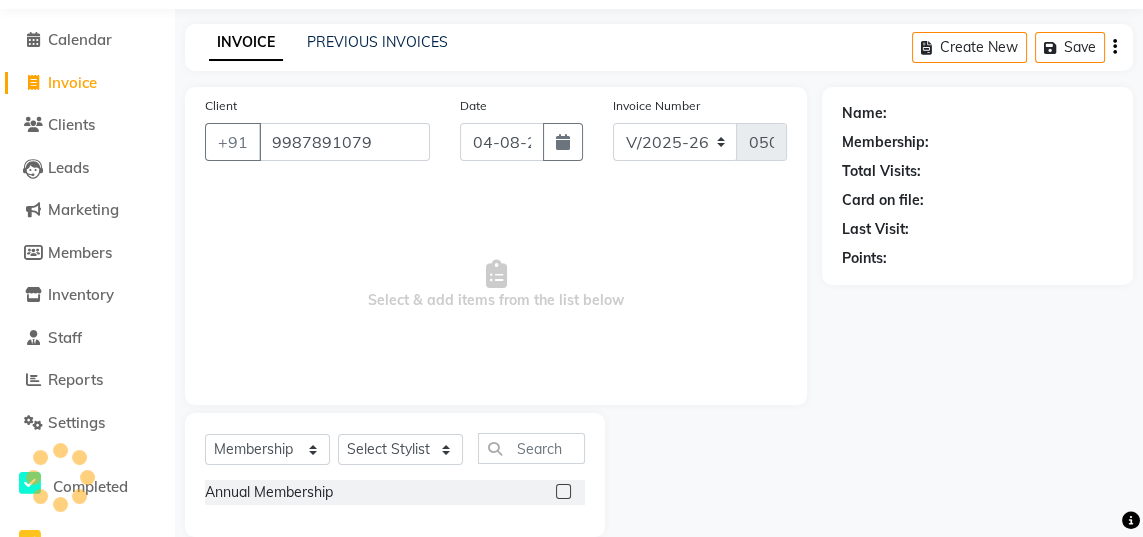 select on "1: Object" 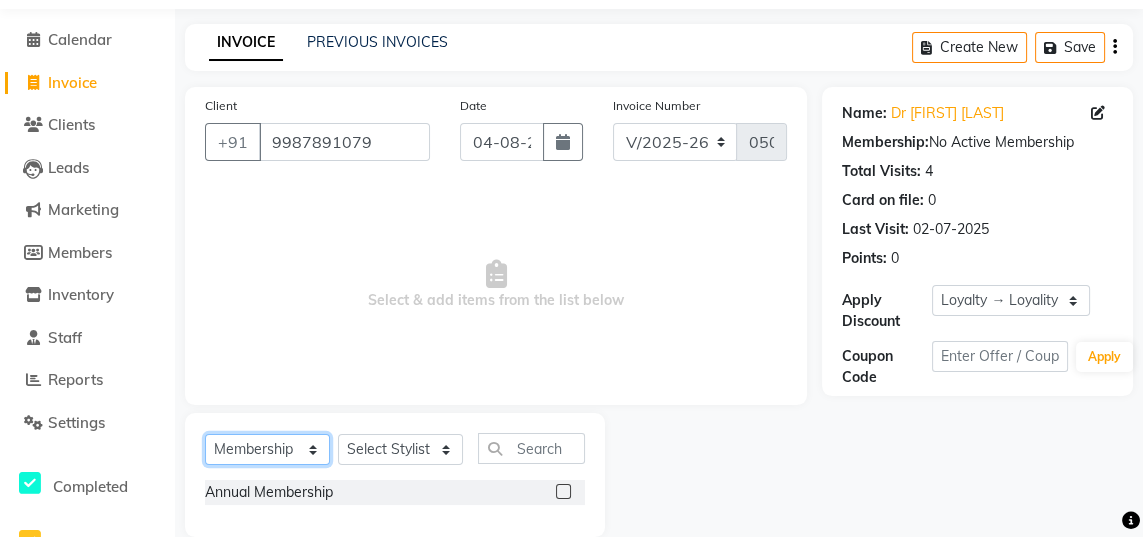 click on "Select  Service  Product  Membership  Package Voucher Prepaid Gift Card" 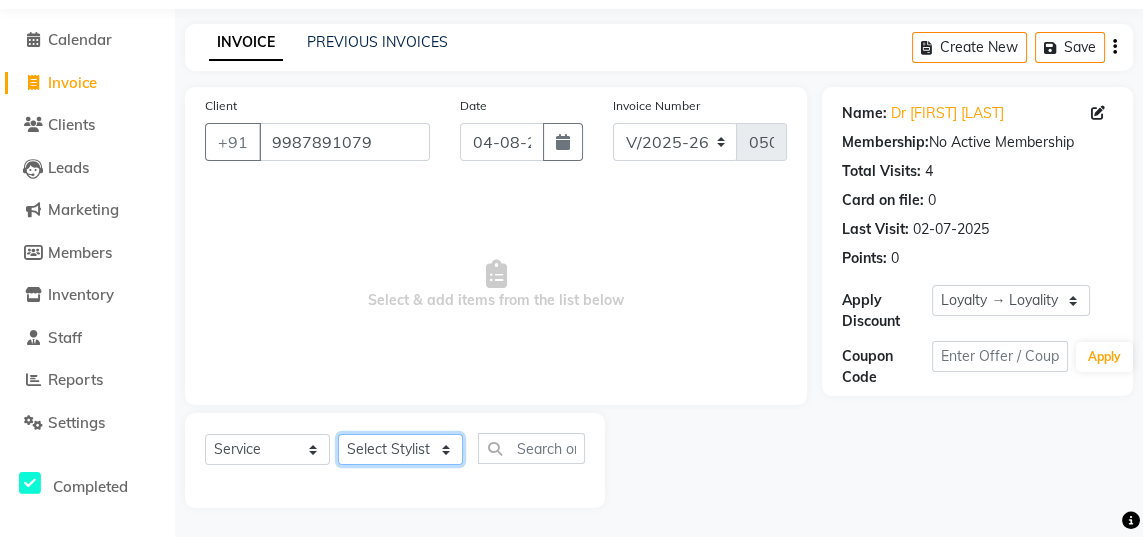 click on "Select Stylist Jaya Sajida Samar Sashina Sheetal Tosif" 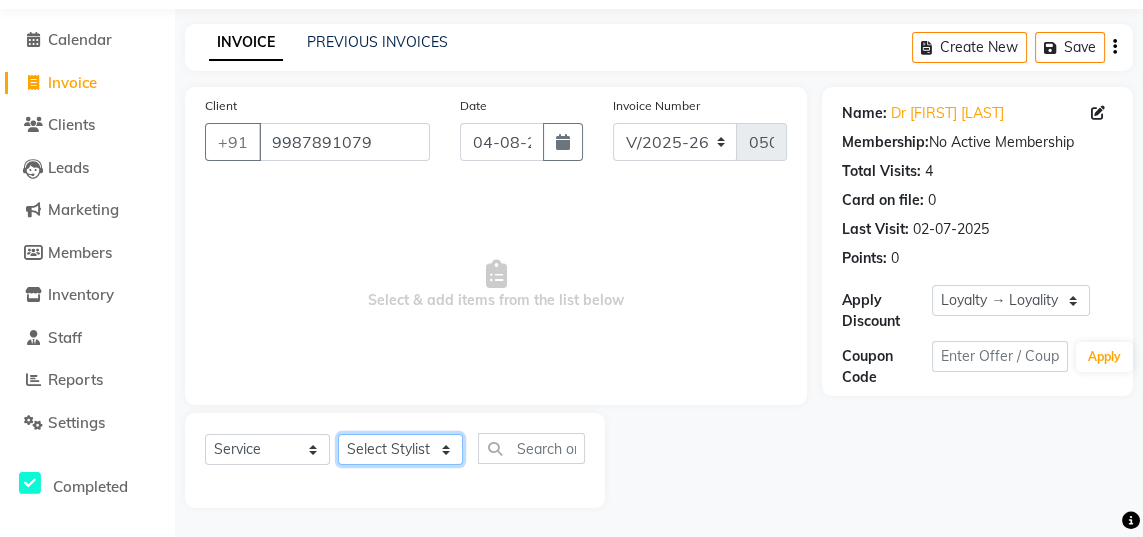 select on "84216" 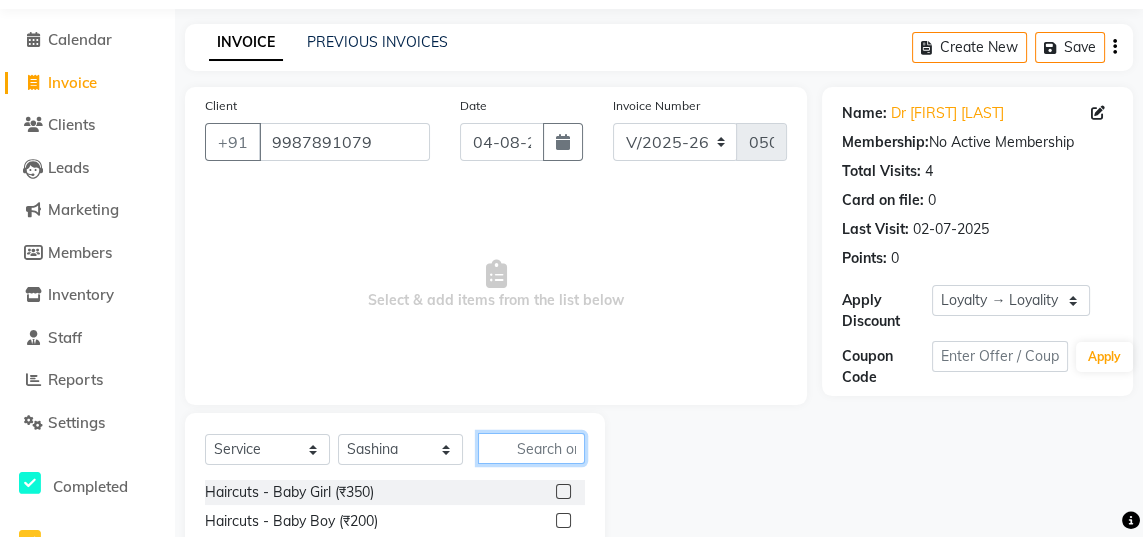click 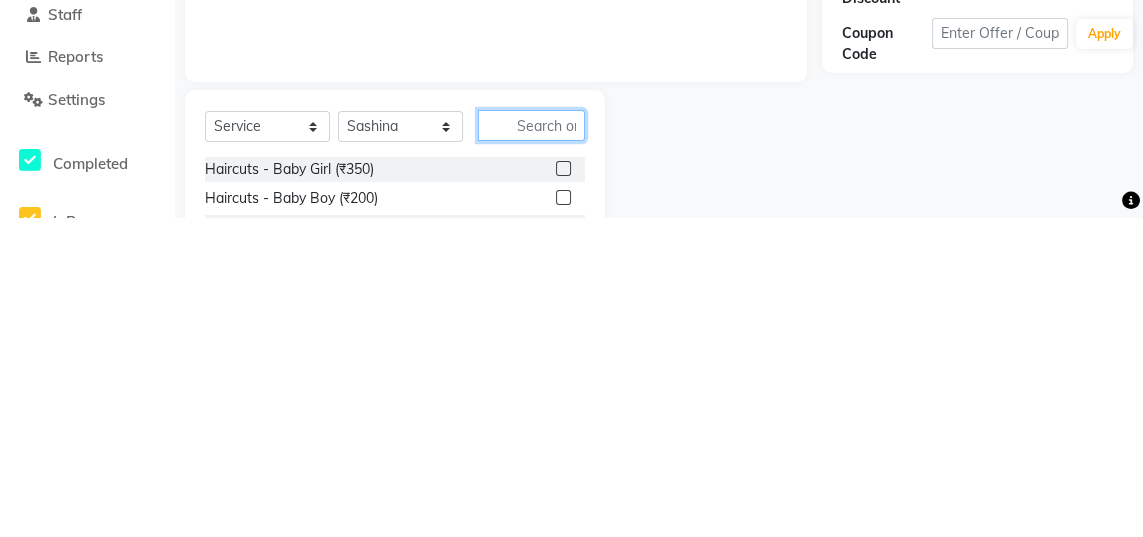 scroll, scrollTop: 82, scrollLeft: 0, axis: vertical 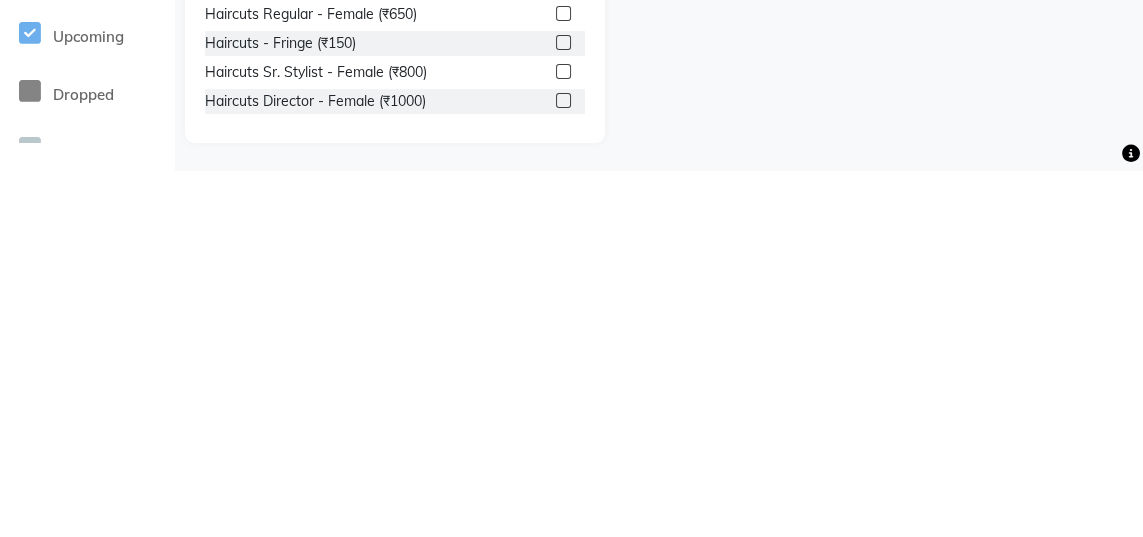 type on "Hair" 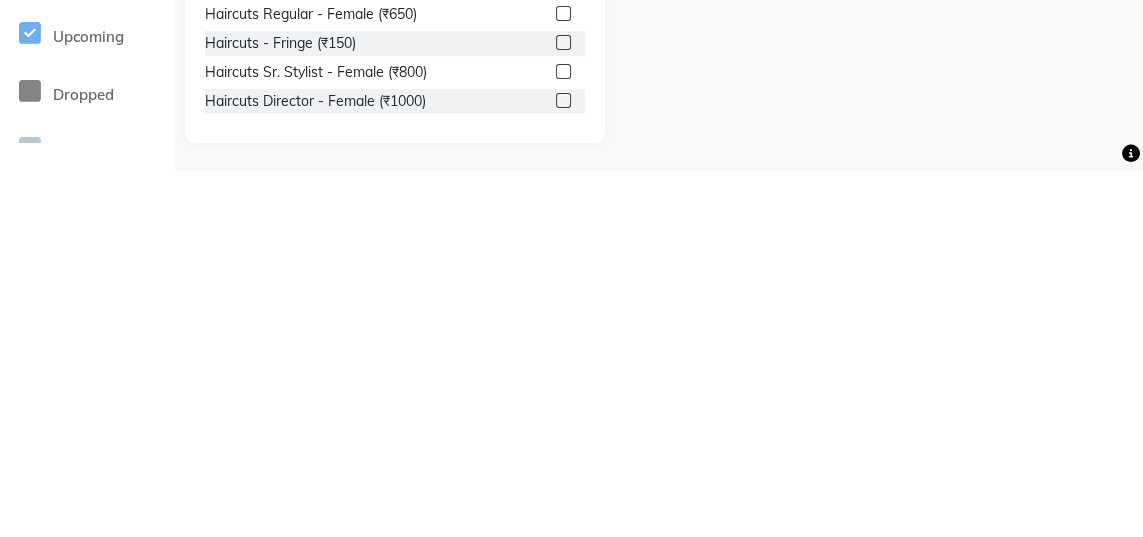 click 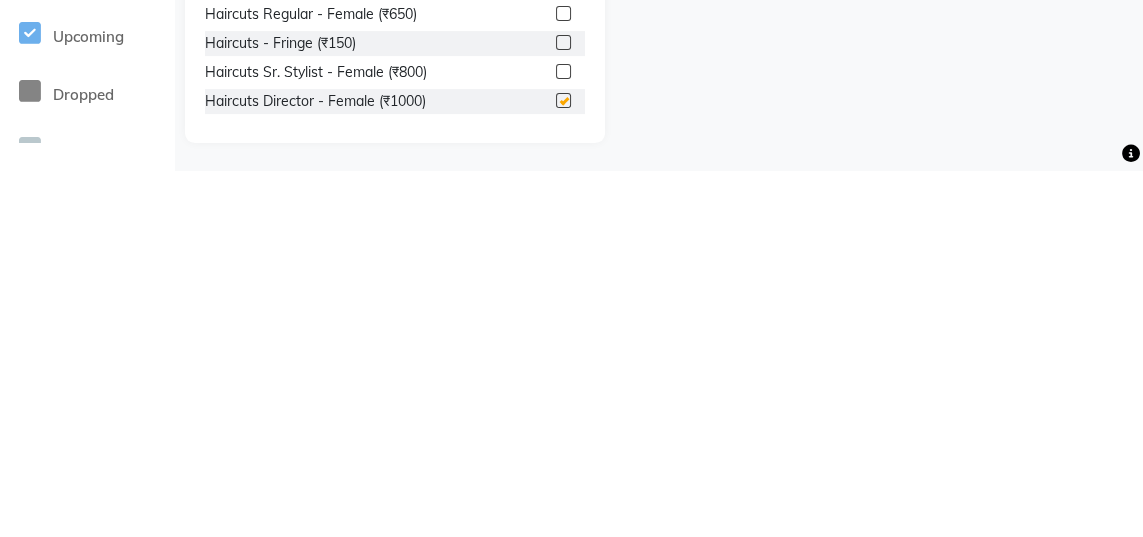 scroll, scrollTop: 261, scrollLeft: 0, axis: vertical 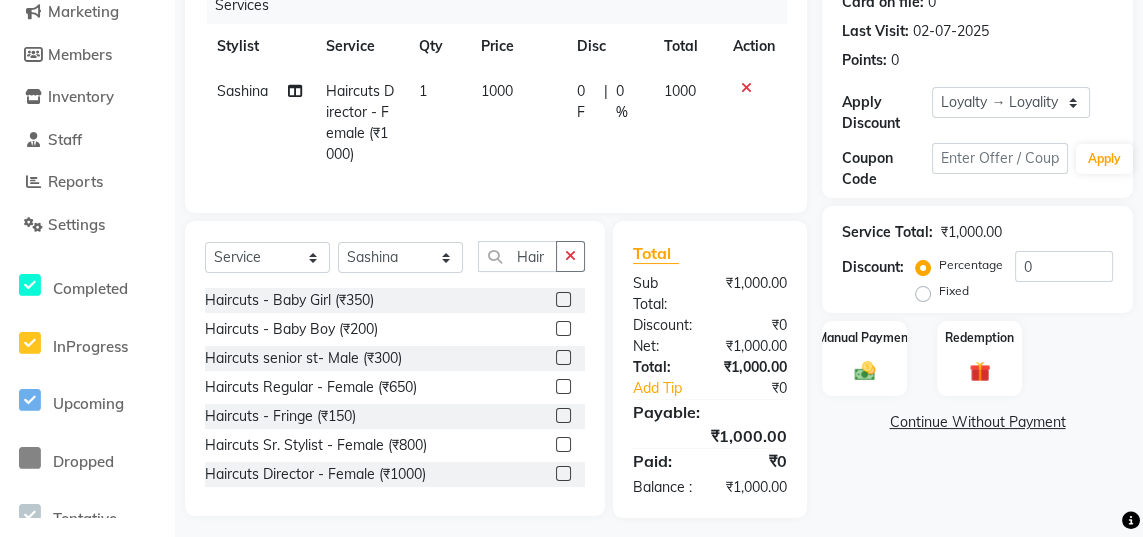 checkbox on "false" 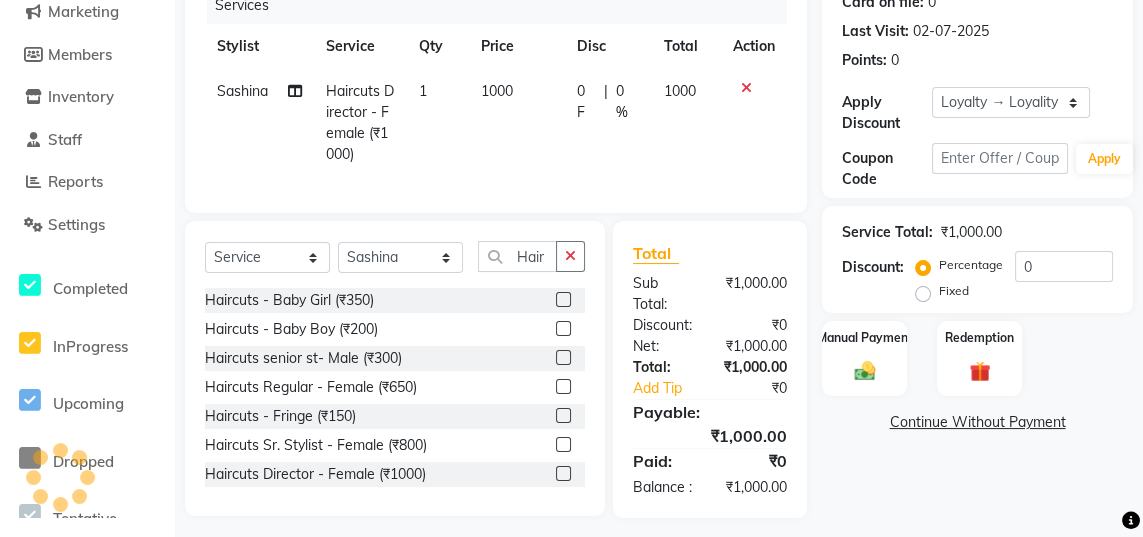 click on "Manual Payment" 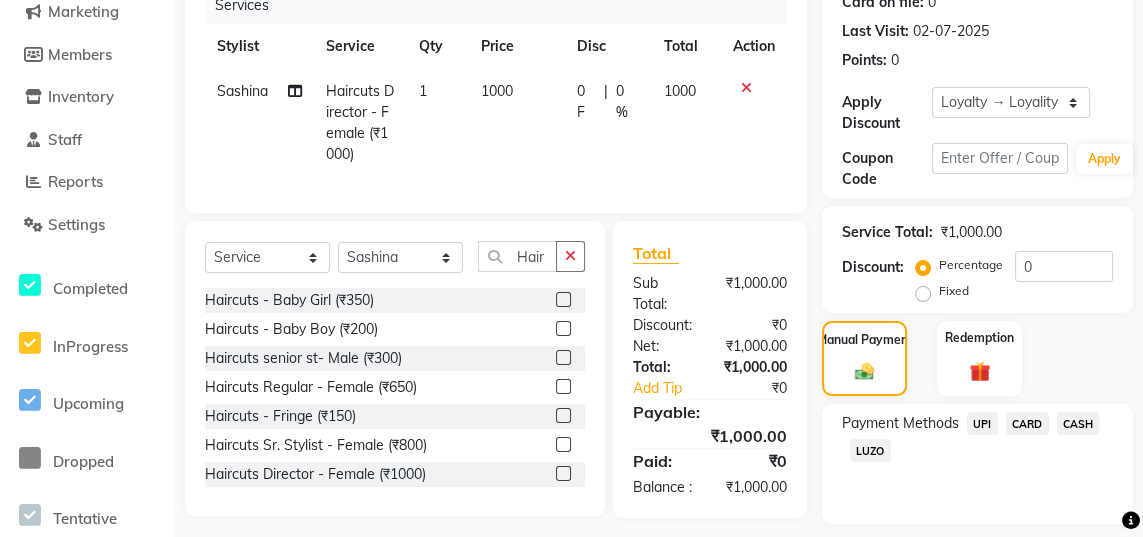 click on "CASH" 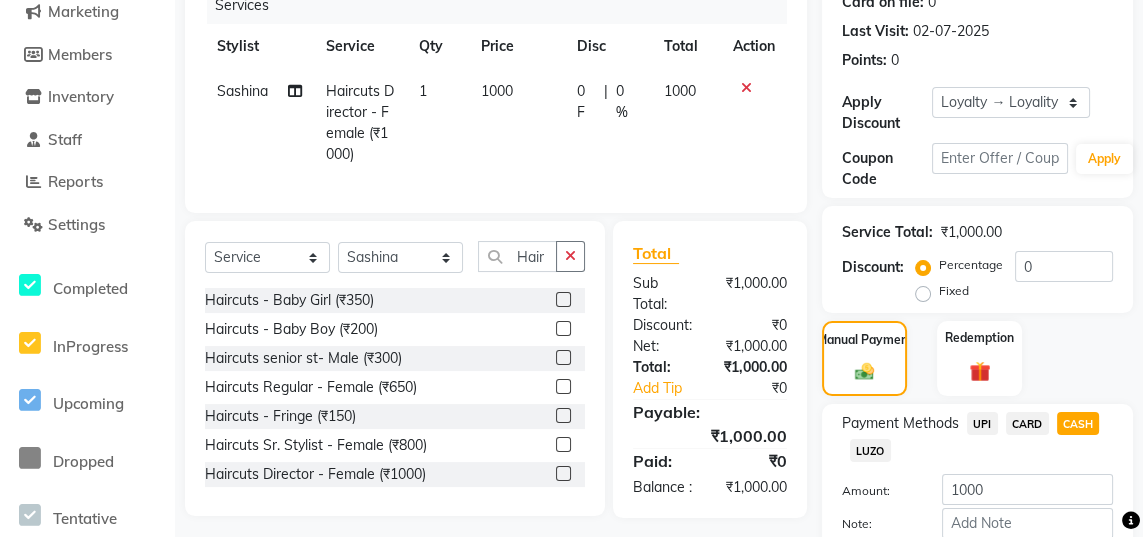 scroll, scrollTop: 277, scrollLeft: 0, axis: vertical 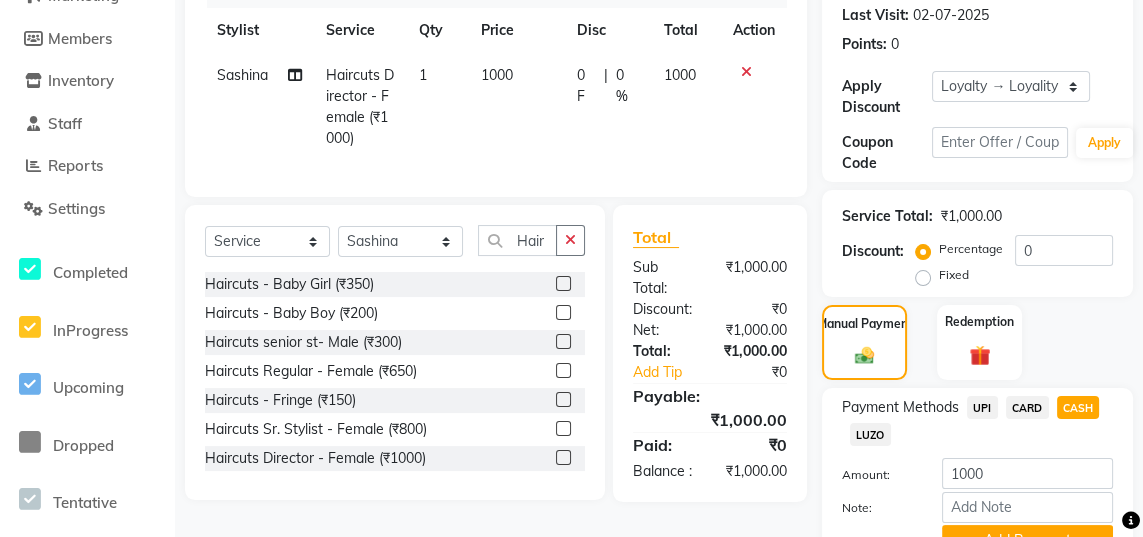 click on "Add Payment" 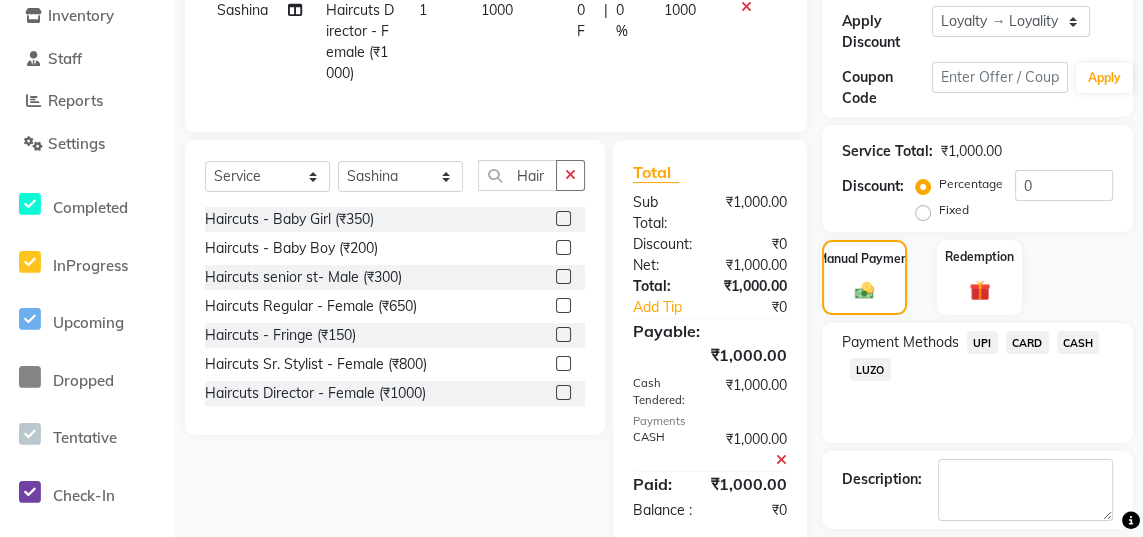 scroll, scrollTop: 460, scrollLeft: 0, axis: vertical 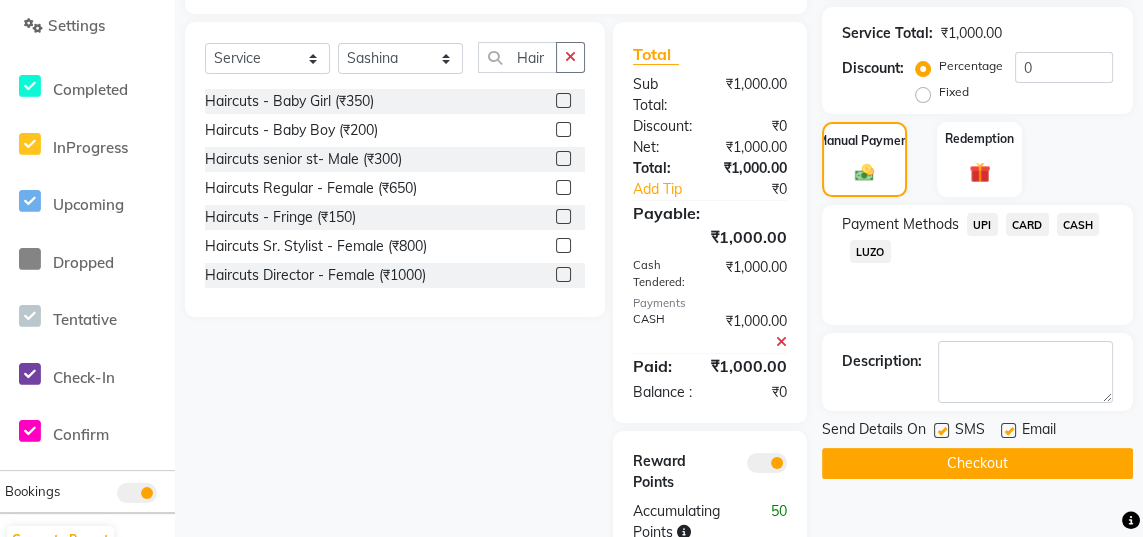 click on "Checkout" 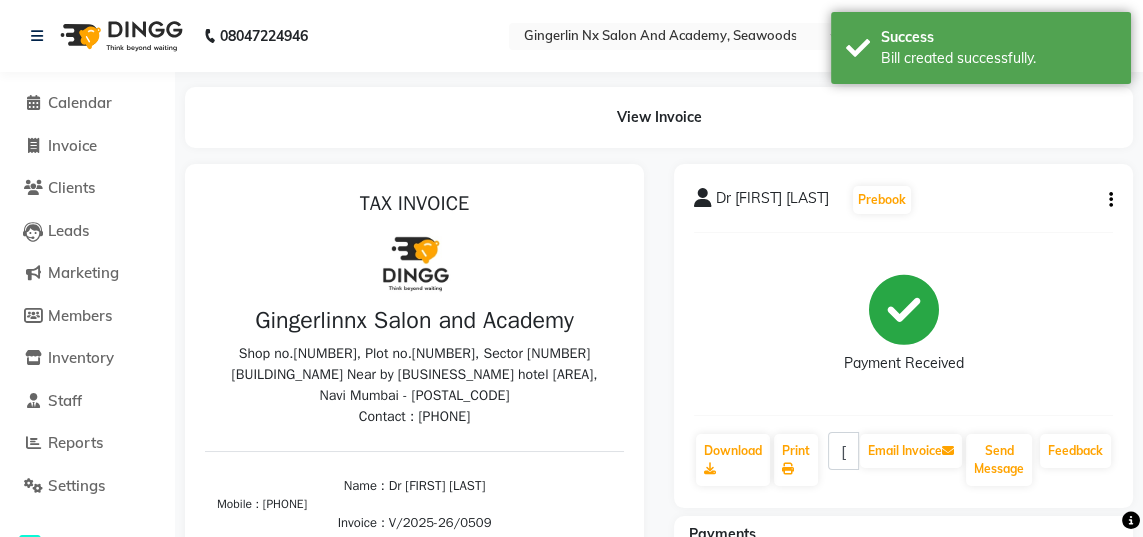 scroll, scrollTop: 0, scrollLeft: 0, axis: both 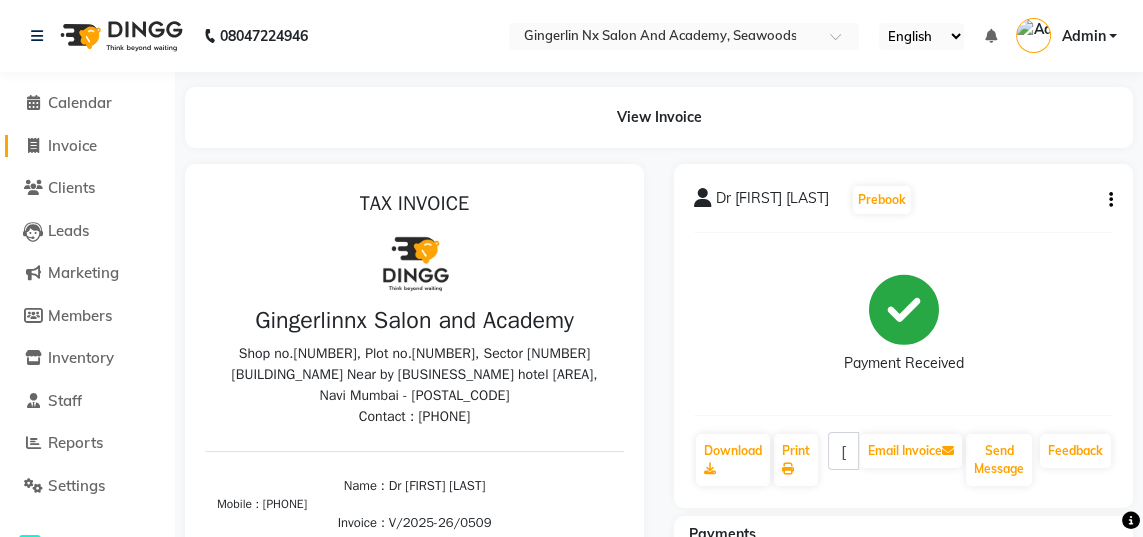 click on "Invoice" 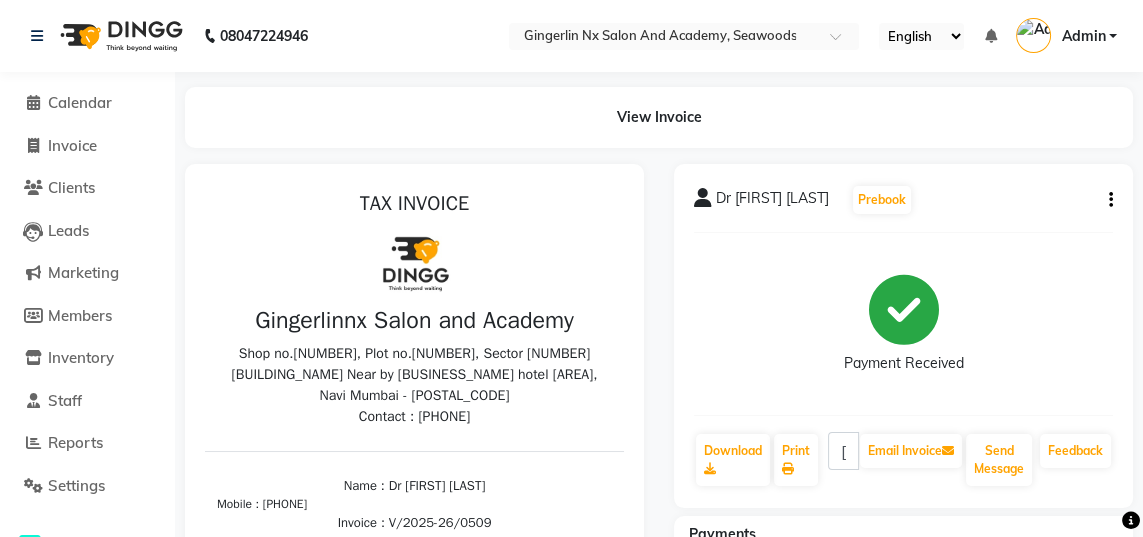 select on "service" 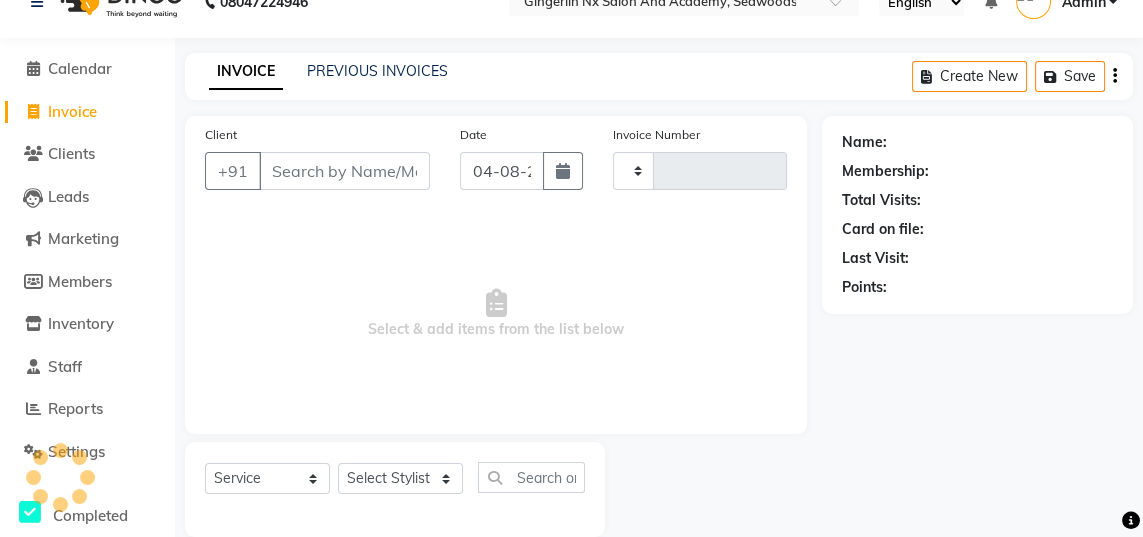 scroll, scrollTop: 63, scrollLeft: 0, axis: vertical 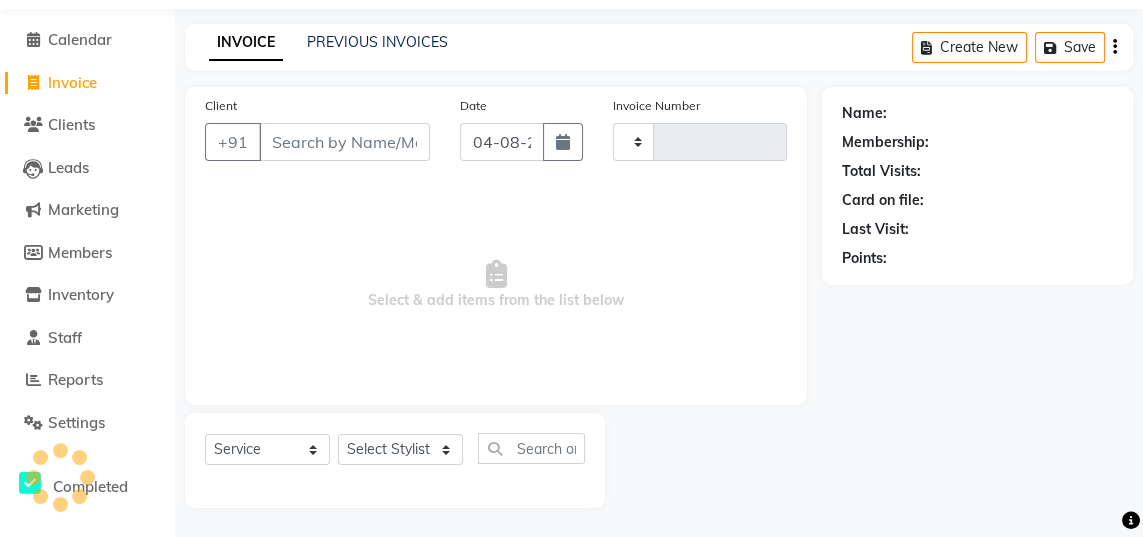 type on "0510" 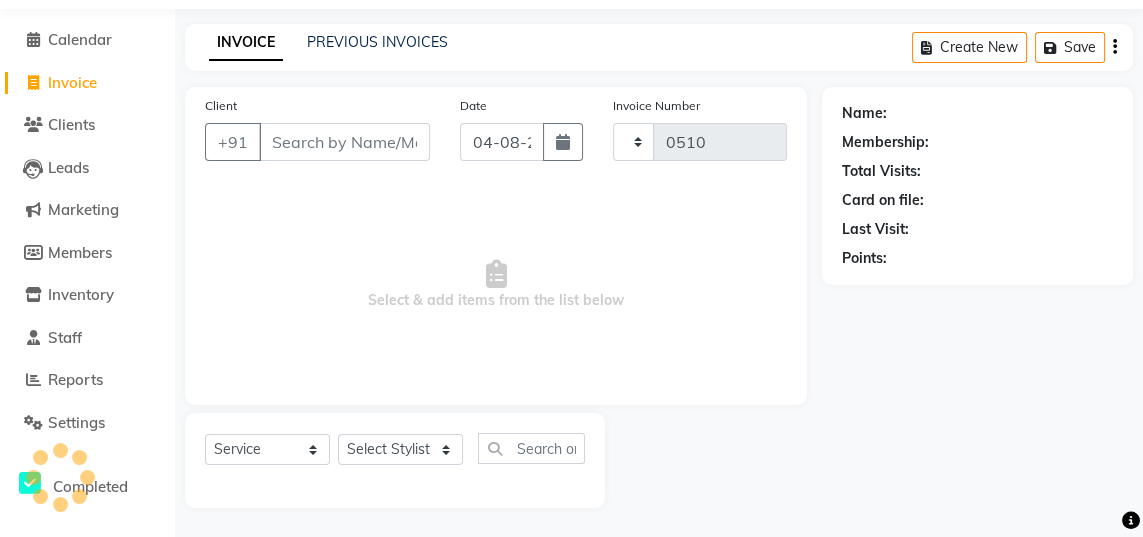 select on "480" 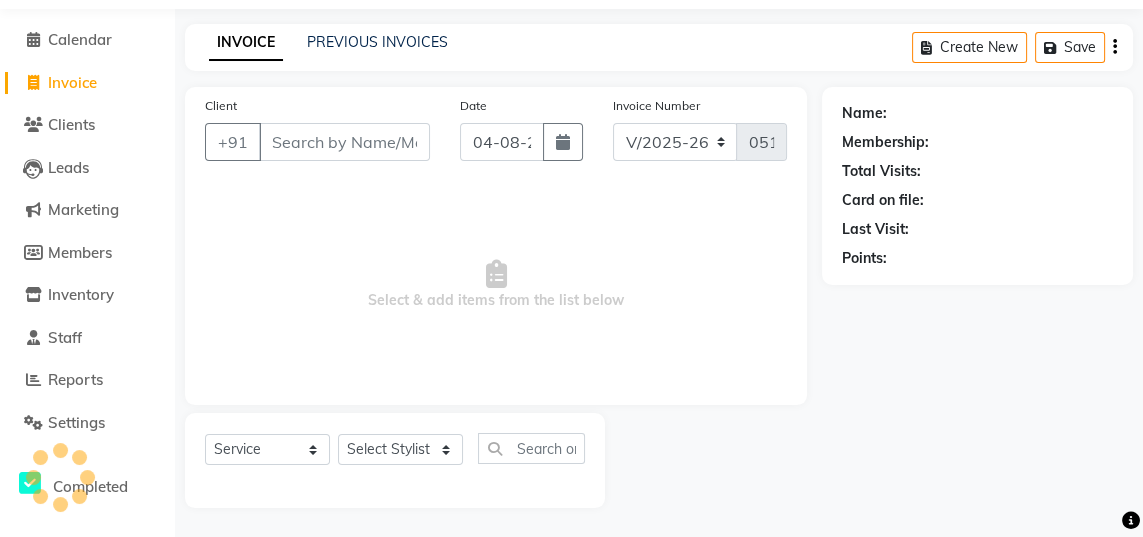 select on "membership" 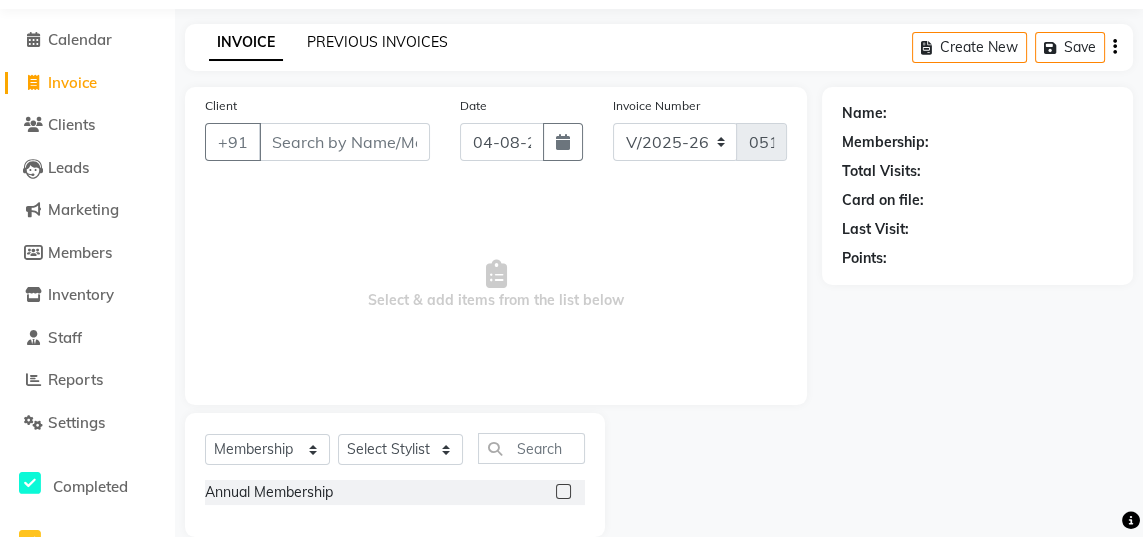 click on "PREVIOUS INVOICES" 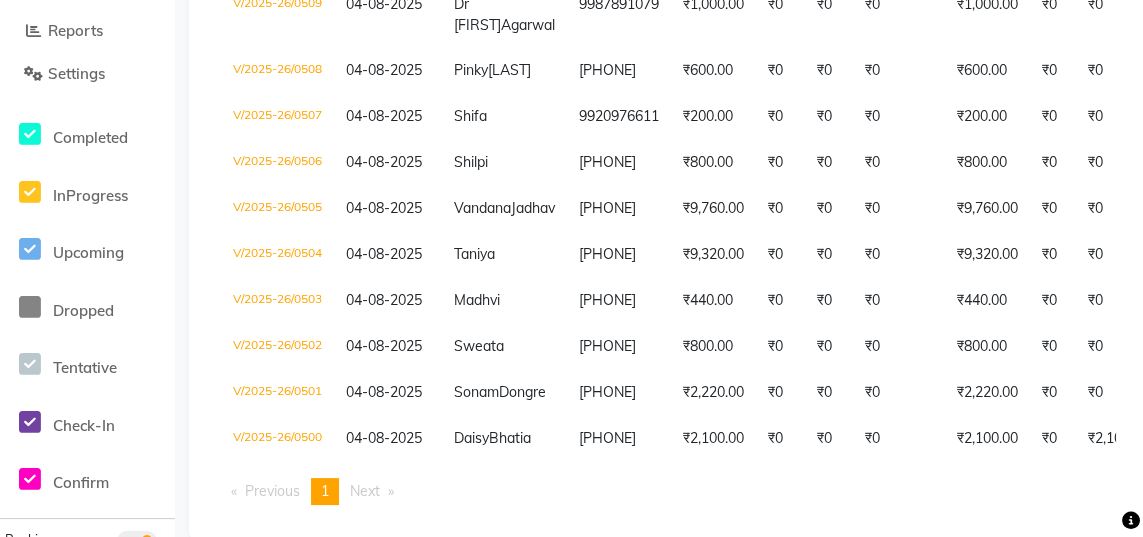 scroll, scrollTop: 426, scrollLeft: 0, axis: vertical 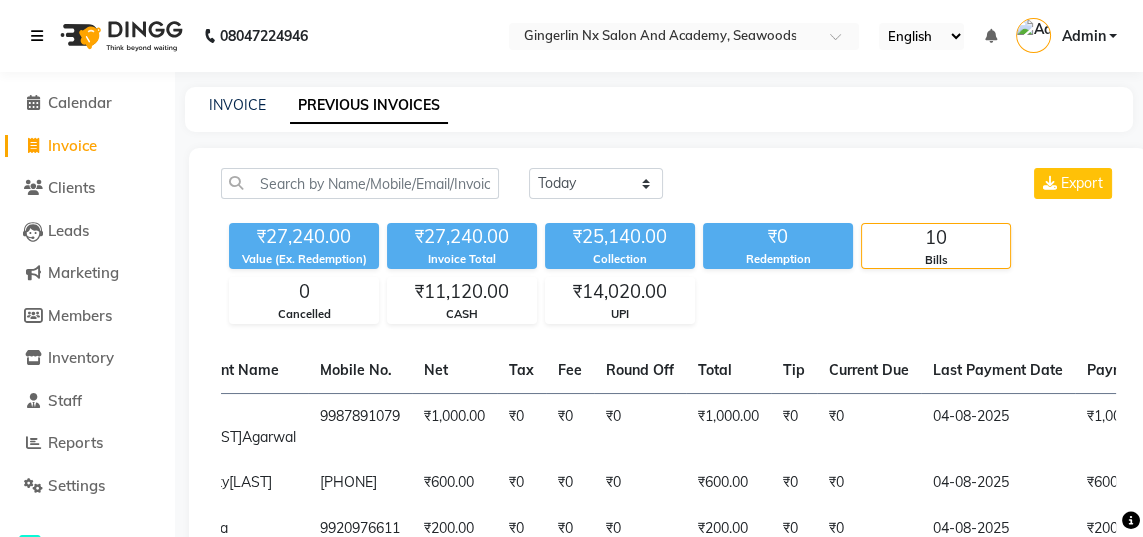 click at bounding box center (37, 36) 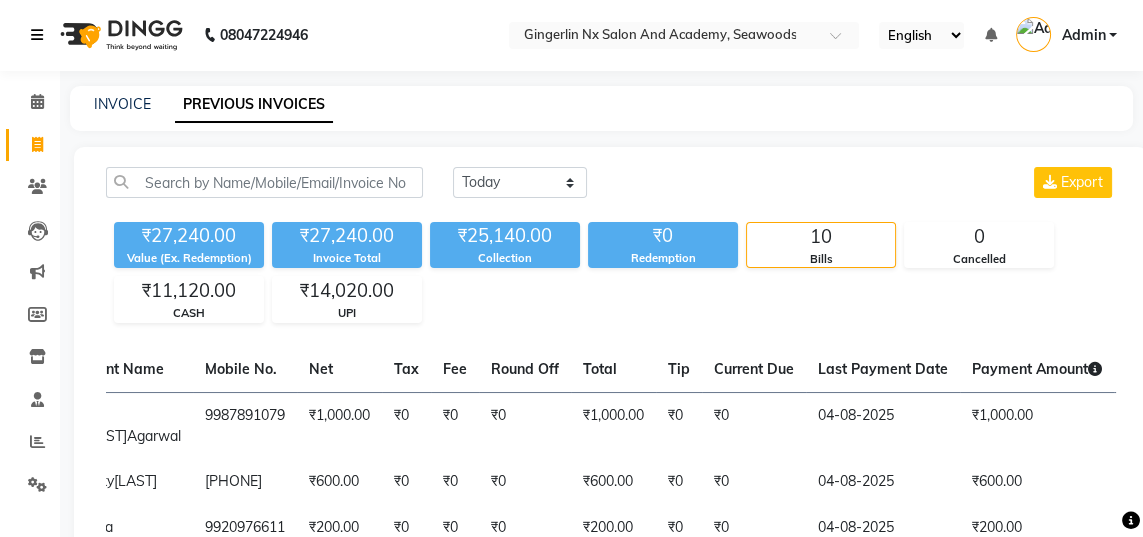 scroll, scrollTop: 9, scrollLeft: 0, axis: vertical 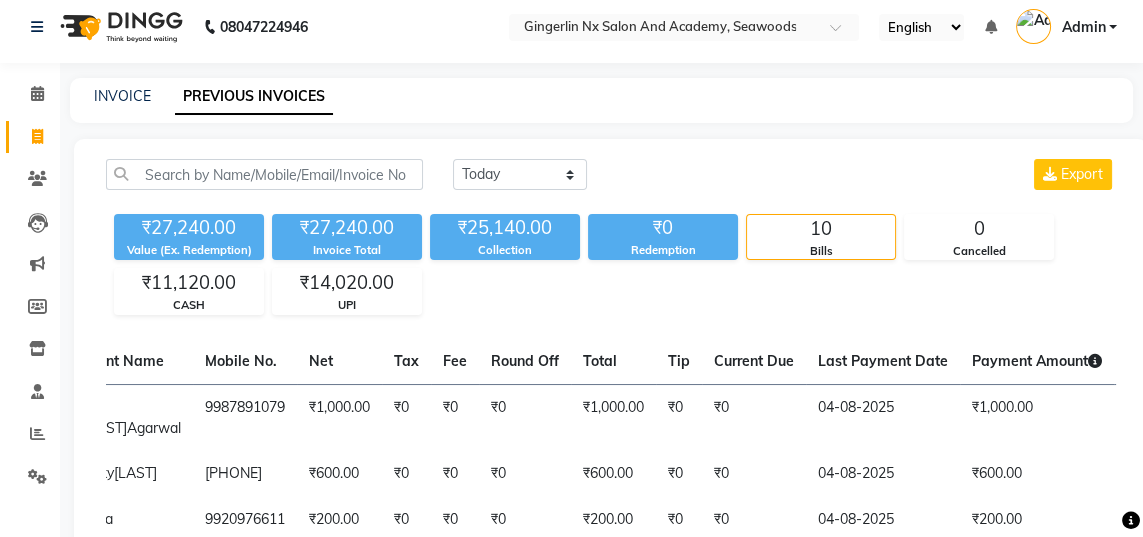 click on "04-08-2025" 